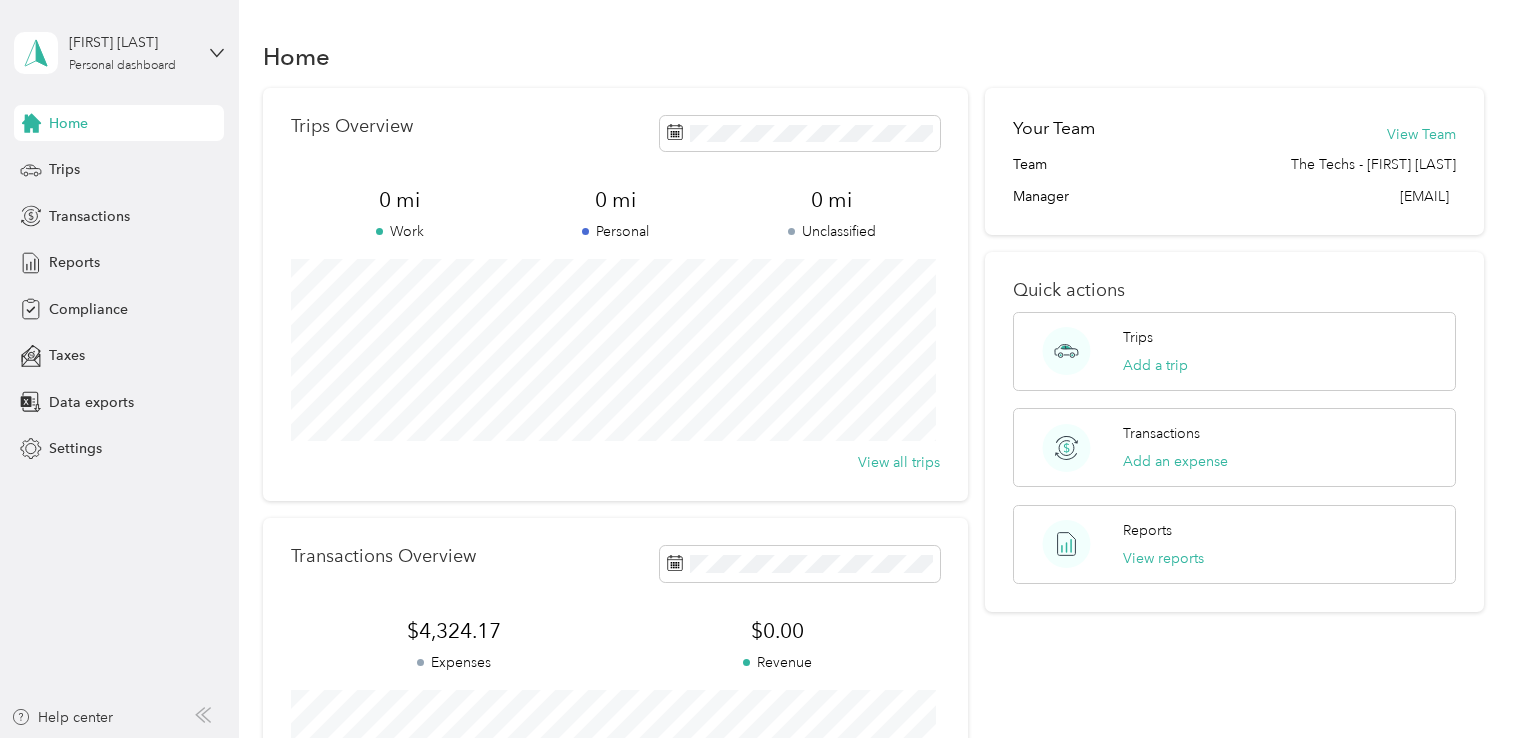 scroll, scrollTop: 0, scrollLeft: 0, axis: both 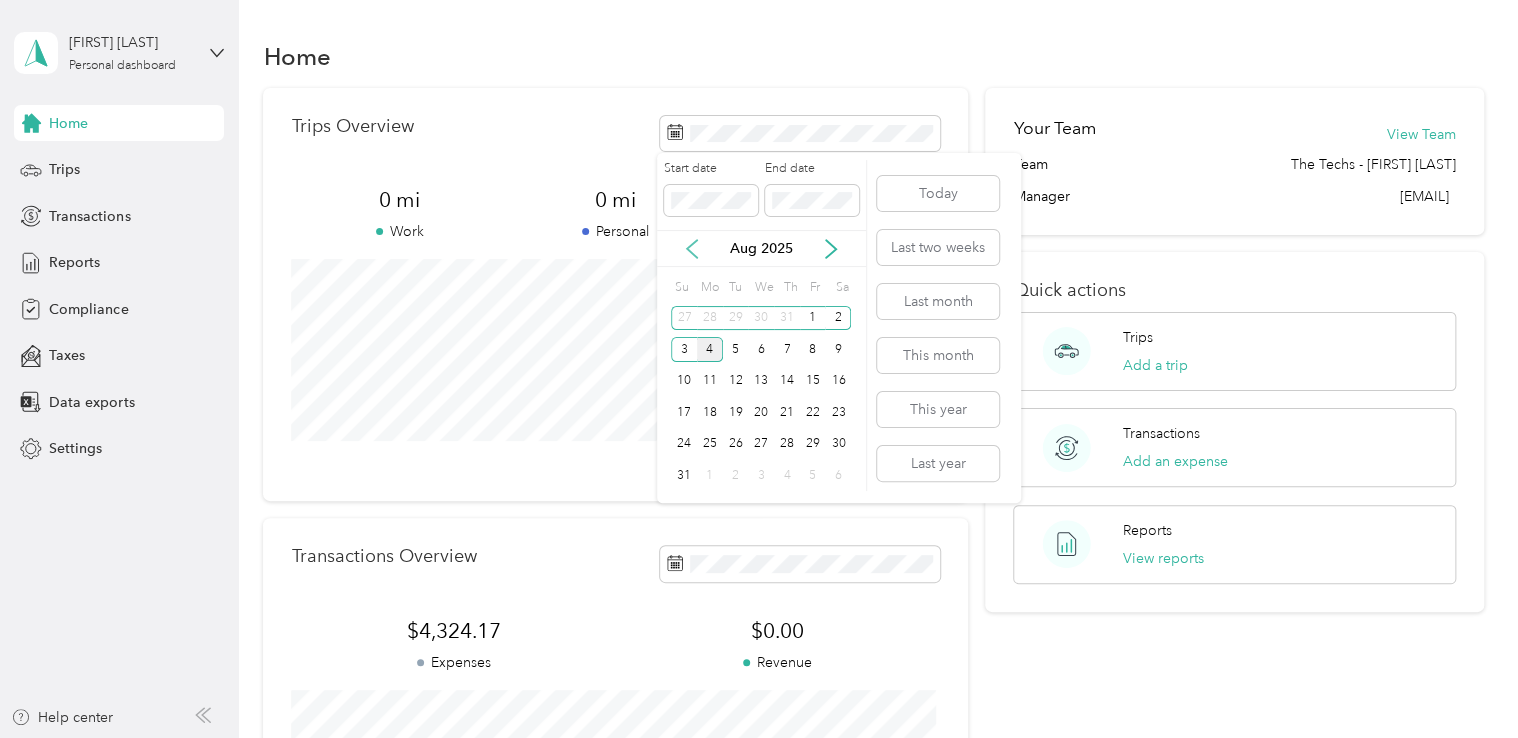 click 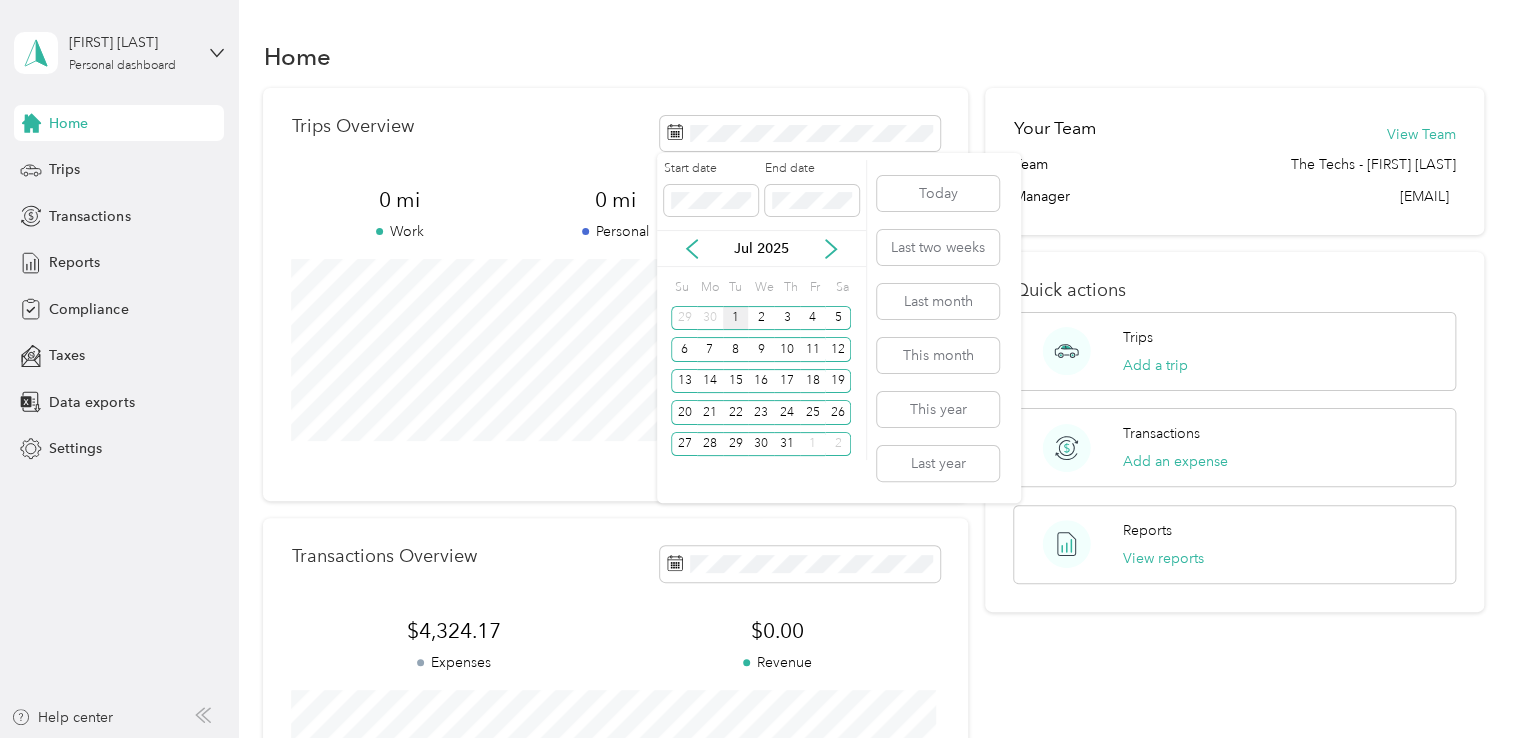 click on "1" at bounding box center (736, 318) 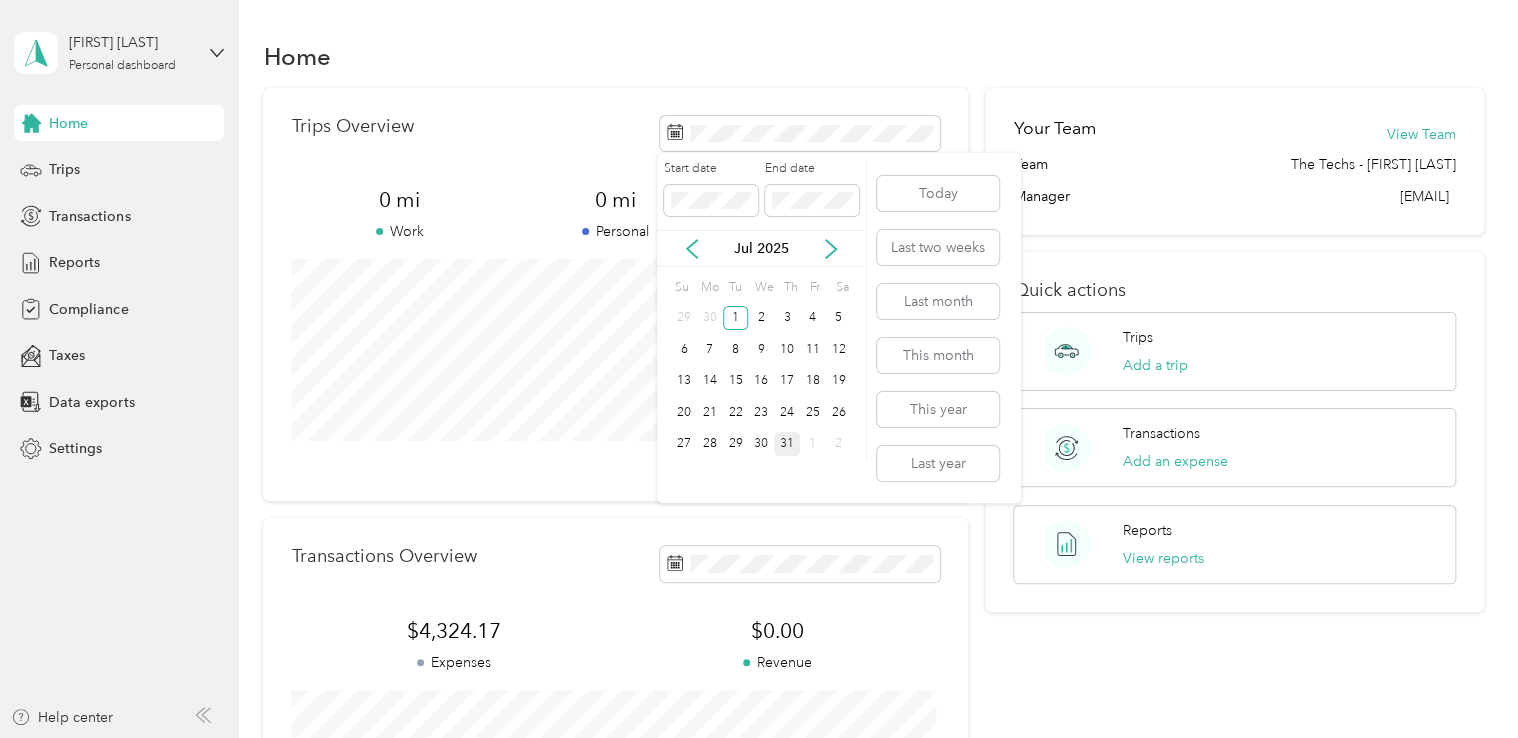 click on "31" at bounding box center [787, 444] 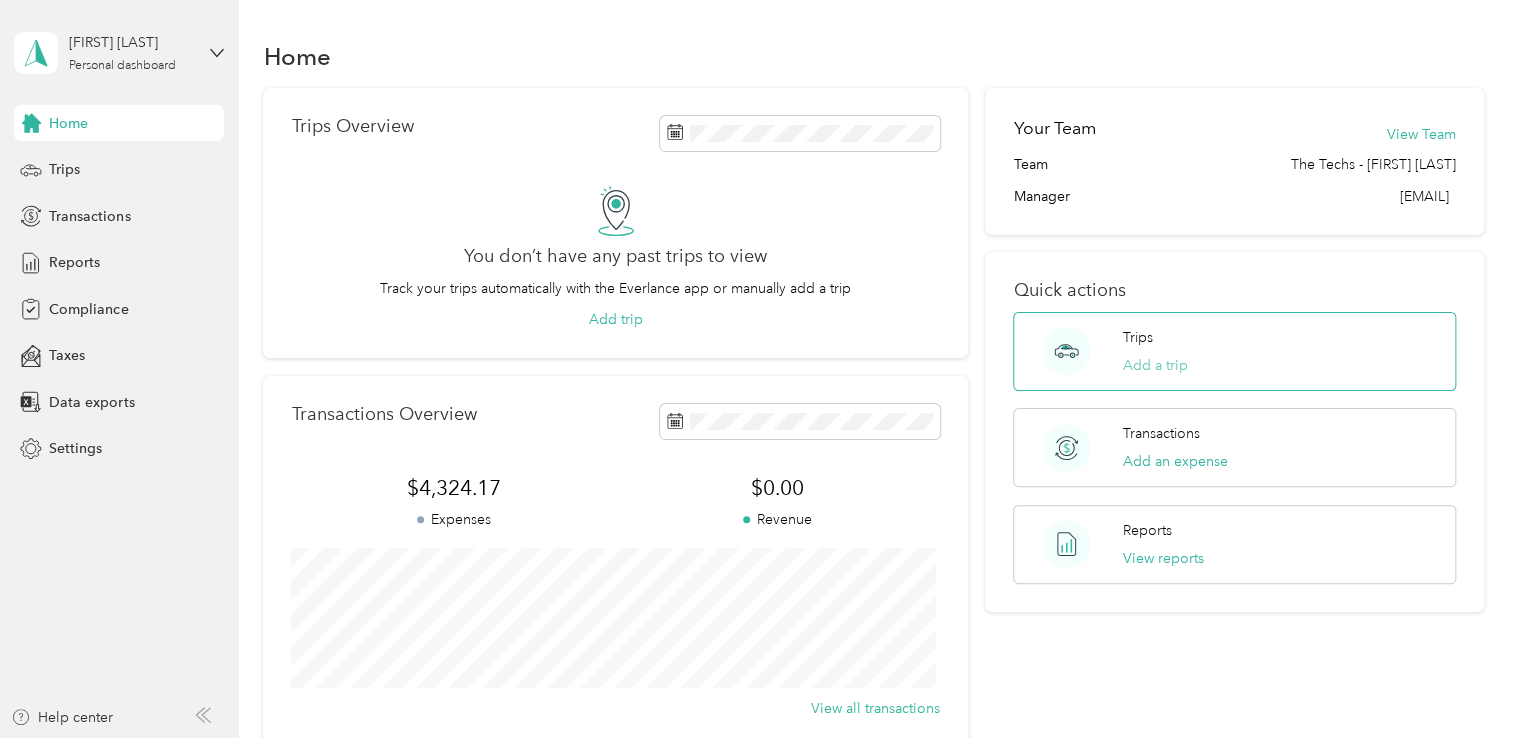 click on "Add a trip" at bounding box center (1155, 365) 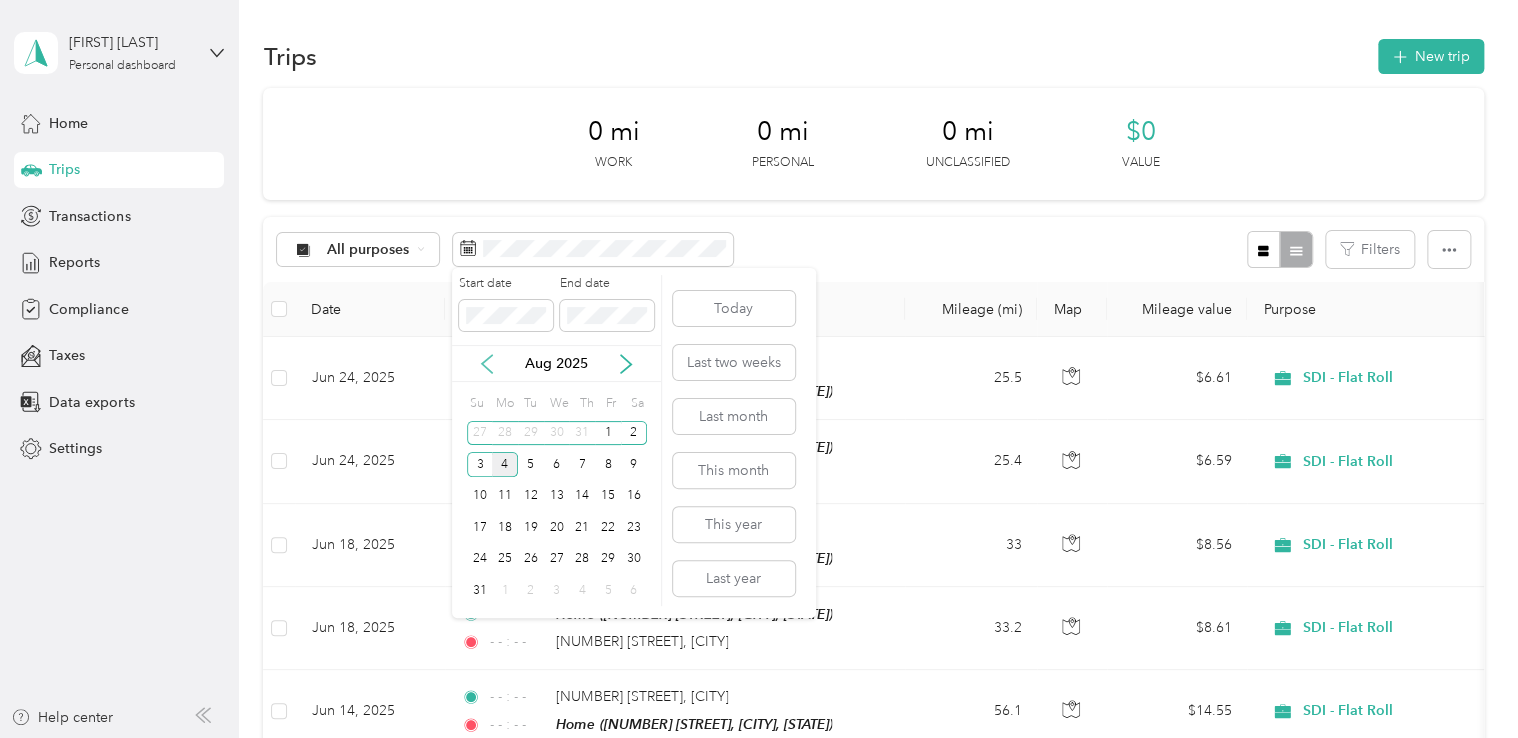 click 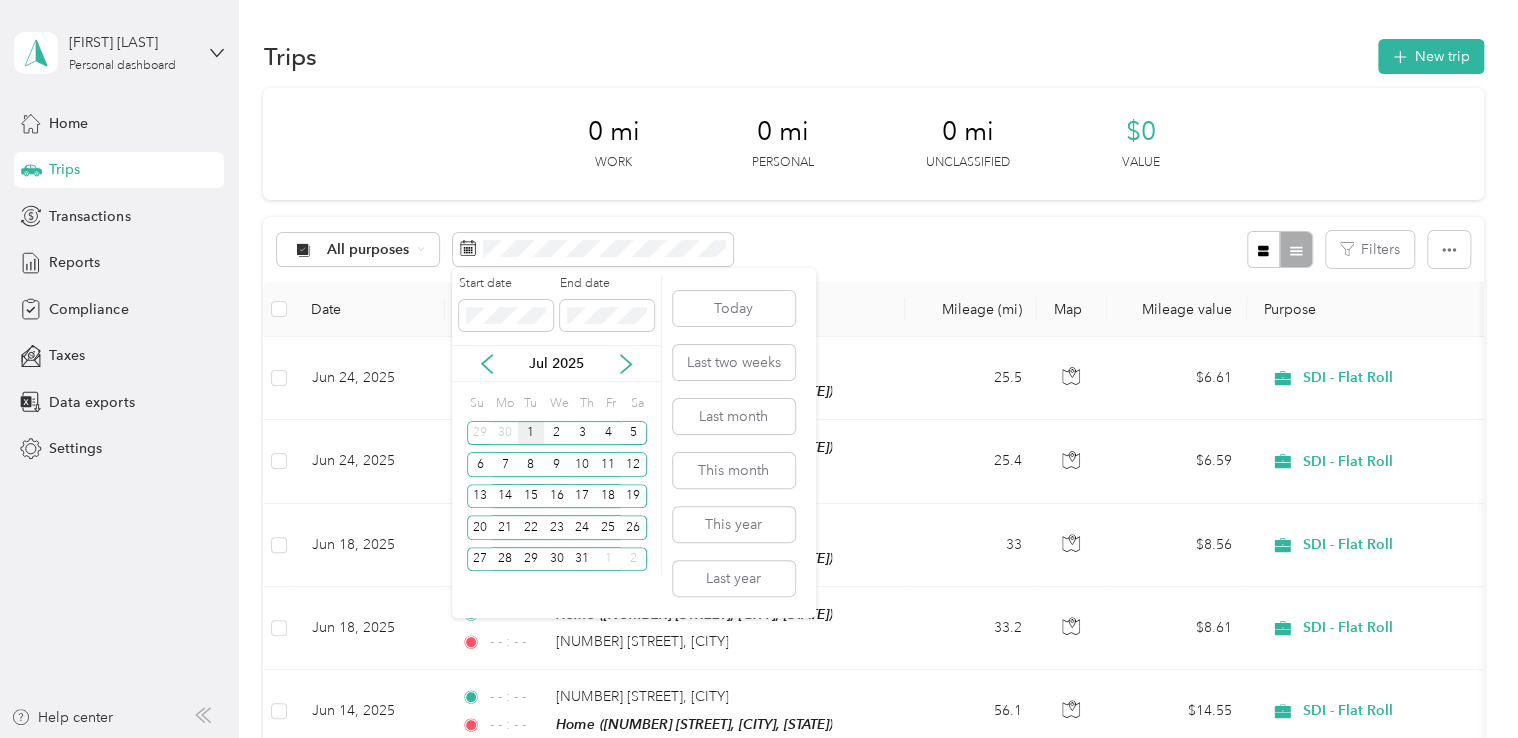 click on "1" at bounding box center [531, 433] 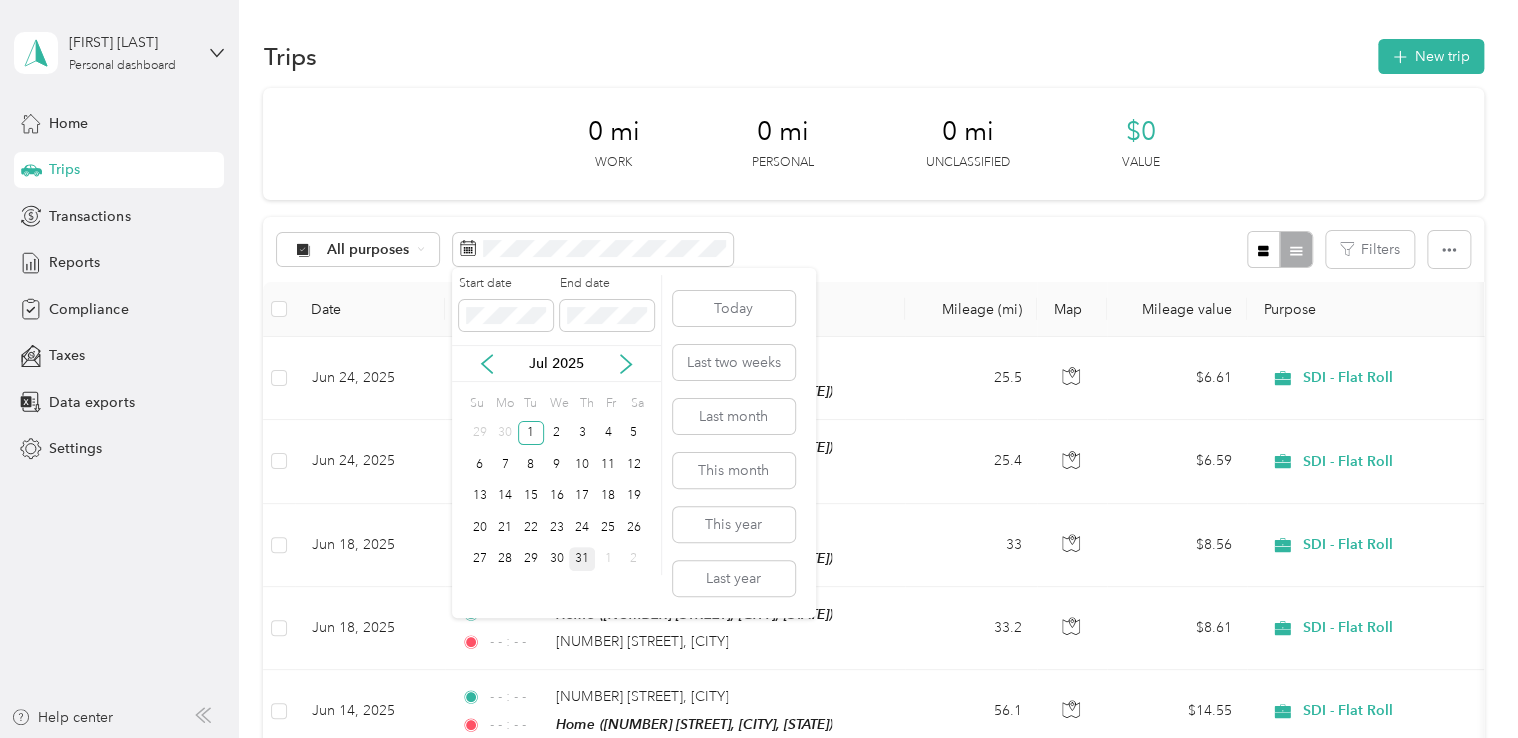 click on "31" at bounding box center [582, 559] 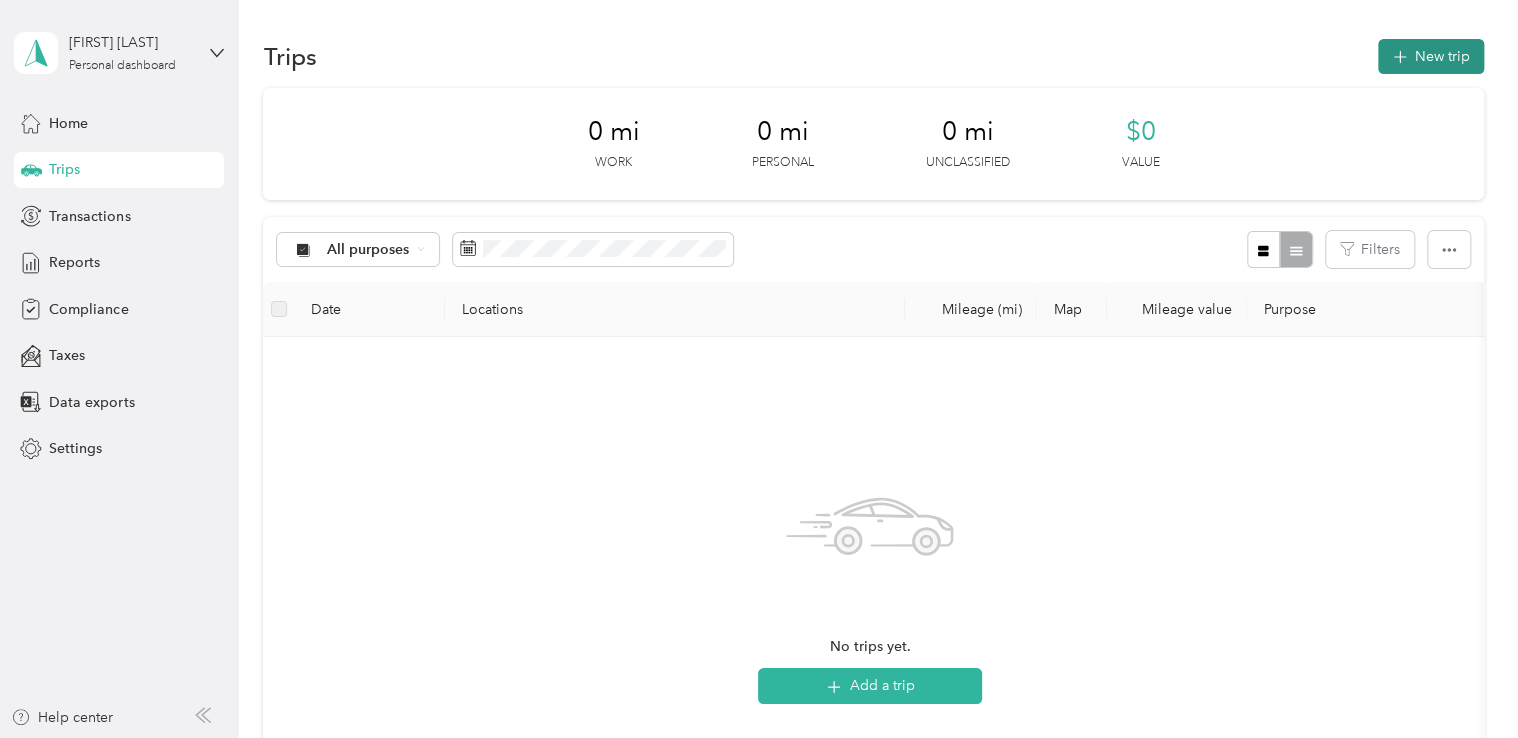 click on "New trip" at bounding box center [1431, 56] 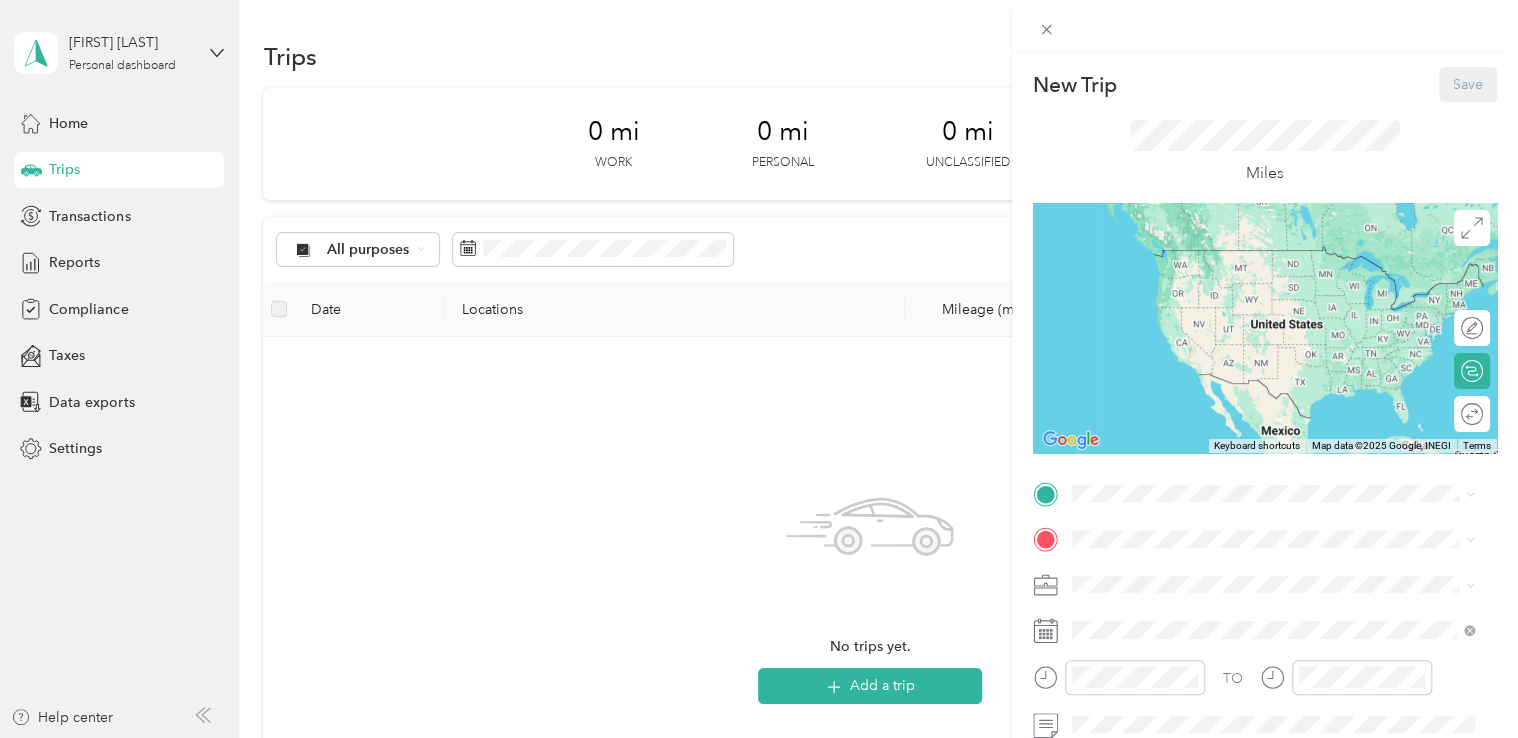 click on "Home [NUMBER] [STREET], [POSTAL_CODE], [CITY], [STATE], [COUNTRY]" at bounding box center (1288, 268) 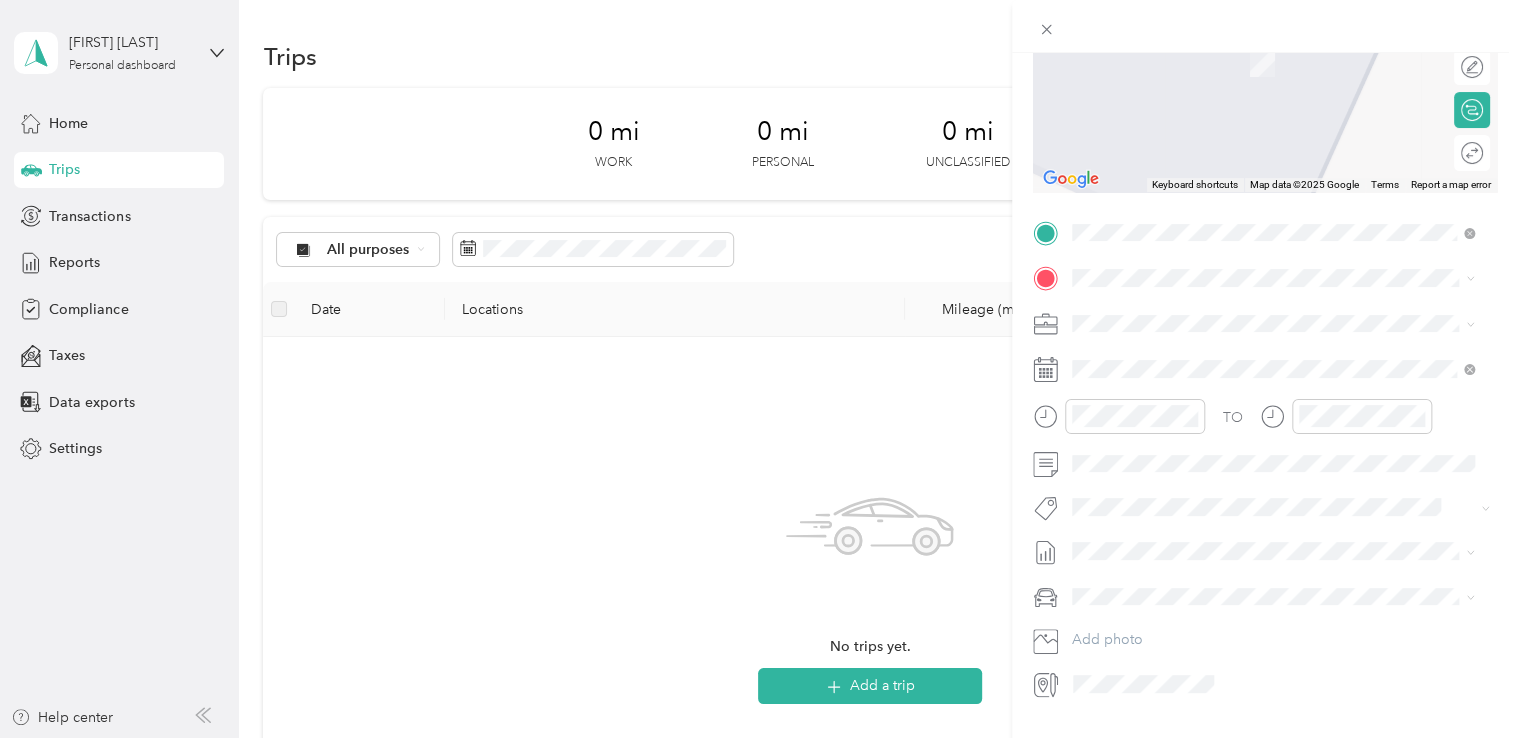 scroll, scrollTop: 270, scrollLeft: 0, axis: vertical 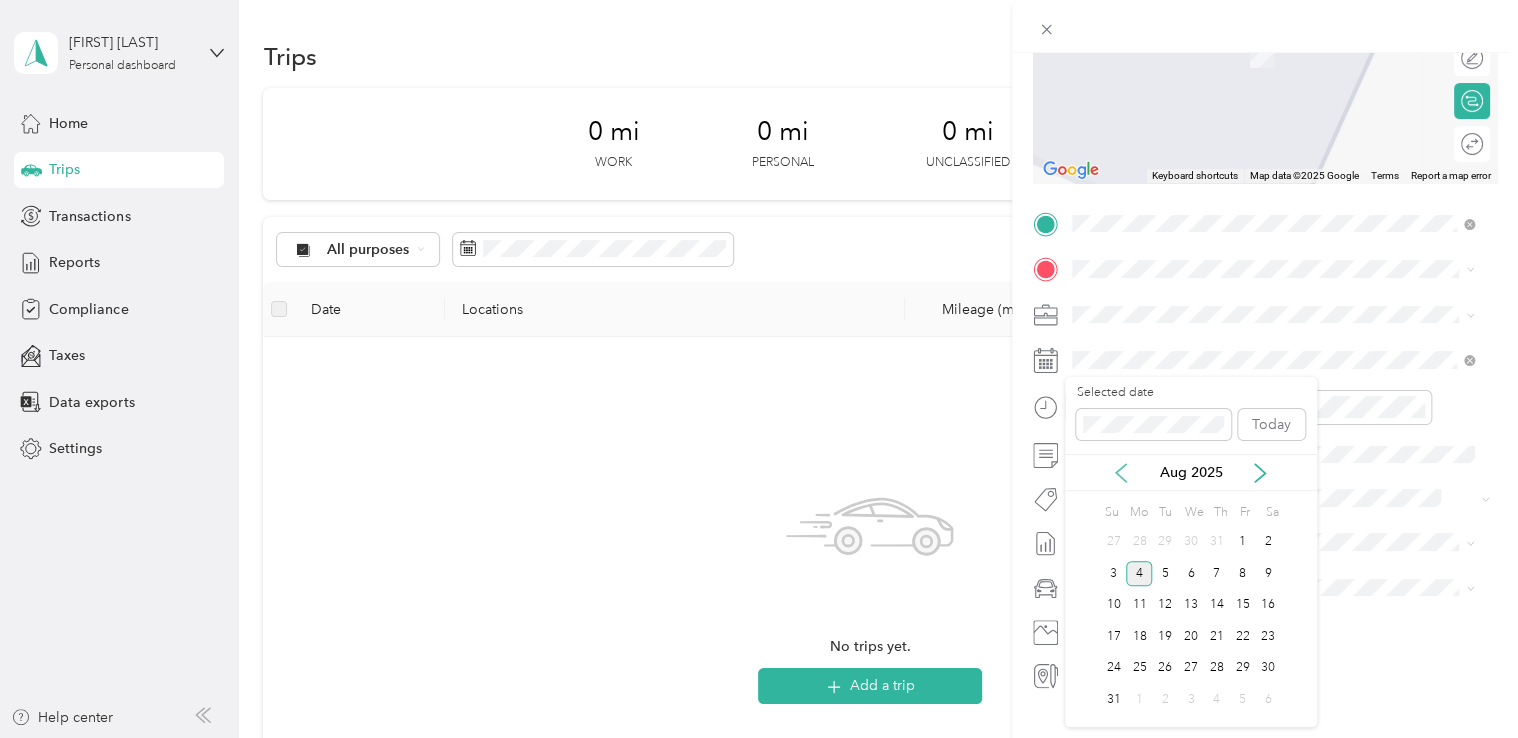 click 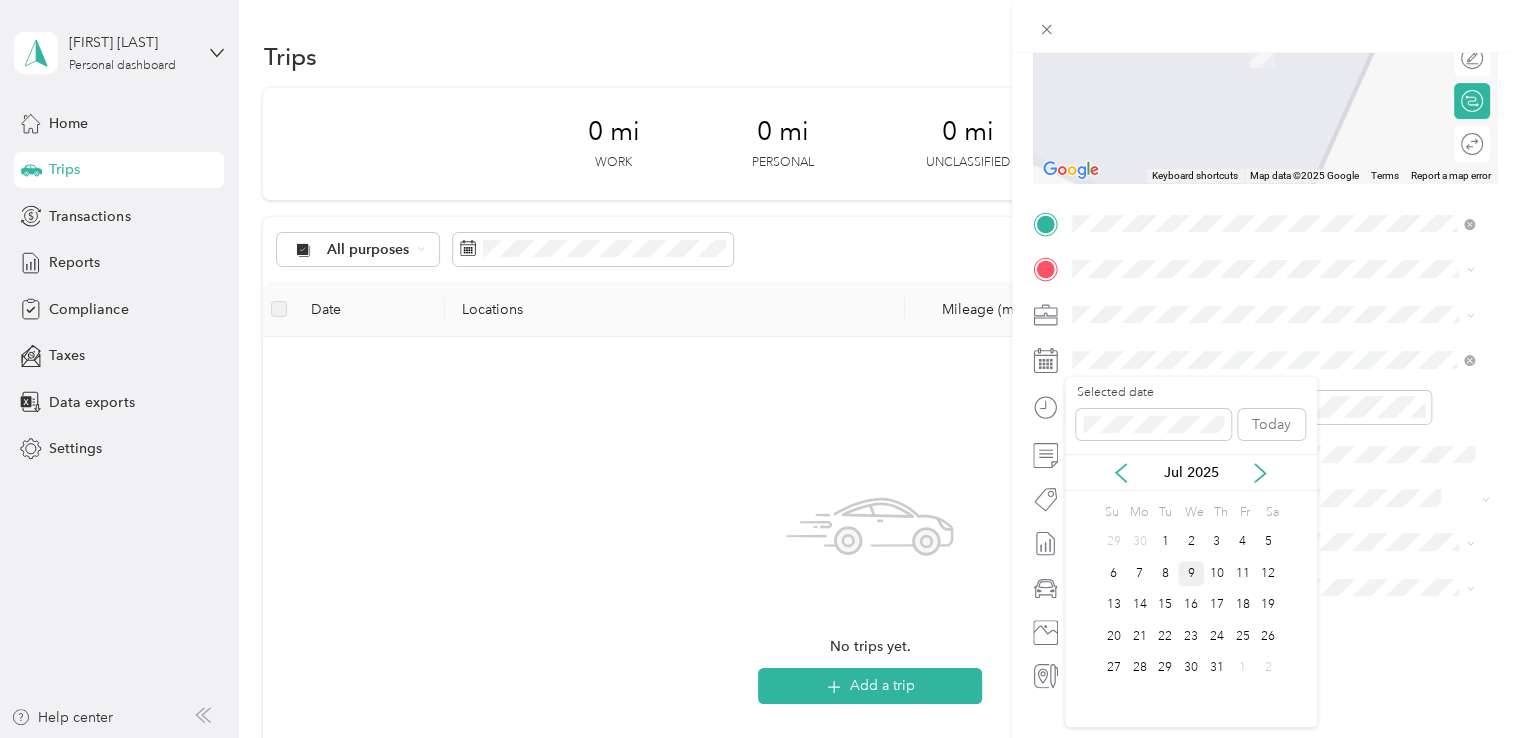 click on "9" at bounding box center (1191, 573) 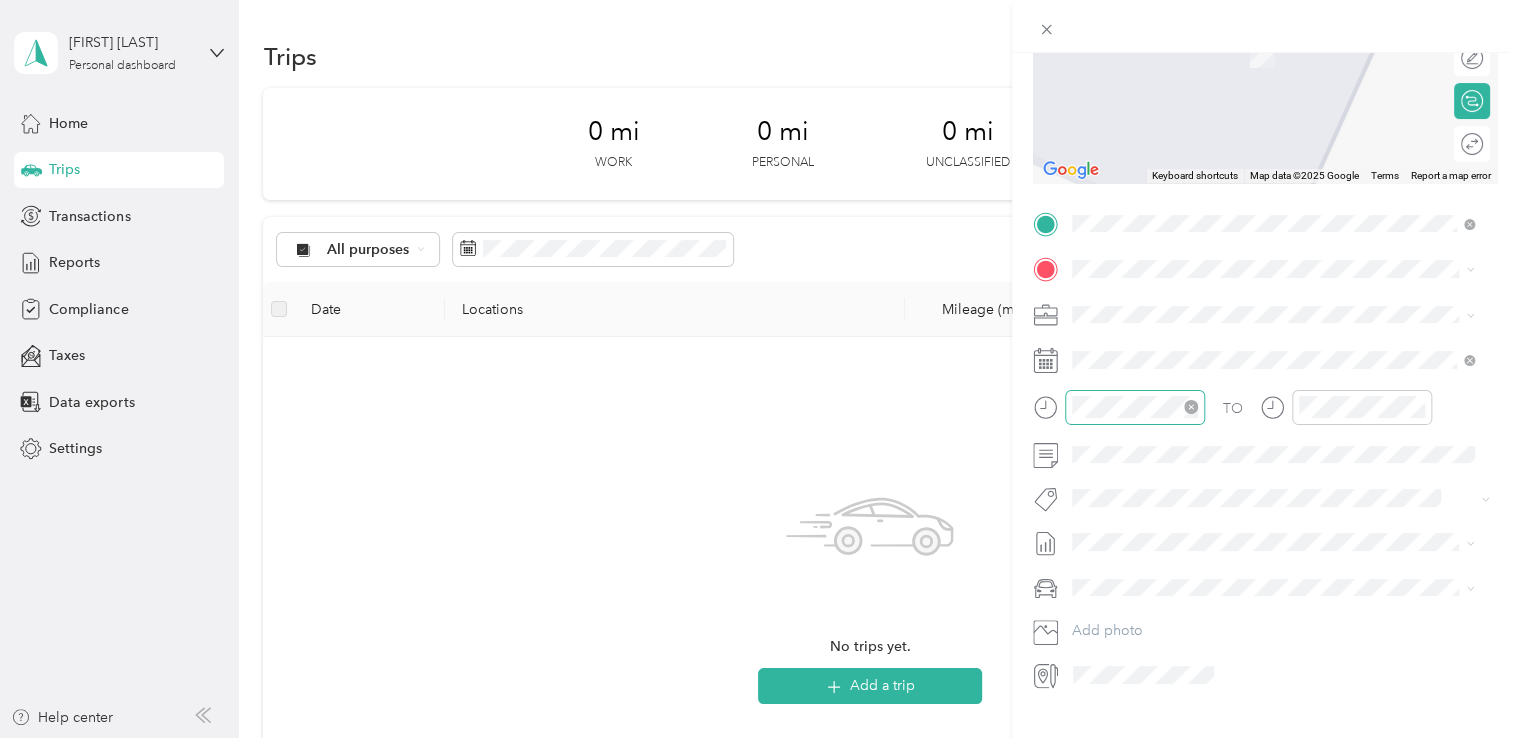 click 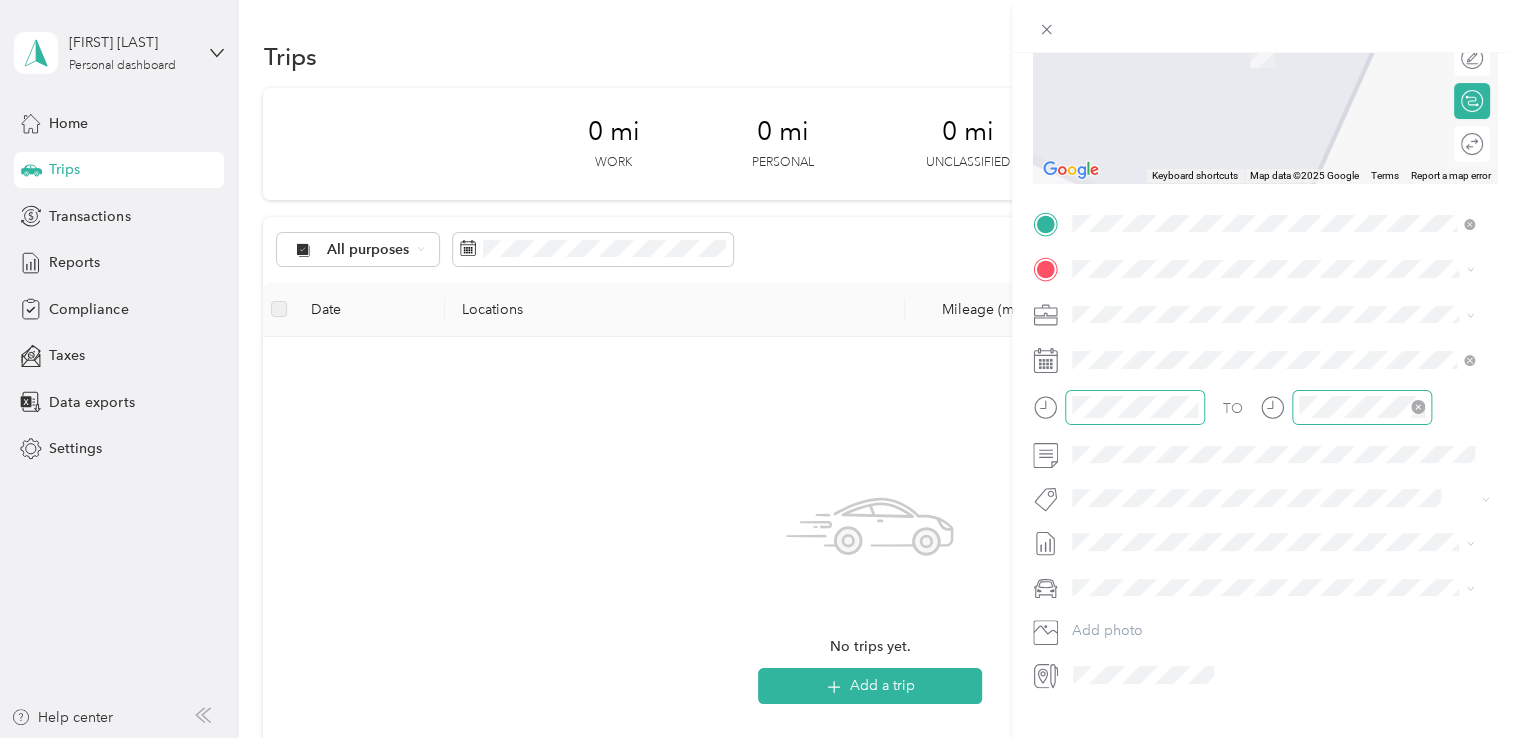 click 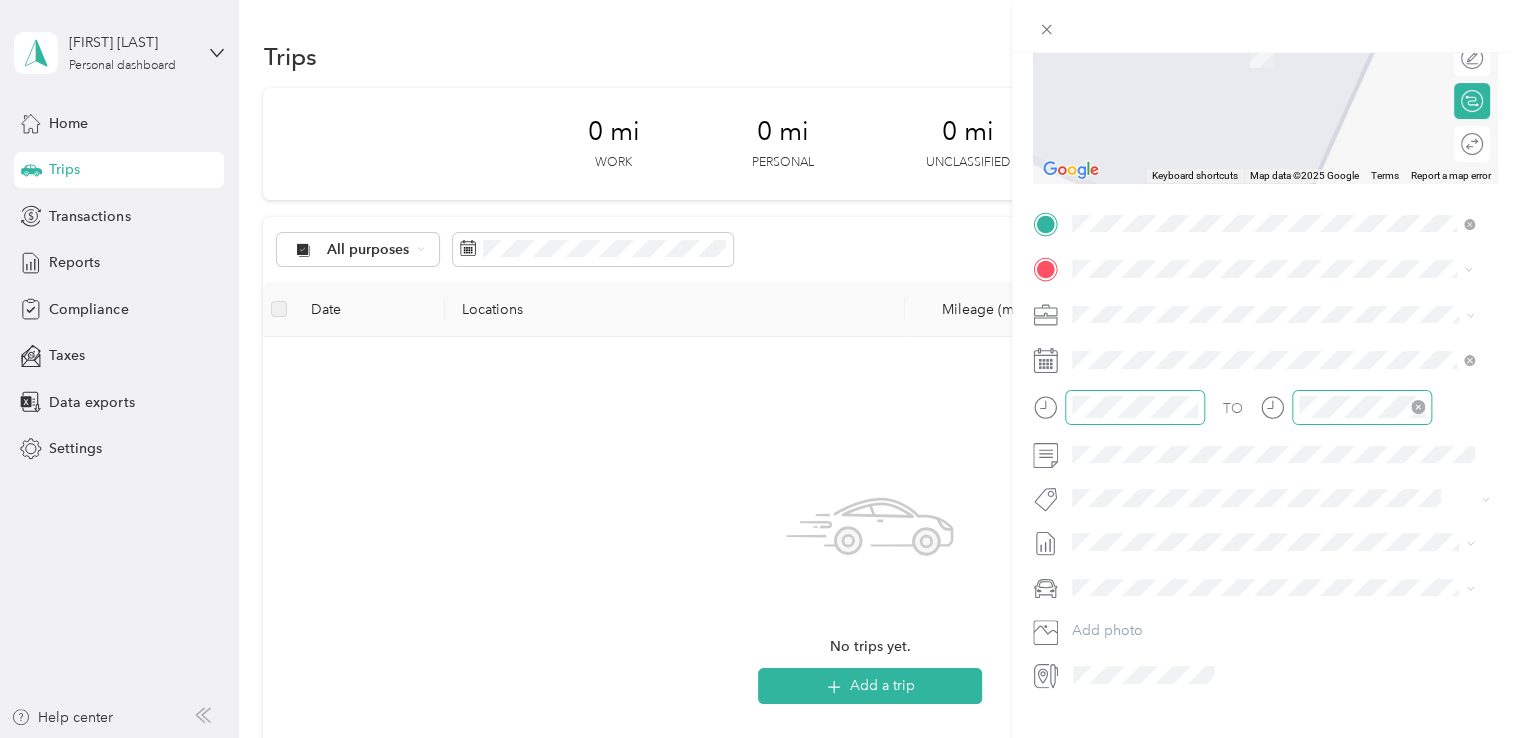 click on "[NUMBER] [STREET]
[CITY], [STATE] [POSTAL_CODE], [COUNTRY]" at bounding box center [1253, 349] 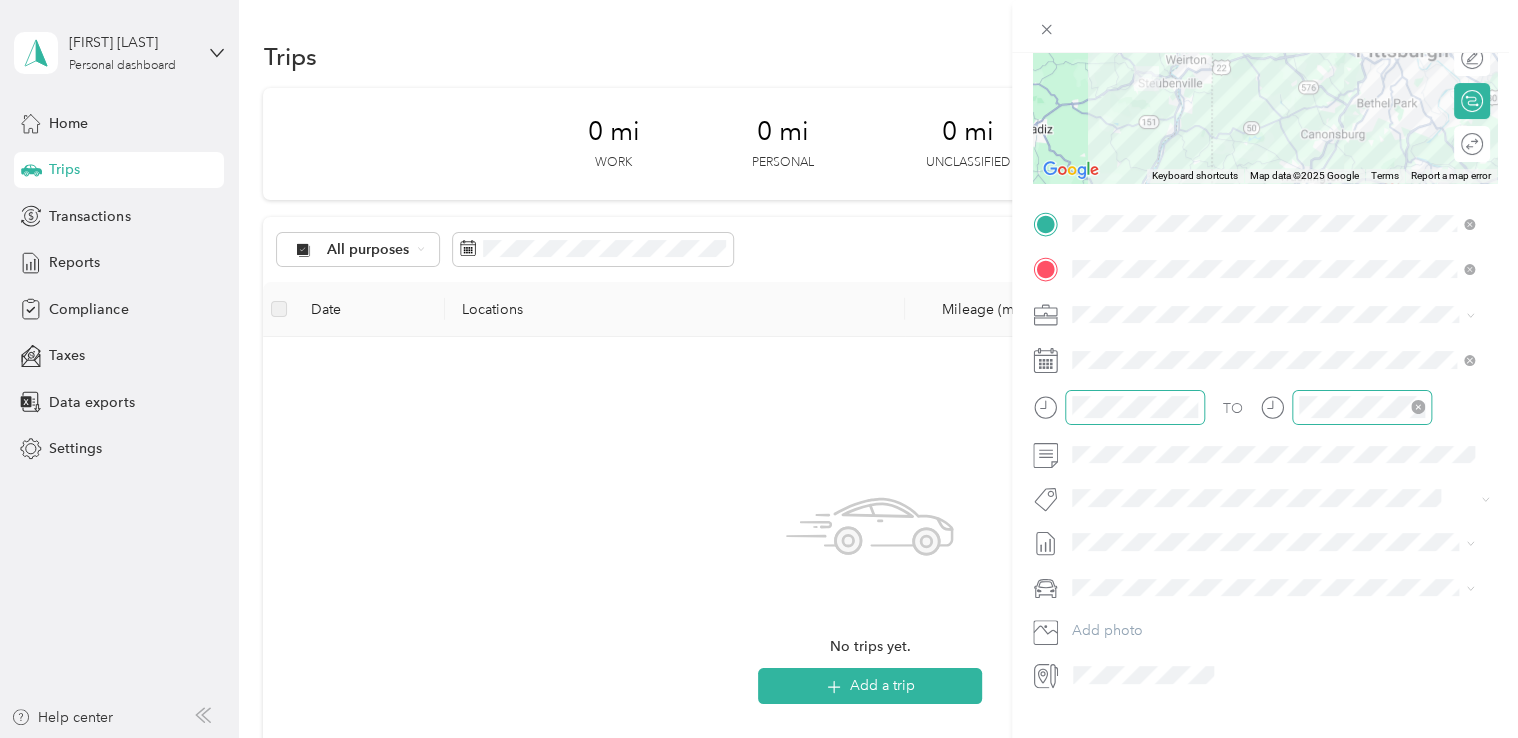click on "My car" at bounding box center [1100, 611] 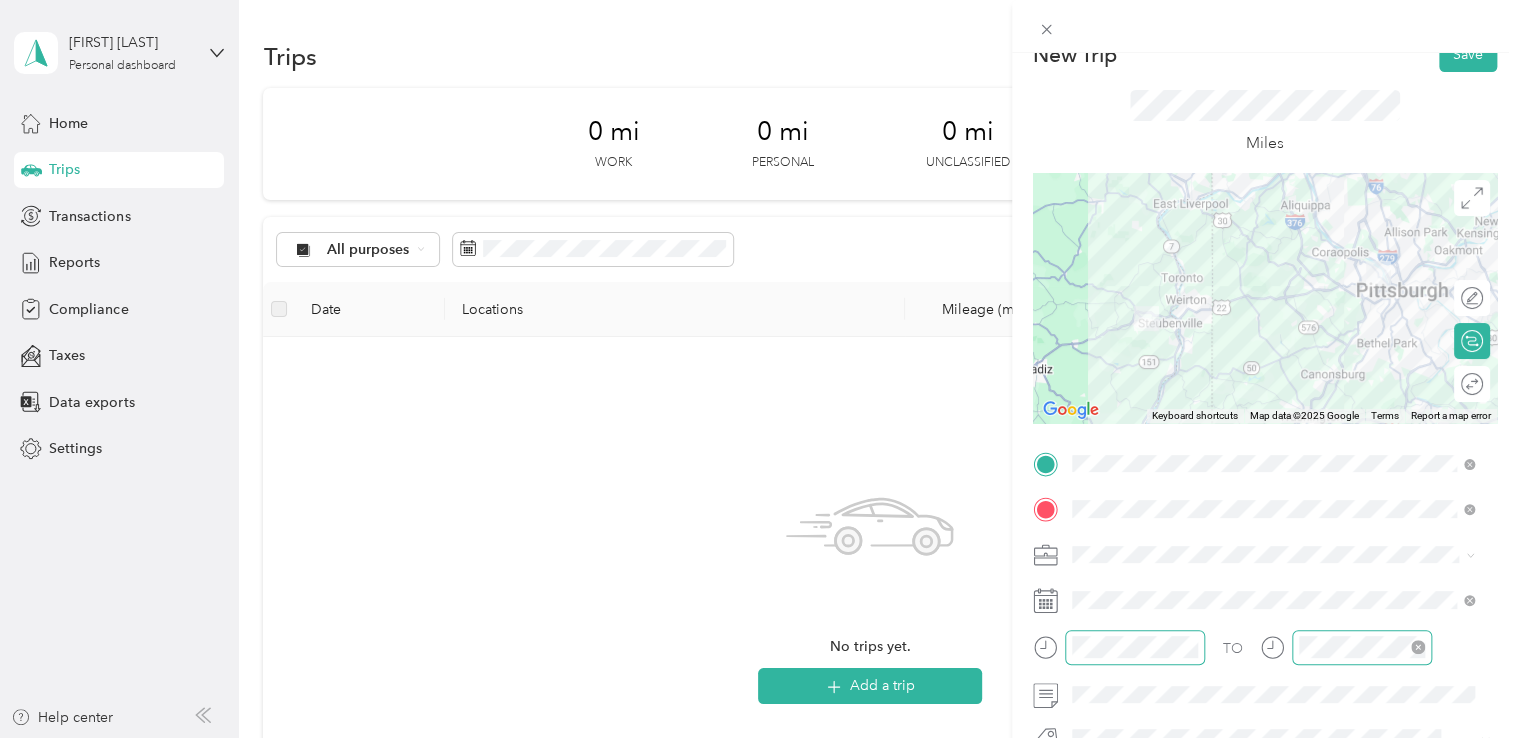 scroll, scrollTop: 0, scrollLeft: 0, axis: both 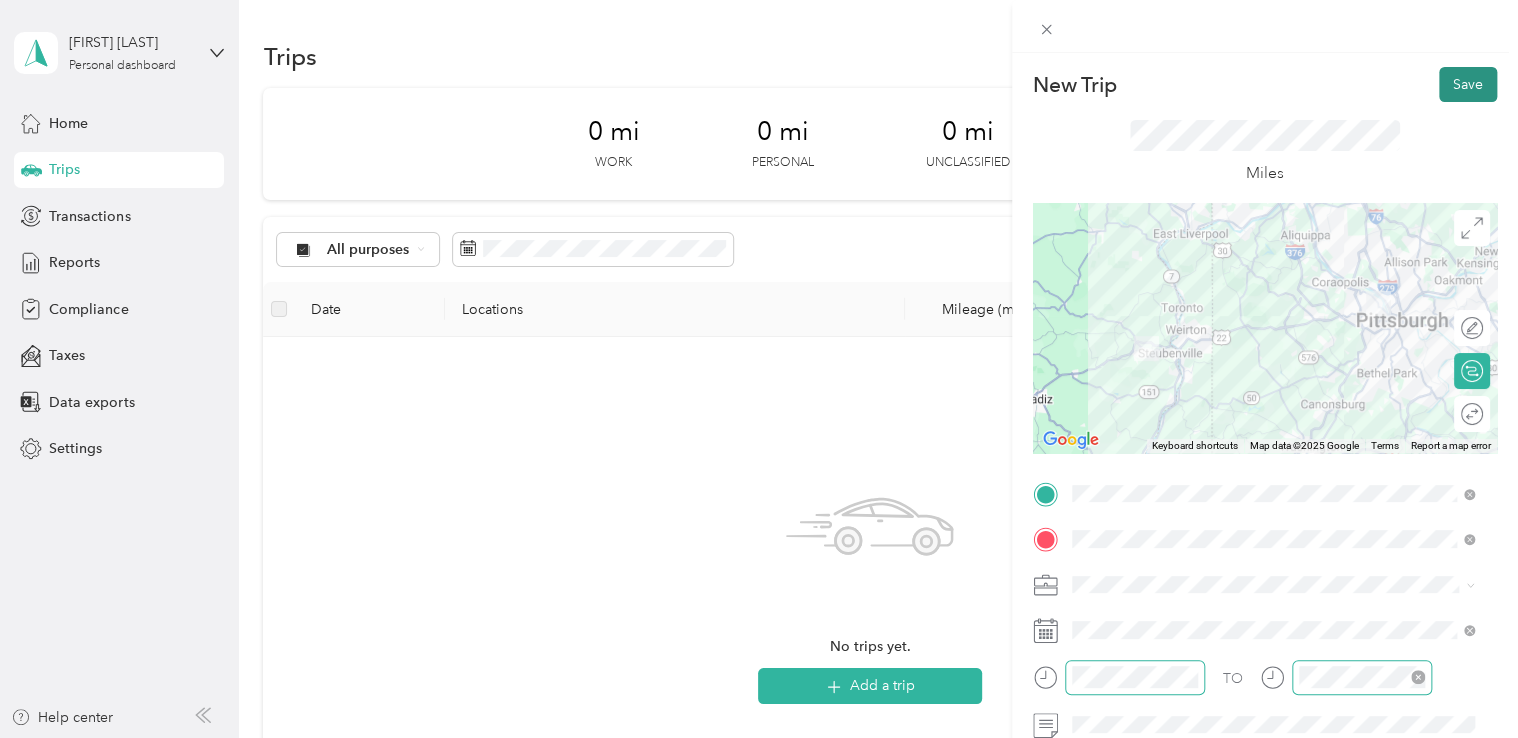 click on "Save" at bounding box center [1468, 84] 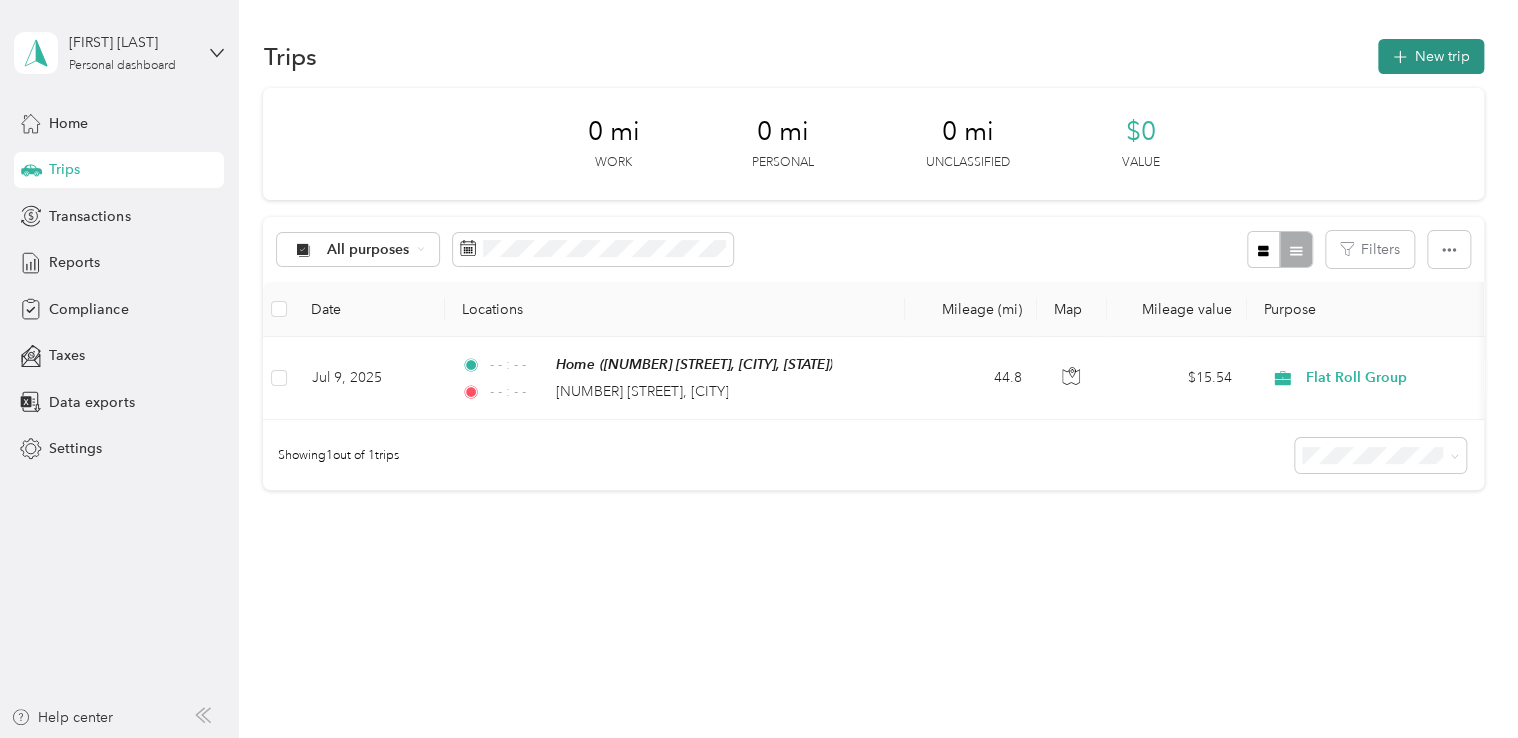 click on "New trip" at bounding box center [1431, 56] 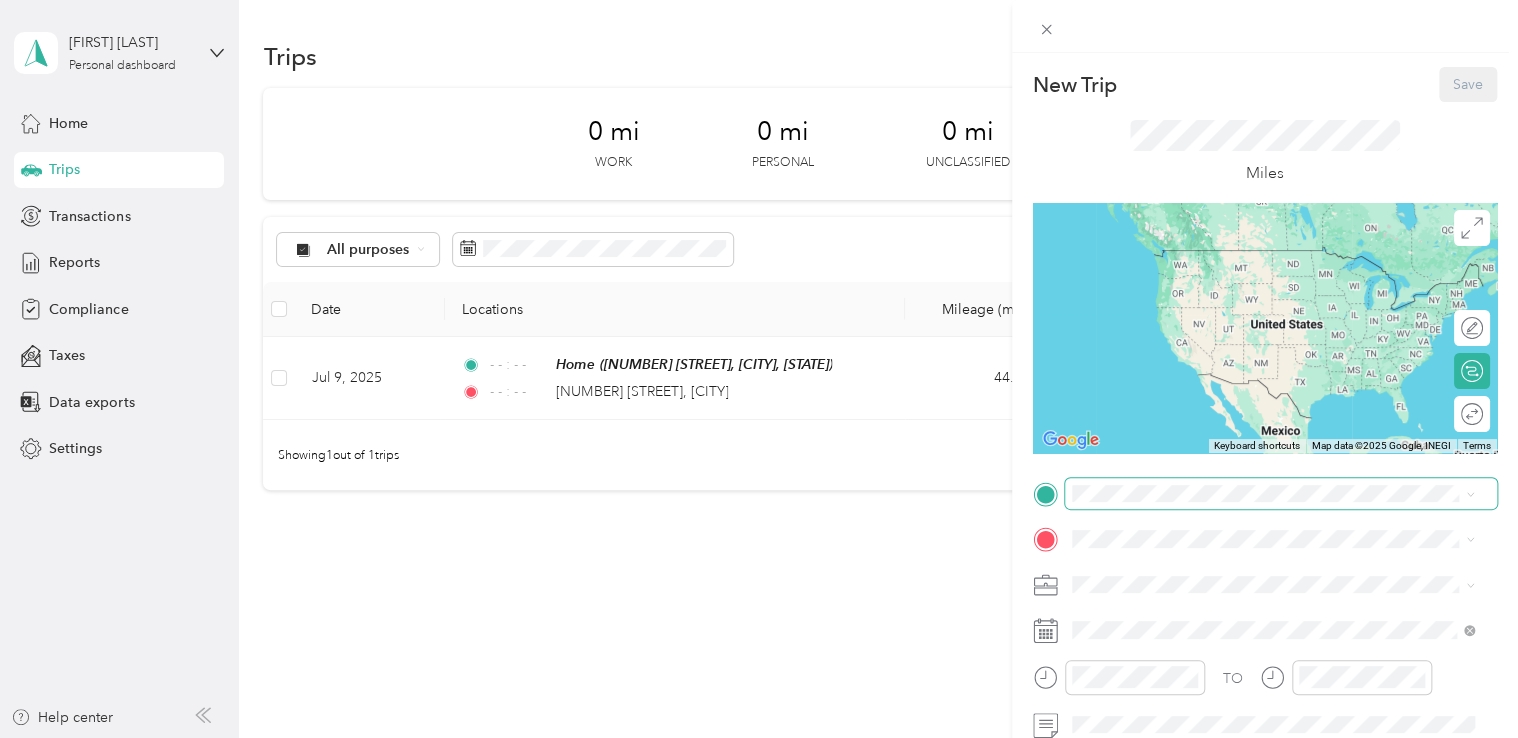 click at bounding box center [1281, 494] 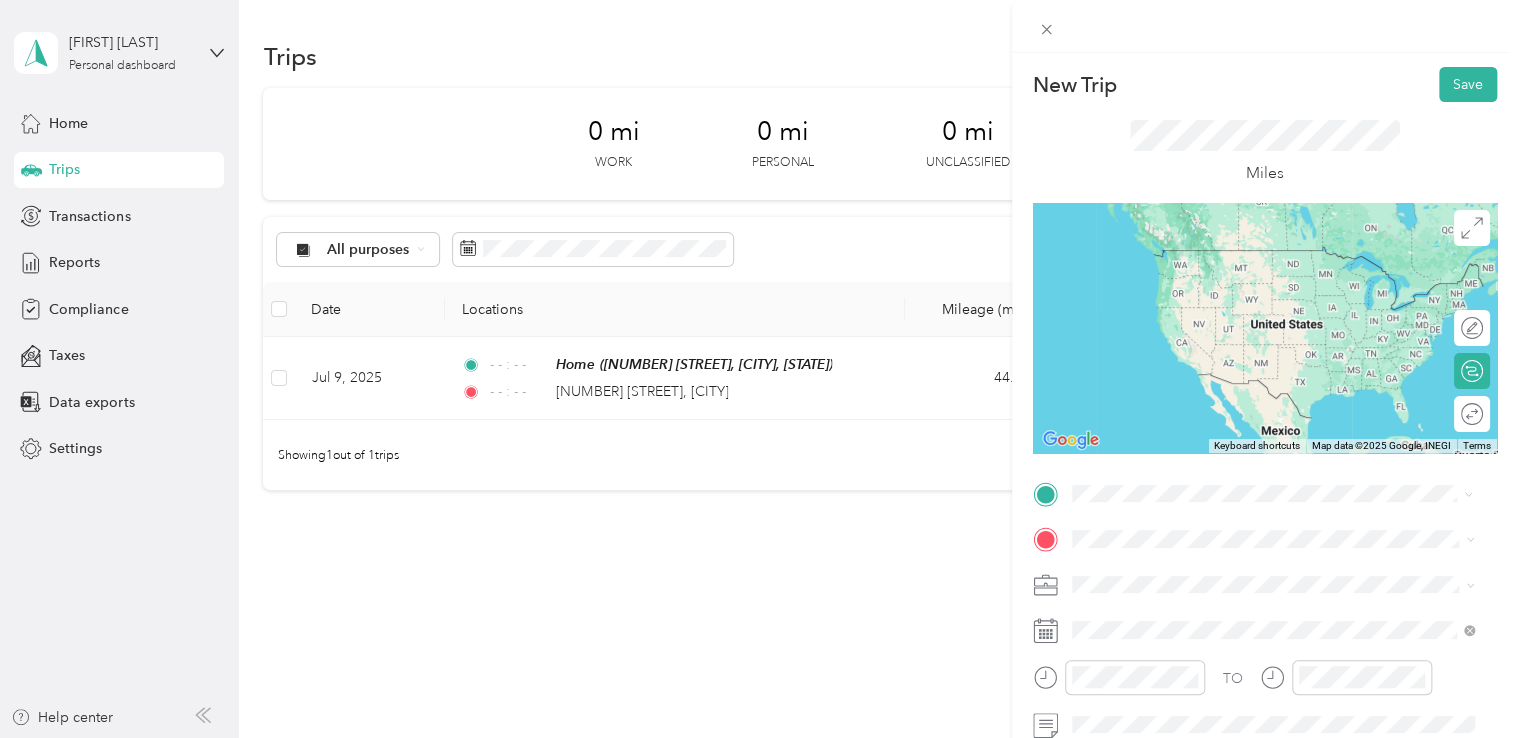 click on "[NUMBER] [STREET]
[CITY], [STATE] [POSTAL_CODE], [COUNTRY]" at bounding box center (1253, 258) 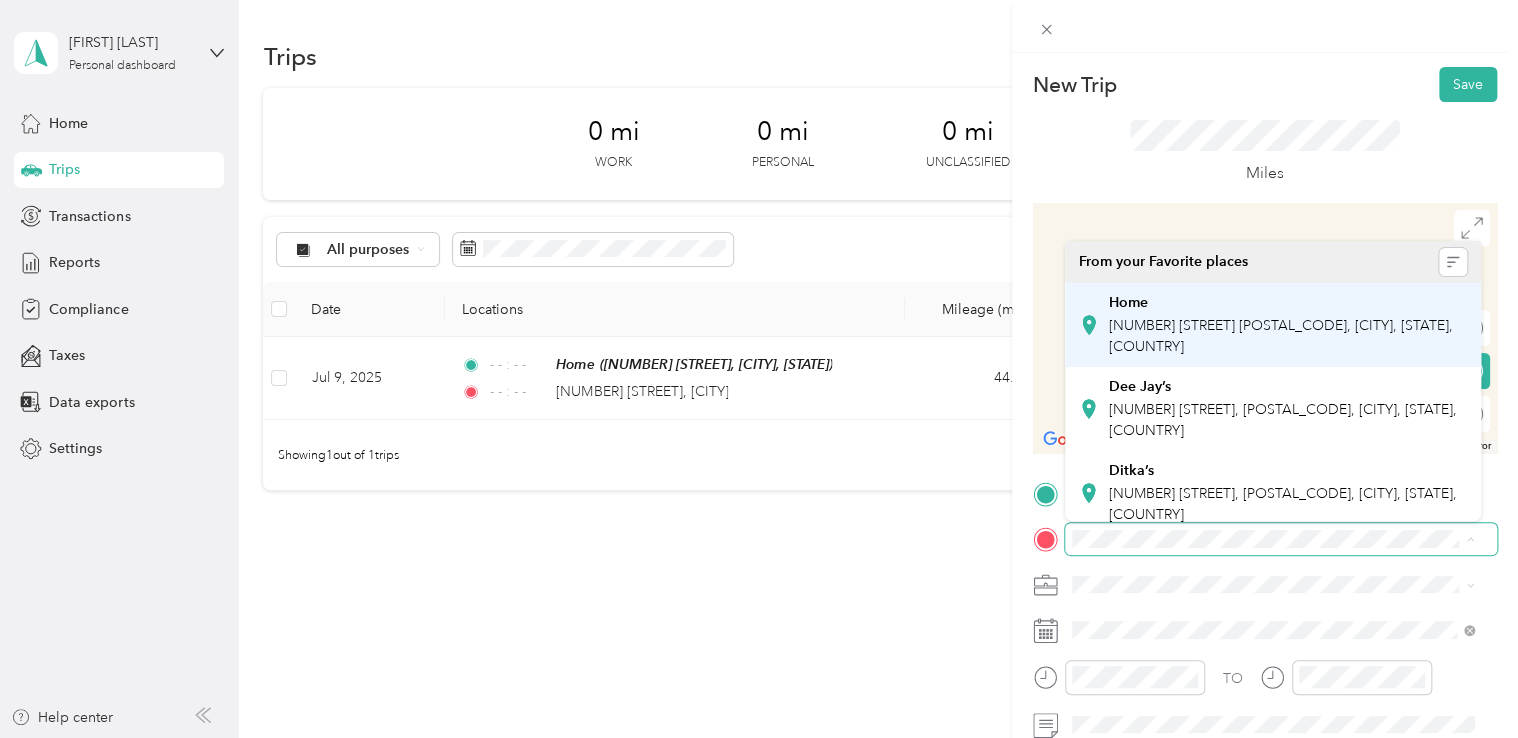 click on "[NUMBER] [STREET]
[POSTAL_CODE], [CITY], [STATE], [COUNTRY]" at bounding box center [1281, 336] 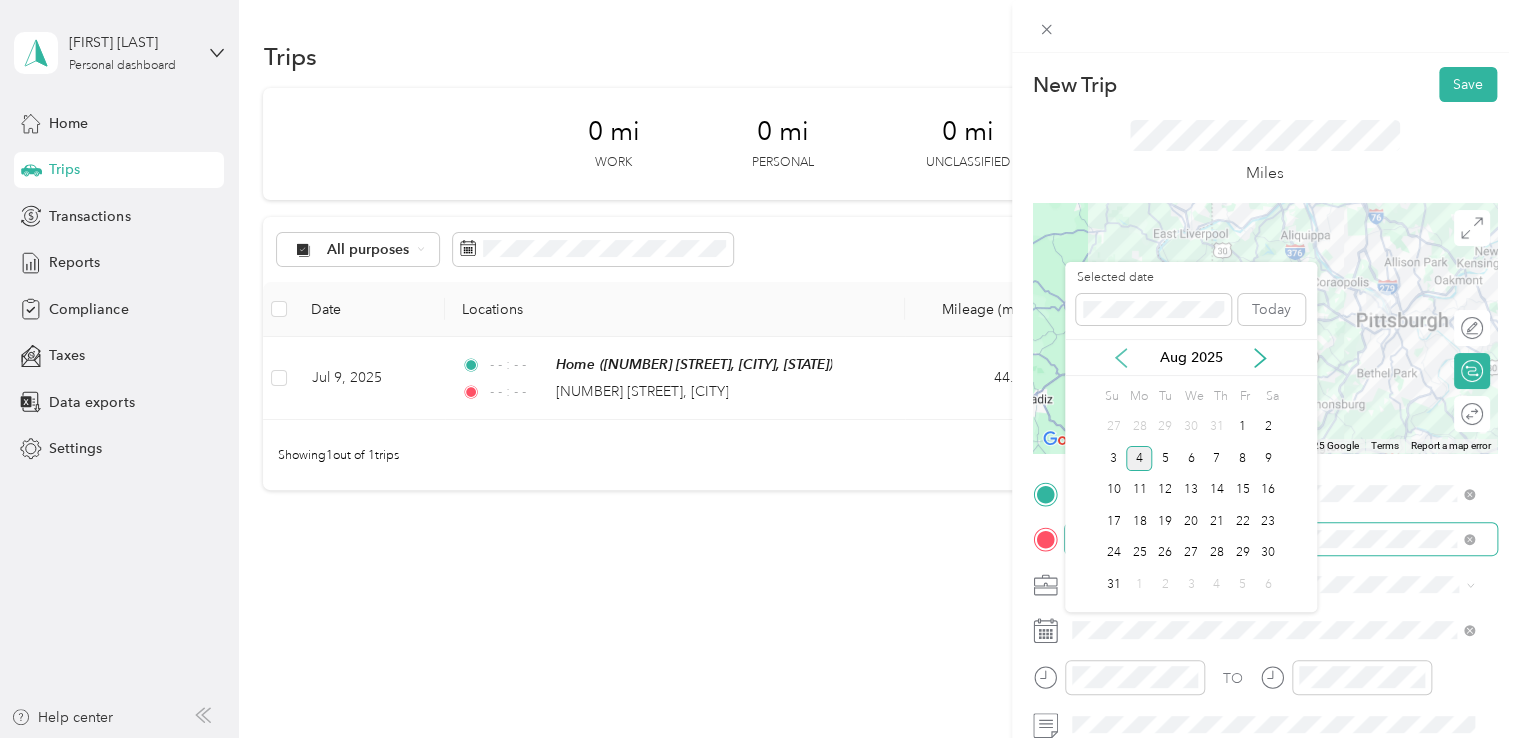 click 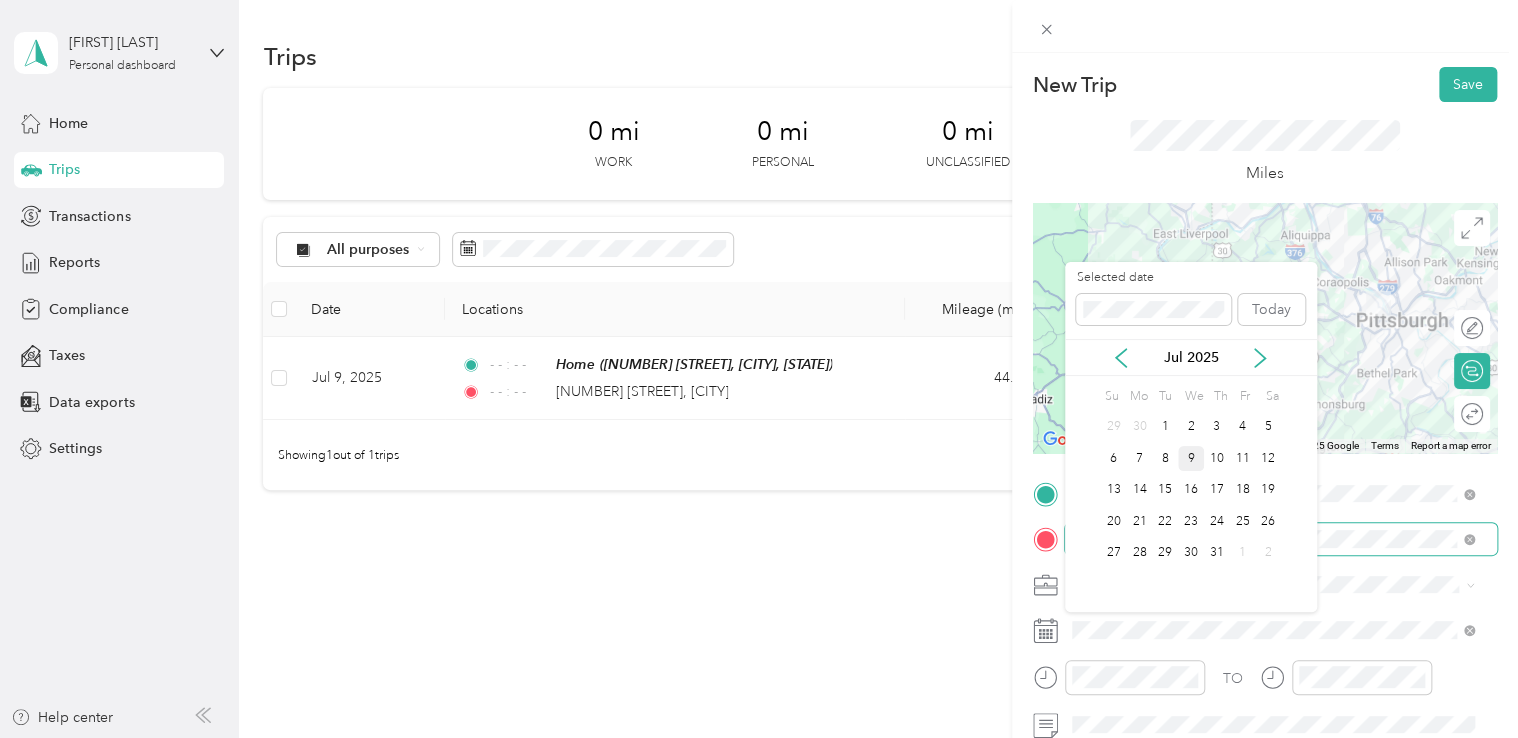 click on "9" at bounding box center [1191, 458] 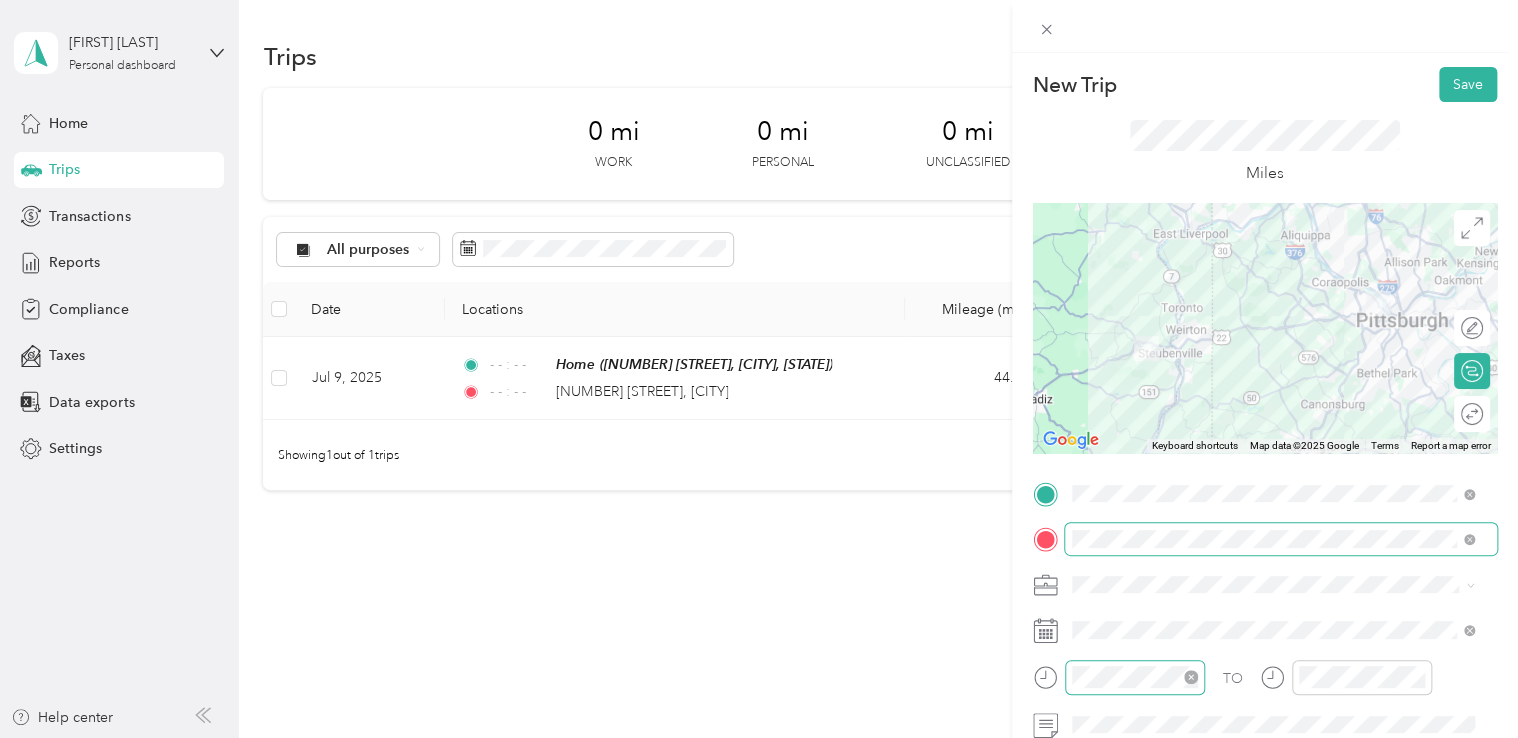 click 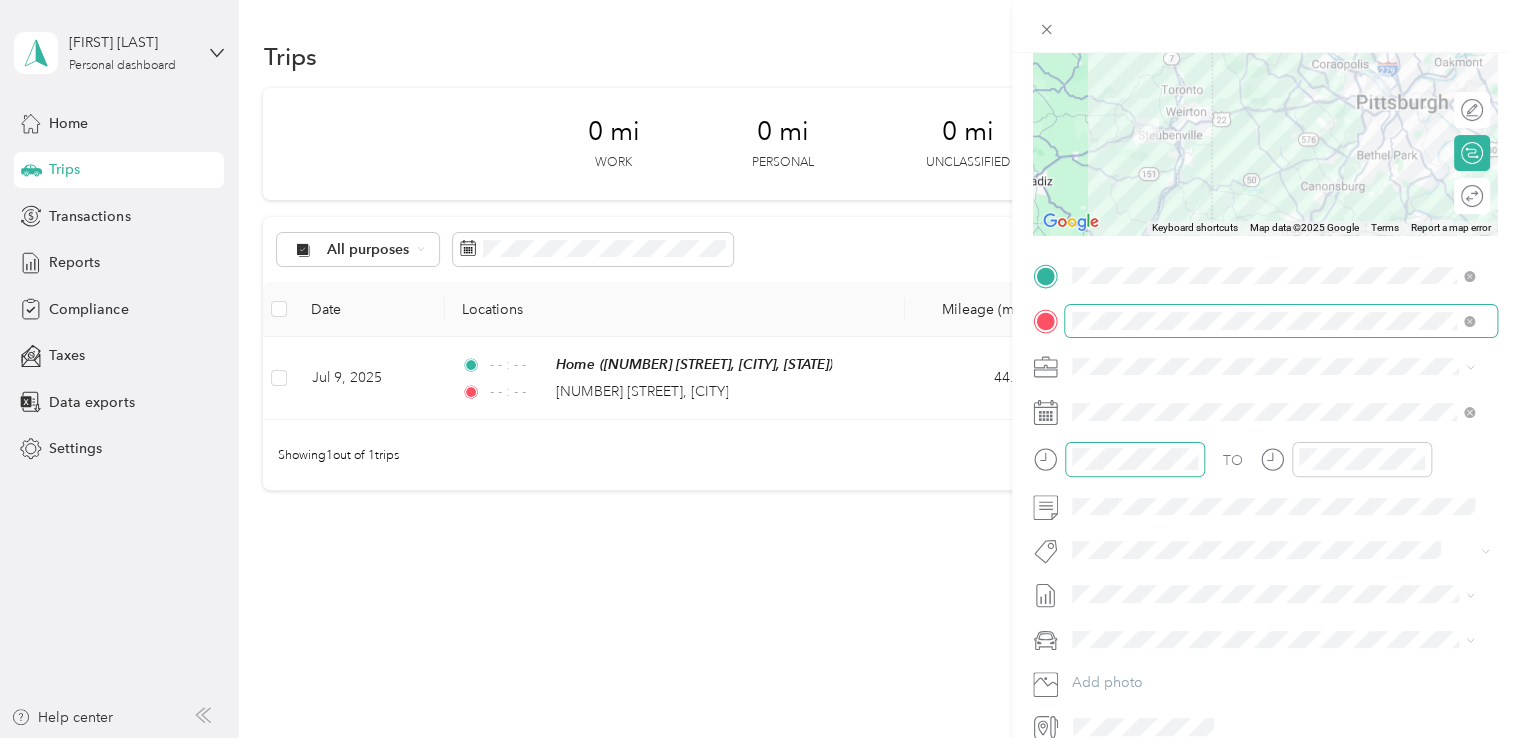 scroll, scrollTop: 220, scrollLeft: 0, axis: vertical 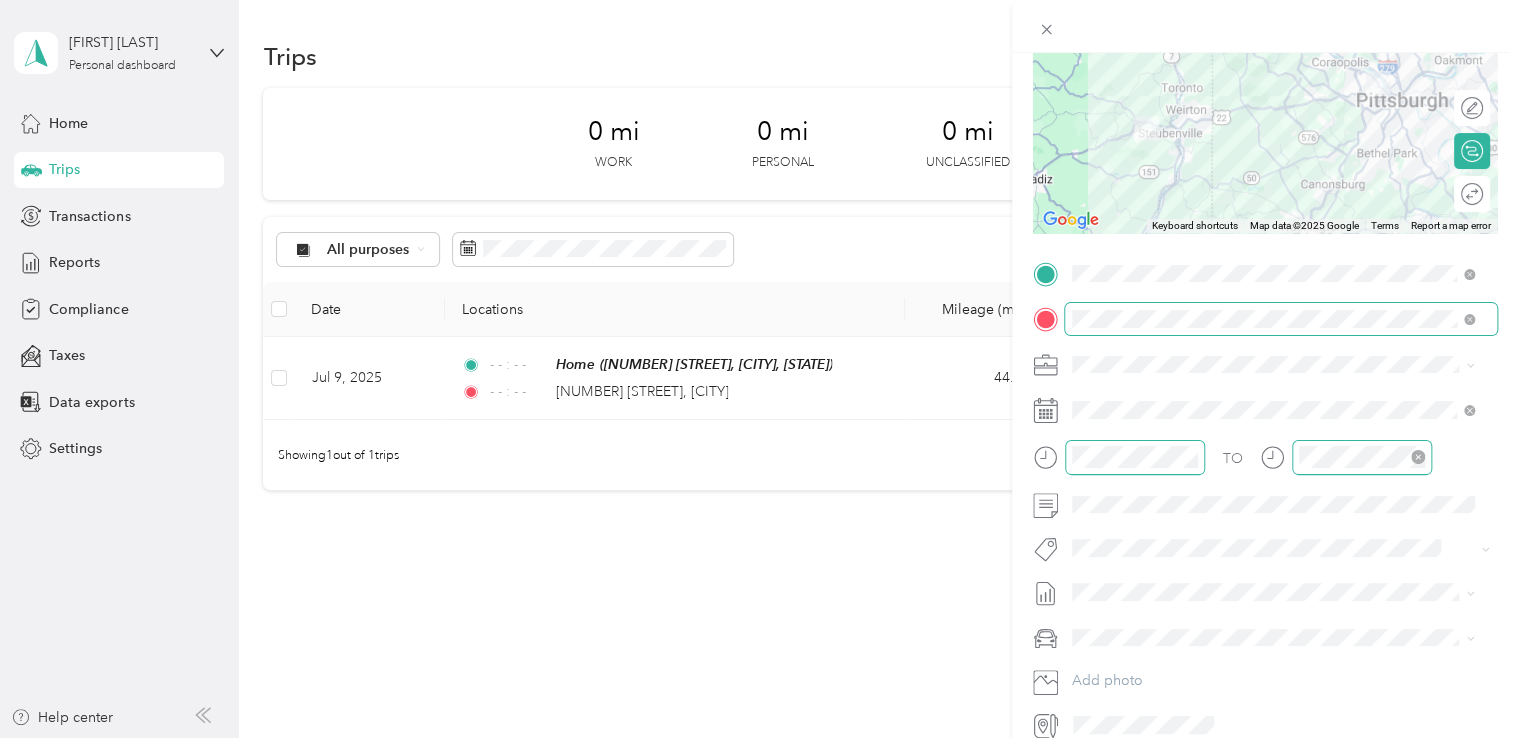 click 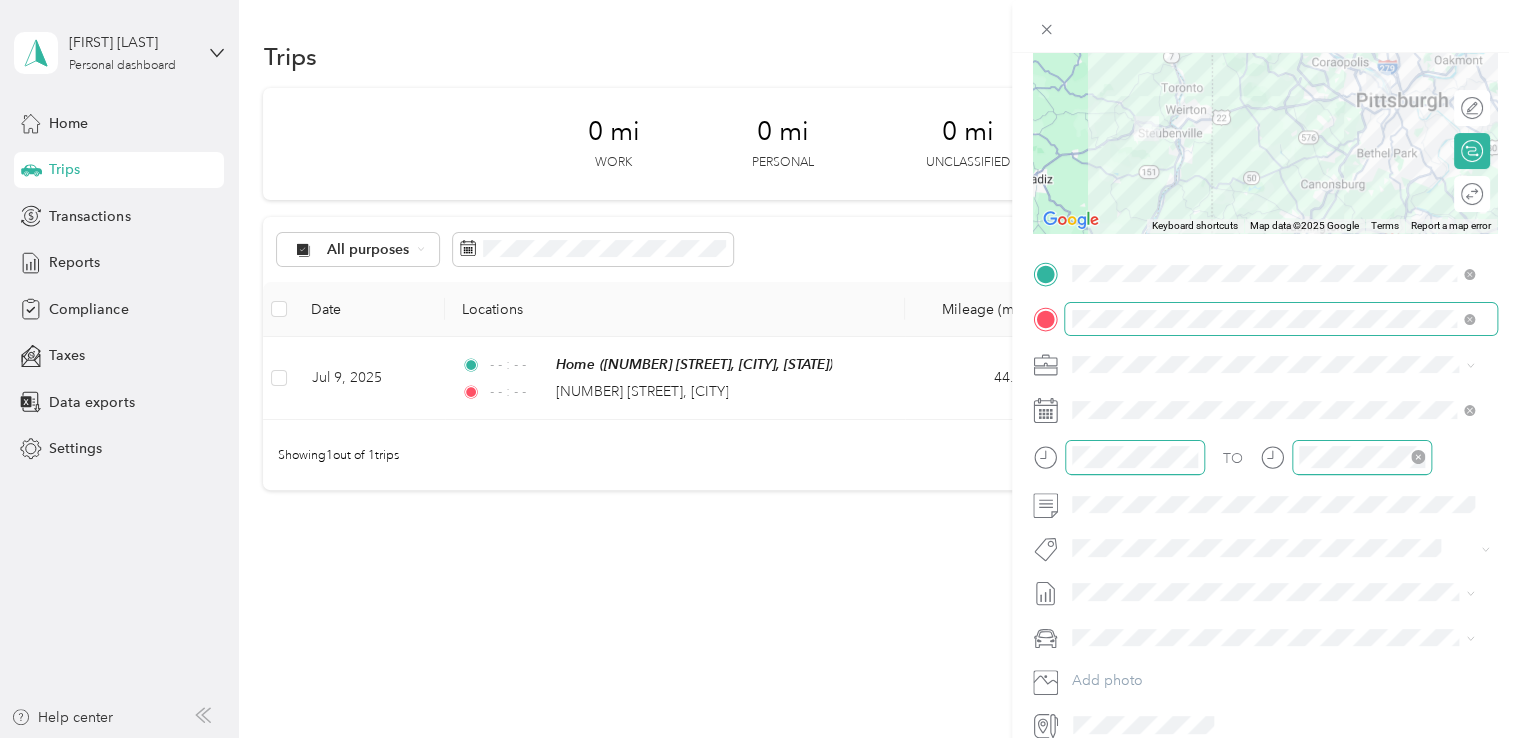 click on "My car" at bounding box center (1273, 666) 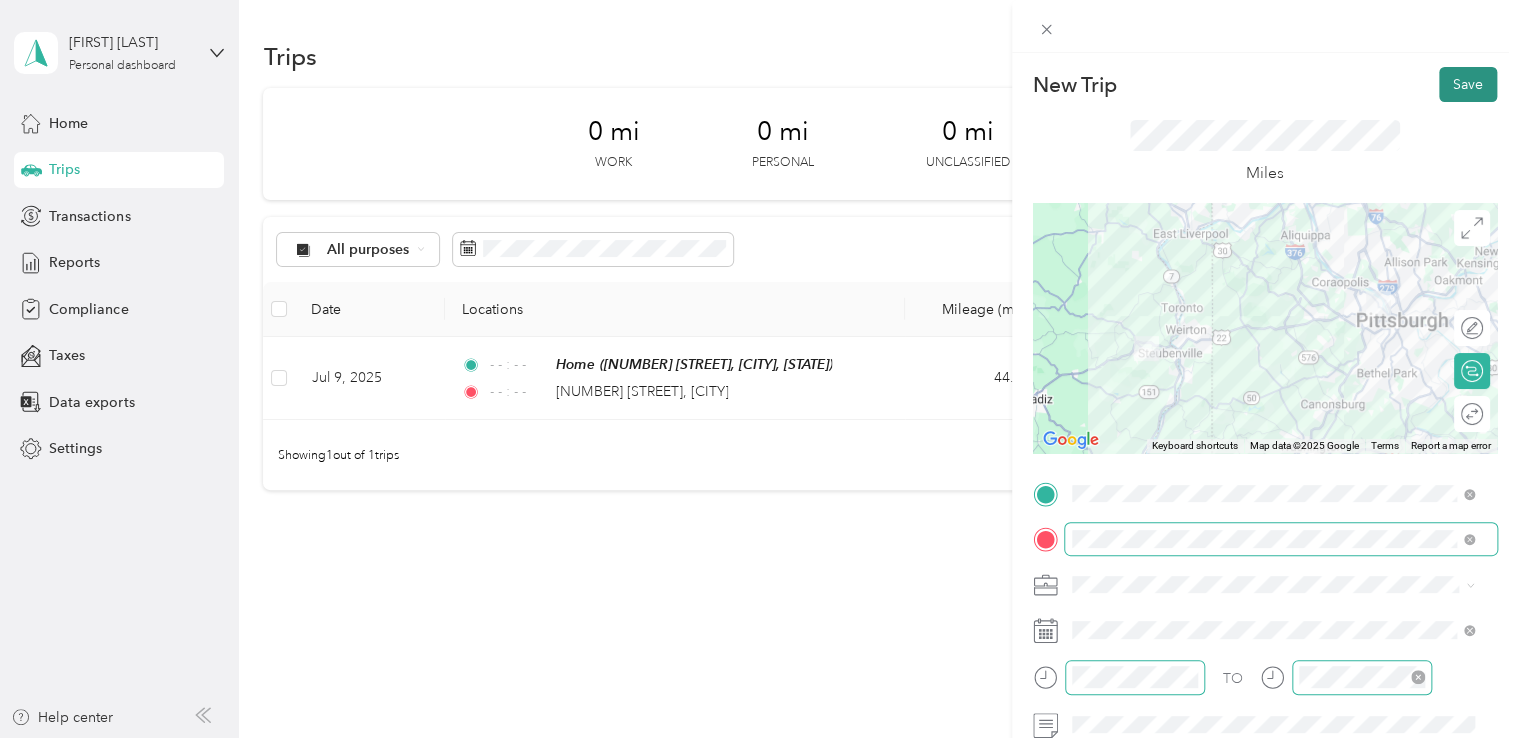 click on "Save" at bounding box center (1468, 84) 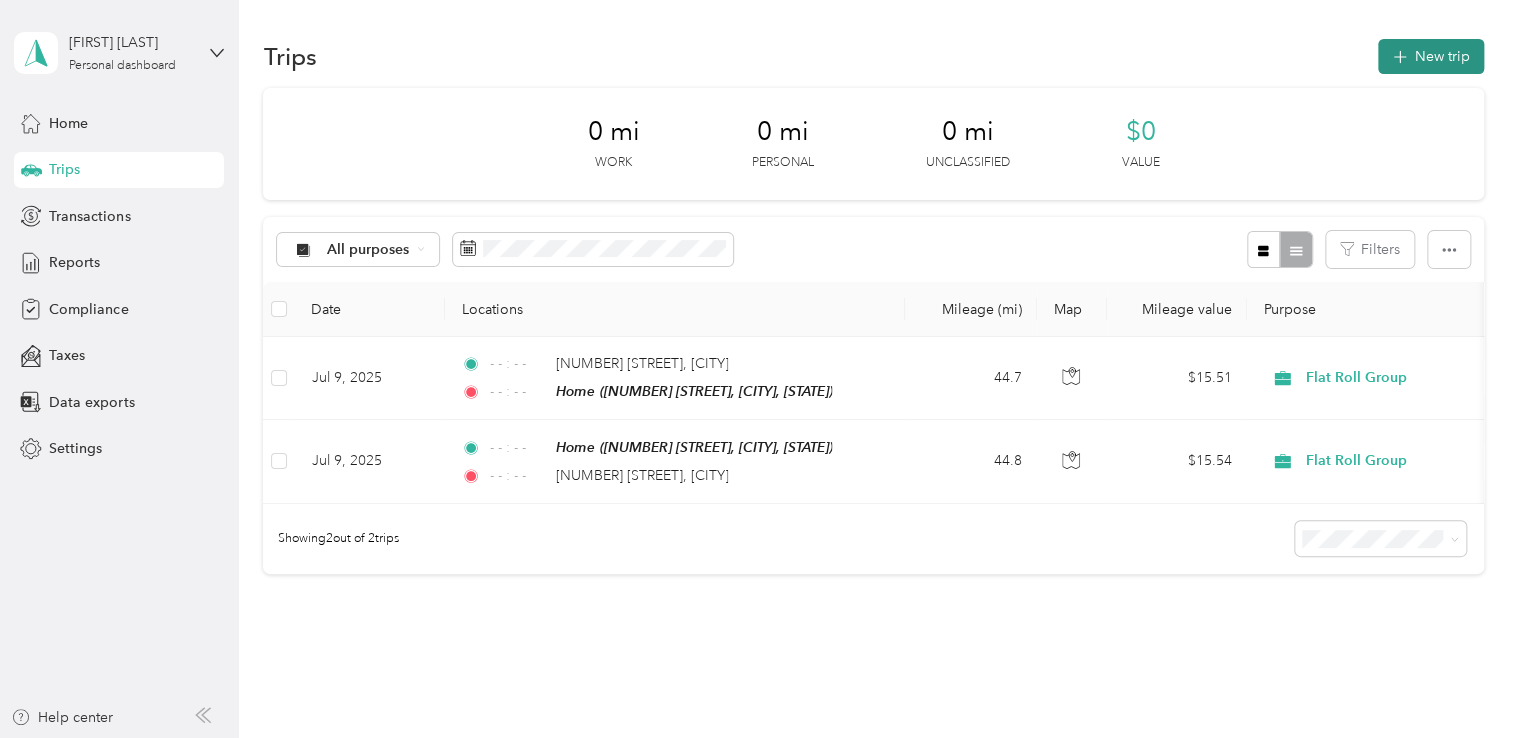 click on "New trip" at bounding box center [1431, 56] 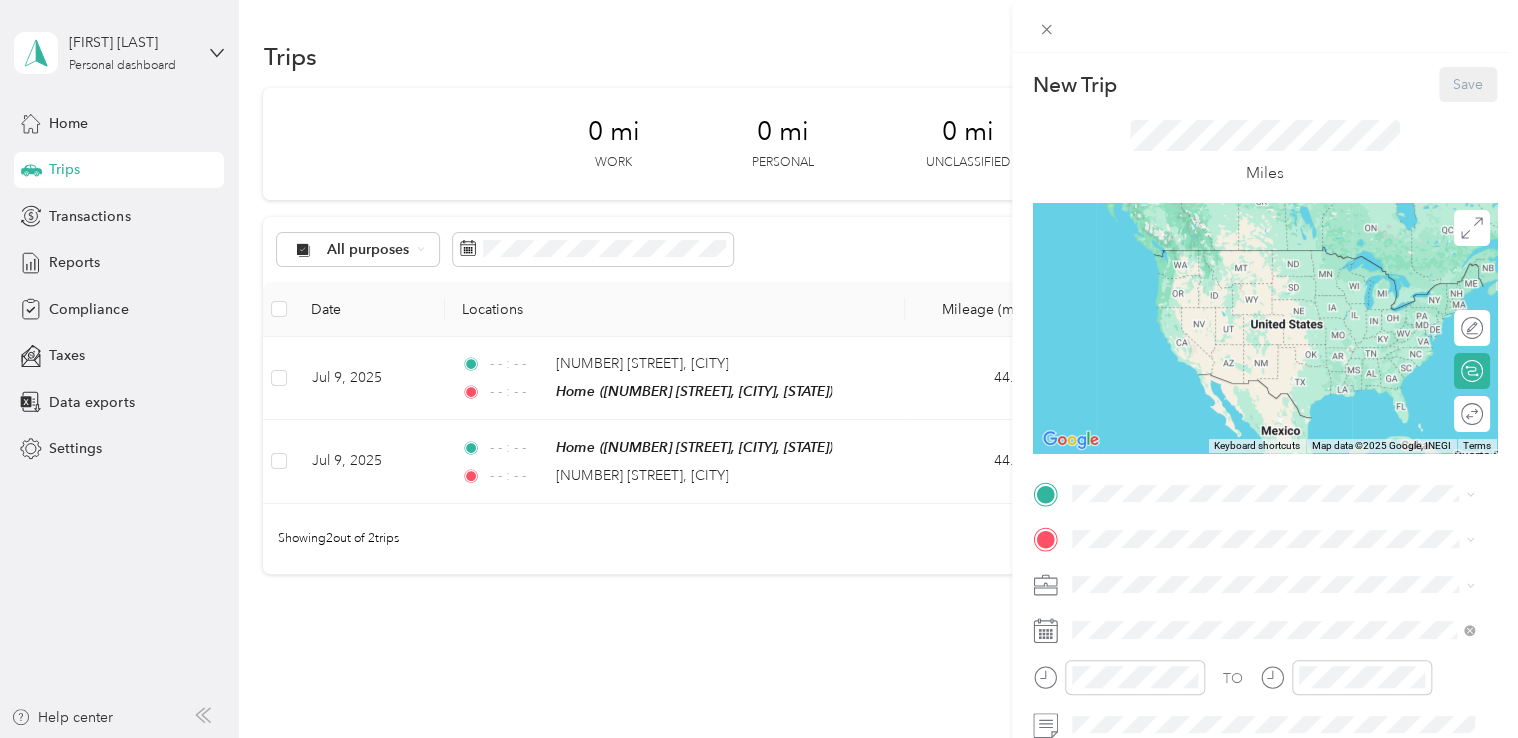 click on "Home [NUMBER] [STREET], [POSTAL_CODE], [CITY], [STATE], [COUNTRY]" at bounding box center (1288, 279) 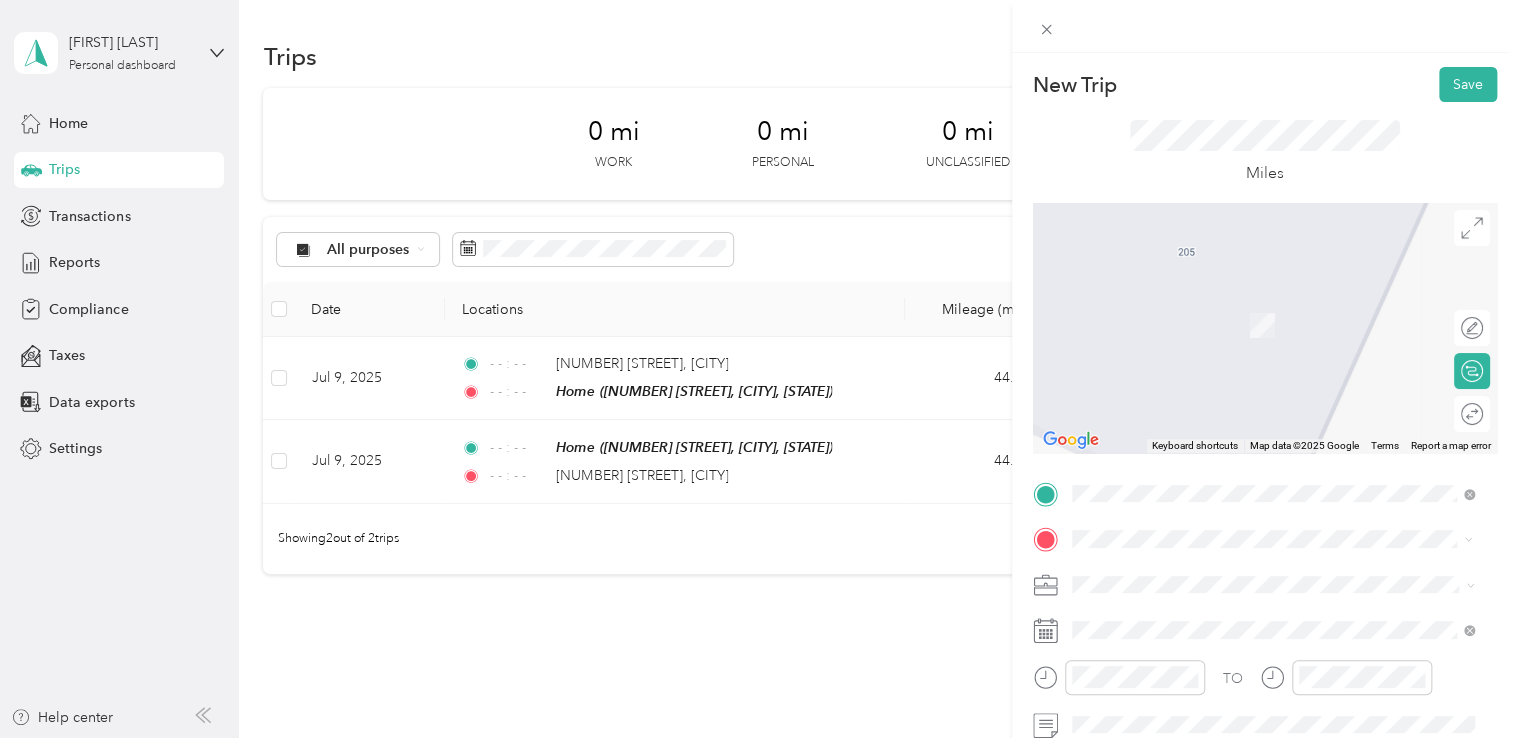 click on "[NUMBER] [STREET]
[CITY], [STATE] [POSTAL_CODE], [COUNTRY]" at bounding box center [1253, 619] 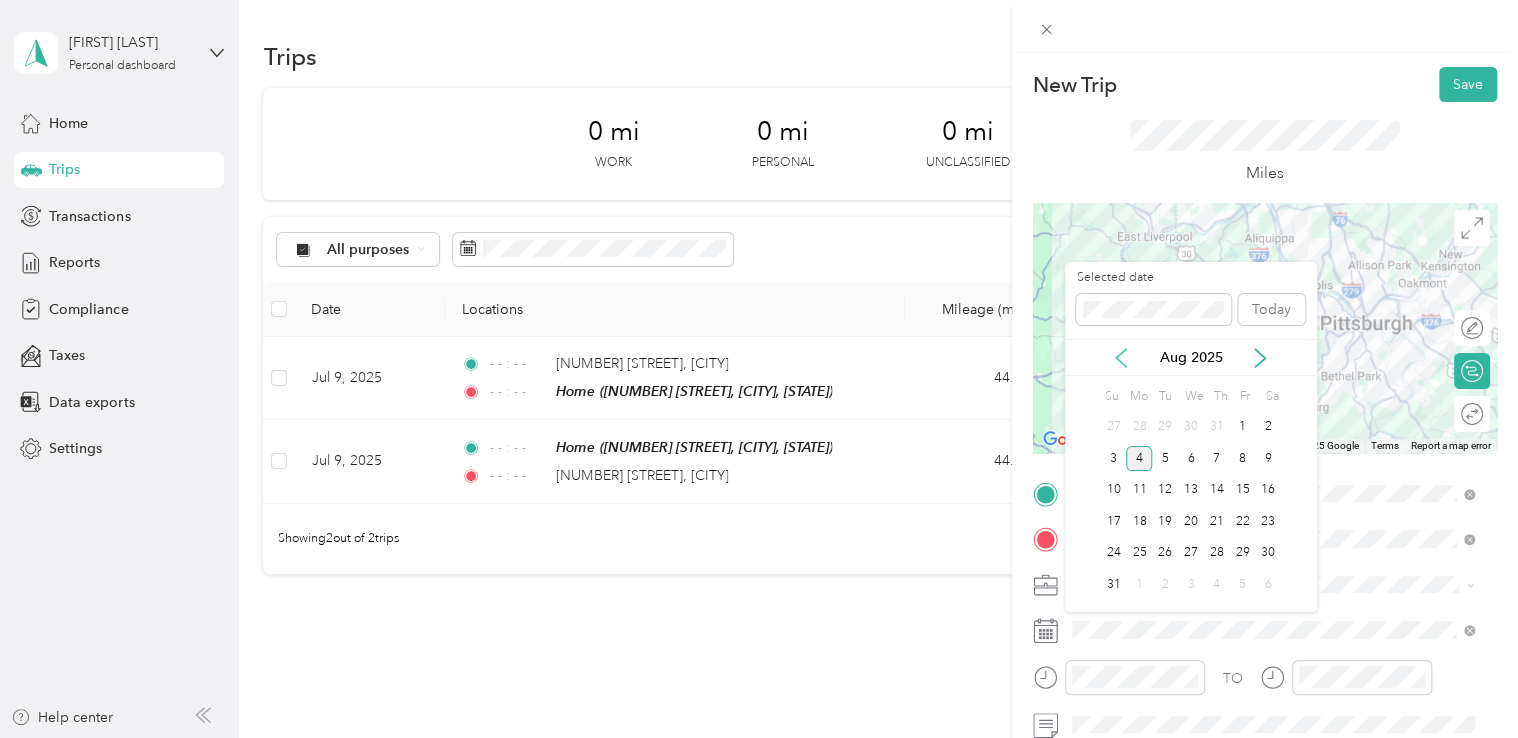 click 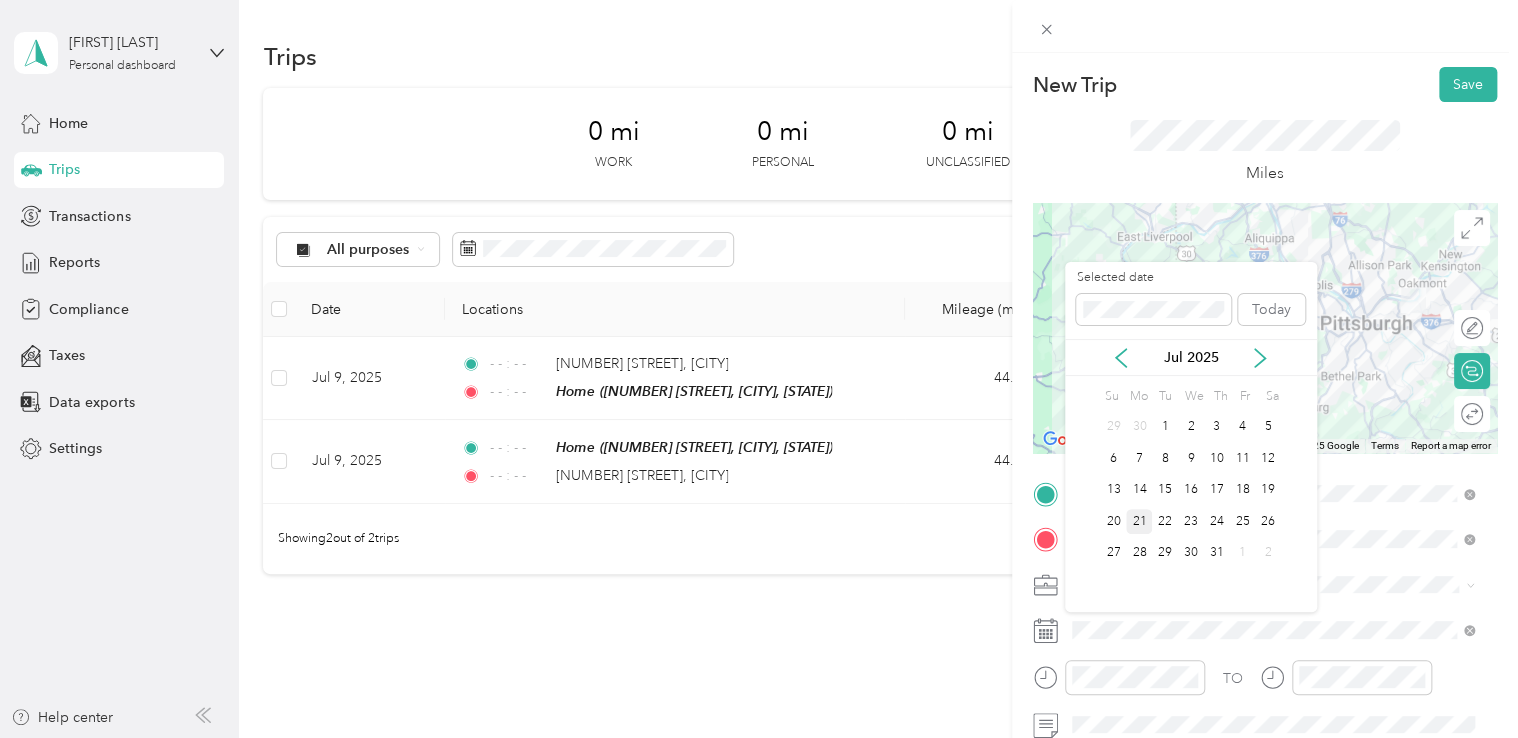 click on "21" at bounding box center [1139, 521] 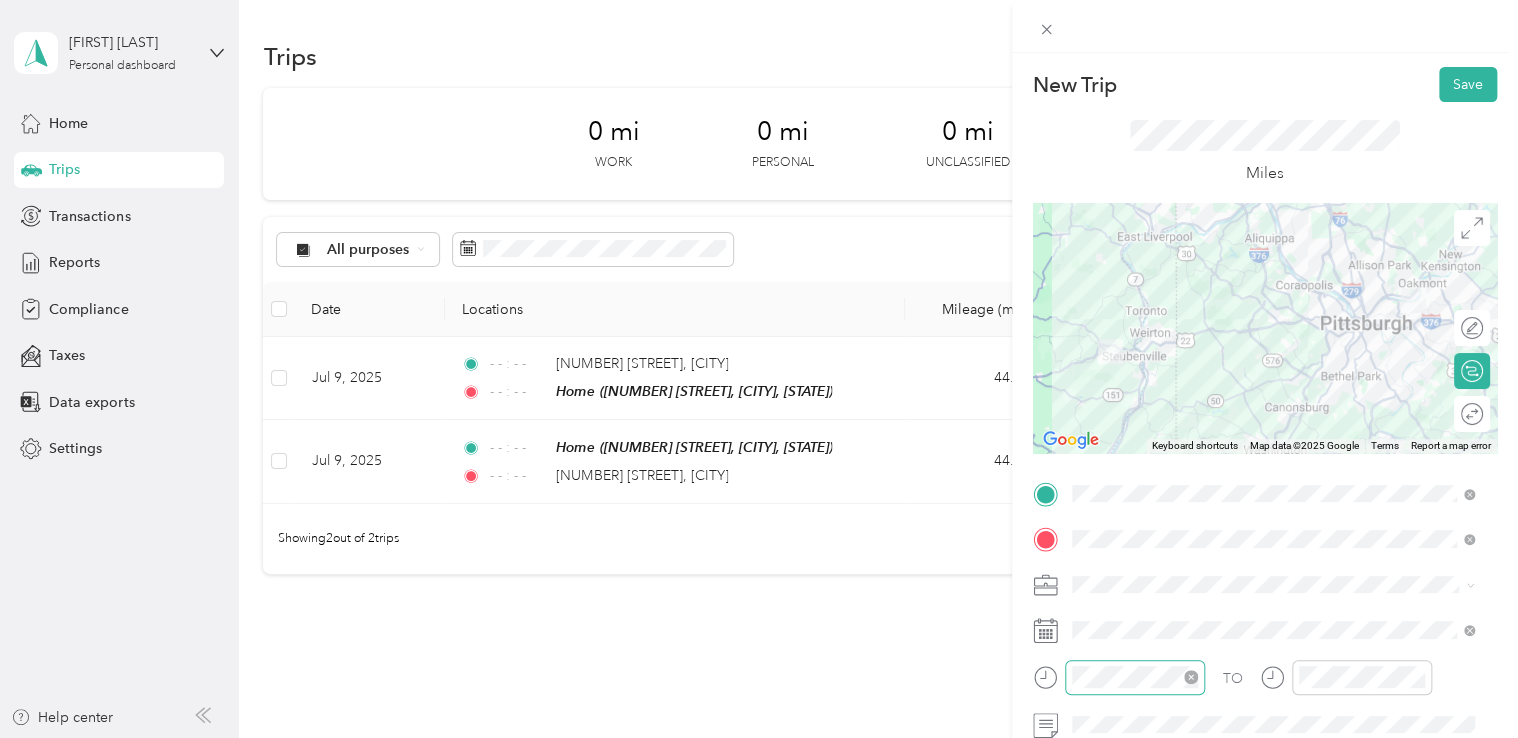 click 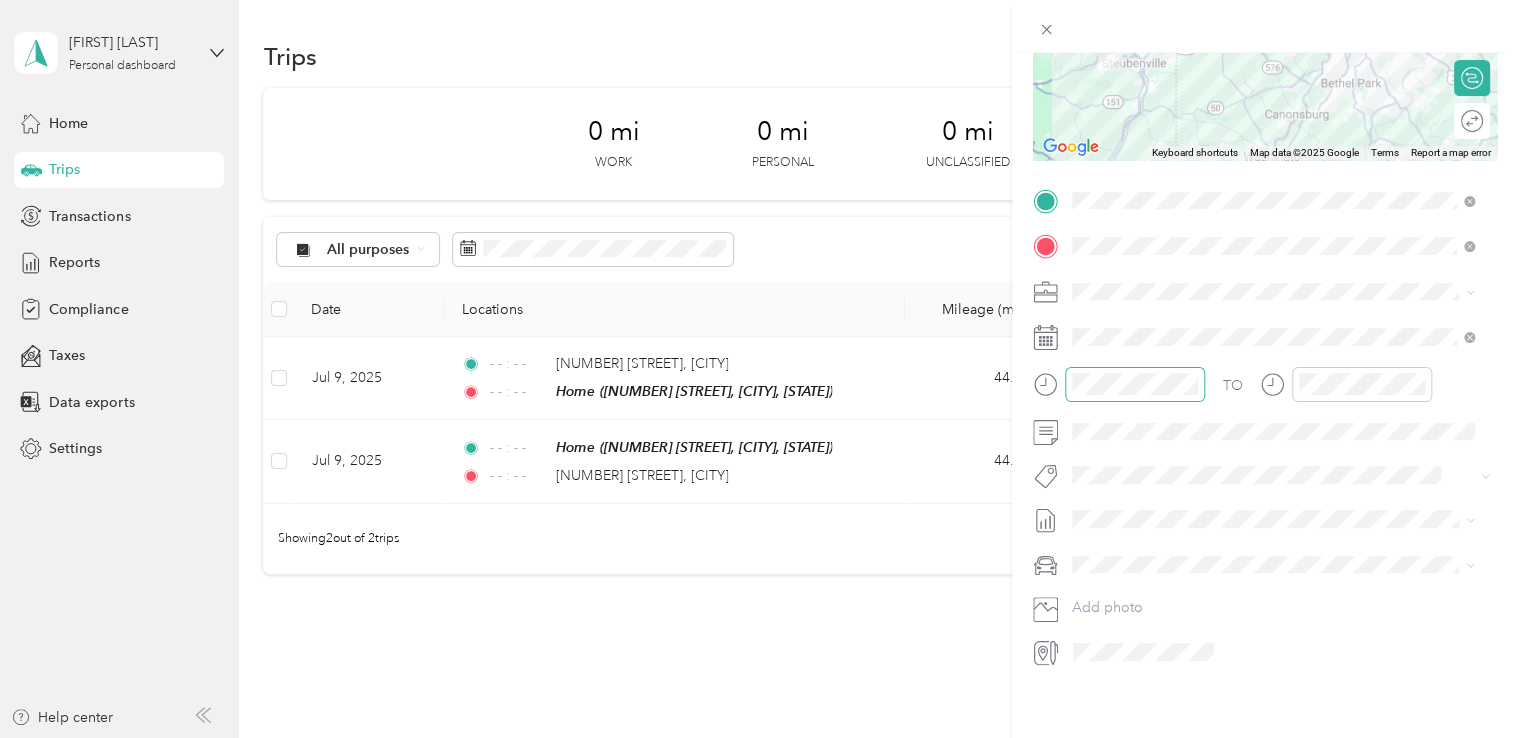 scroll, scrollTop: 310, scrollLeft: 0, axis: vertical 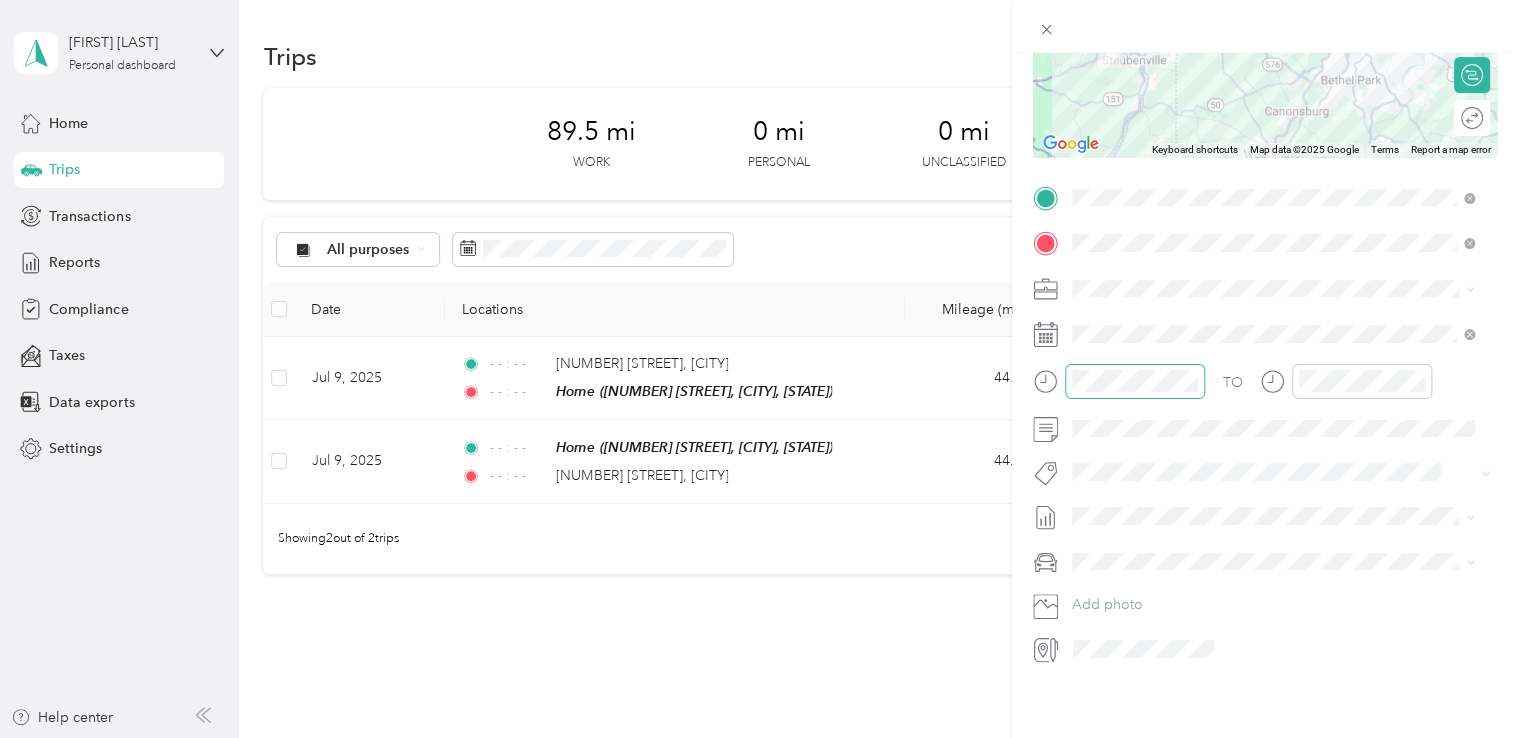 click on "My car" at bounding box center [1273, 580] 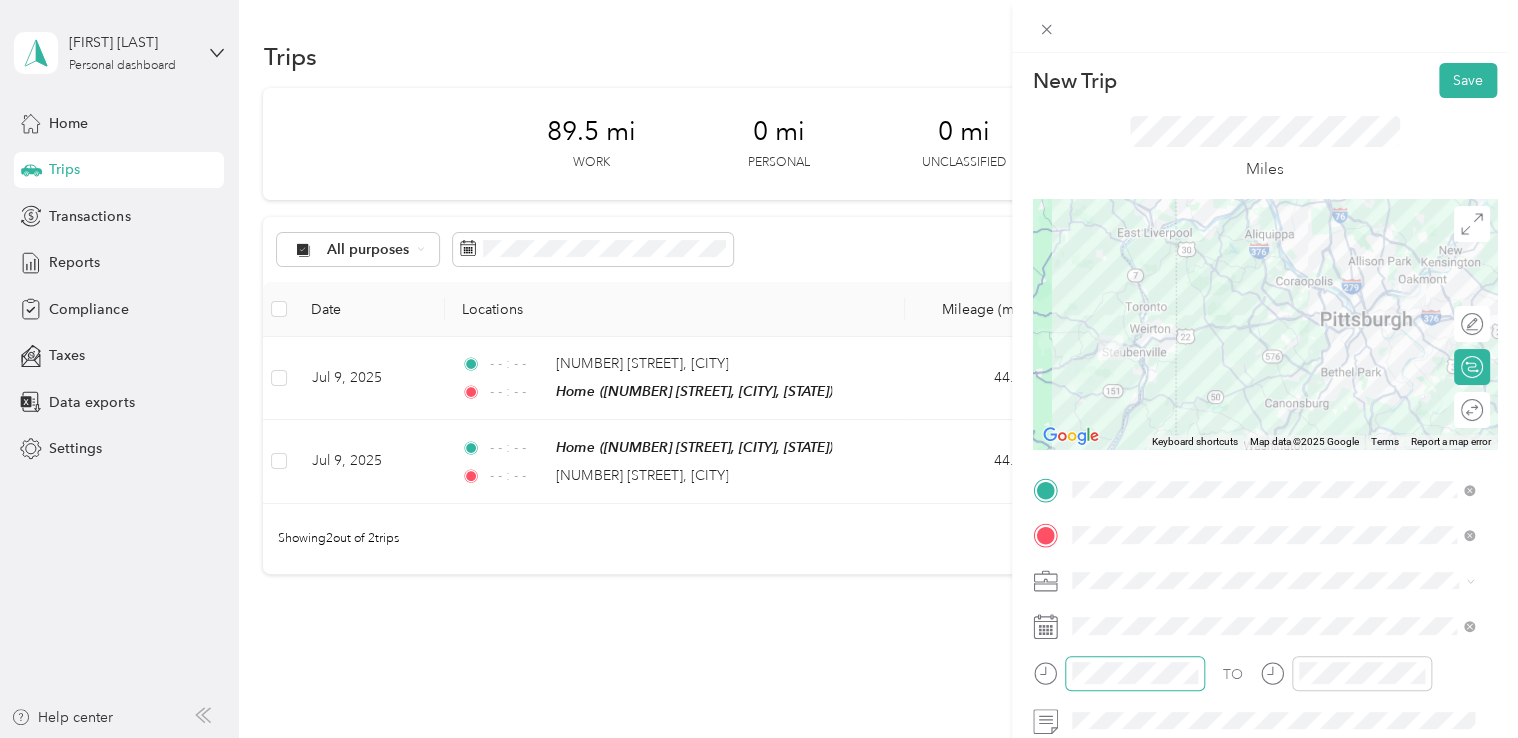 scroll, scrollTop: 0, scrollLeft: 0, axis: both 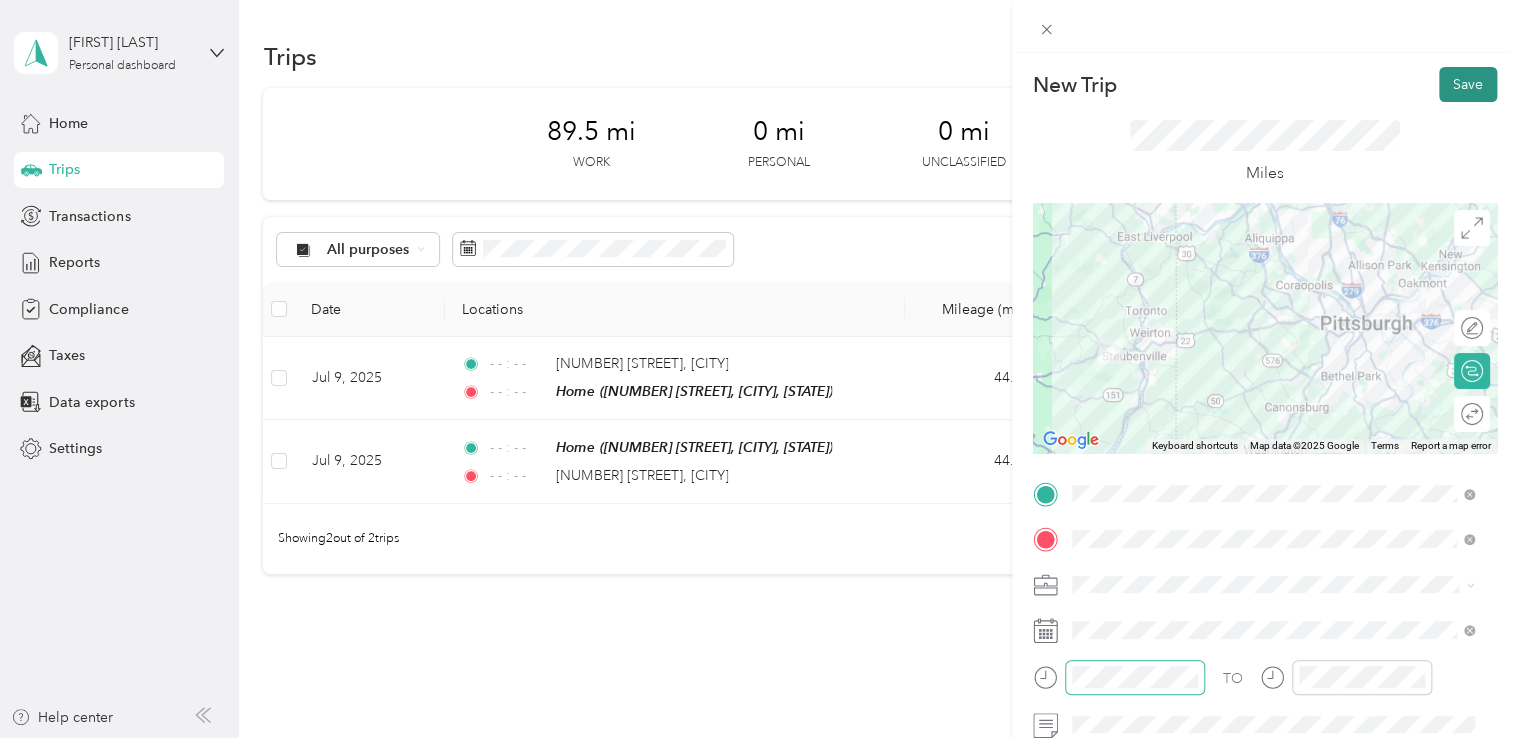 click on "Save" at bounding box center (1468, 84) 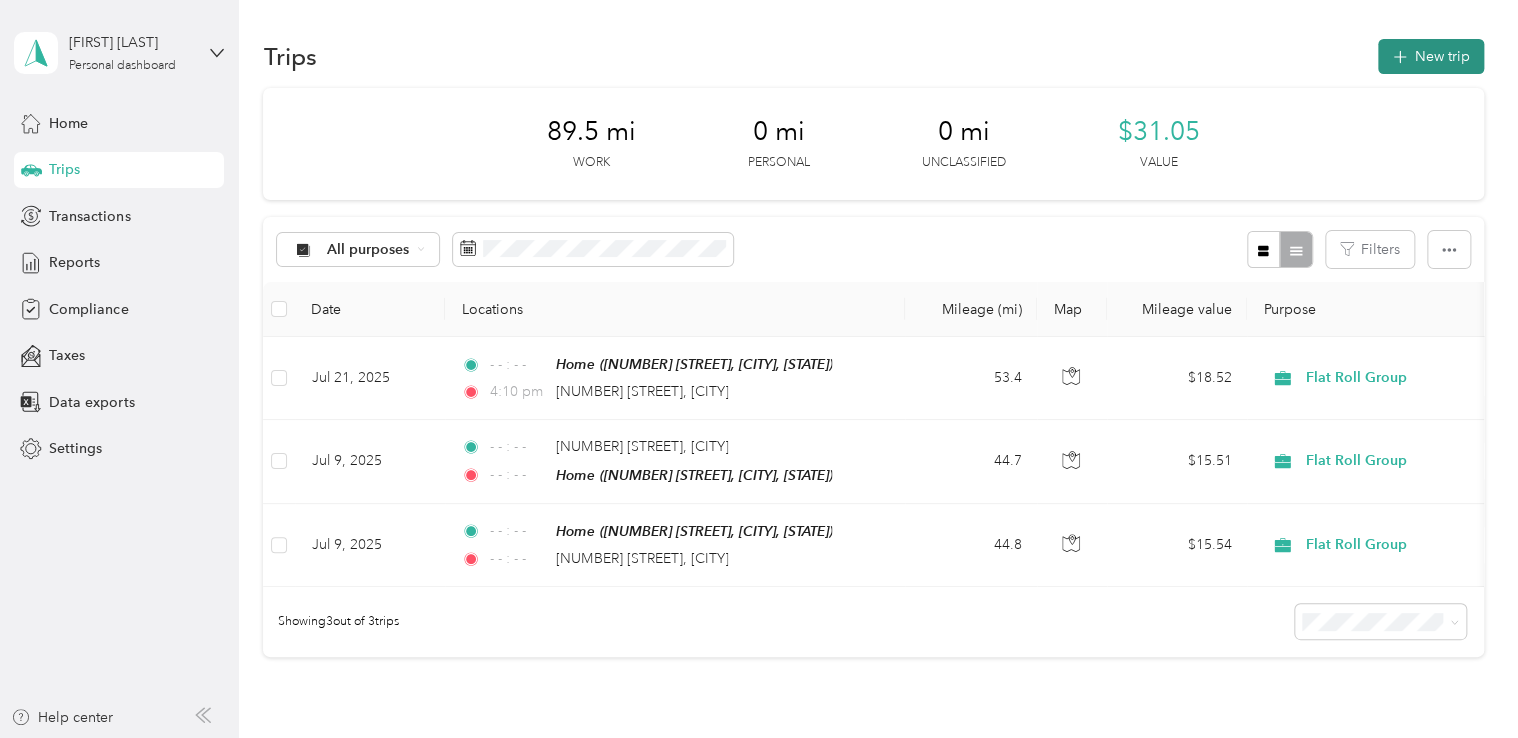 click on "New trip" at bounding box center (1431, 56) 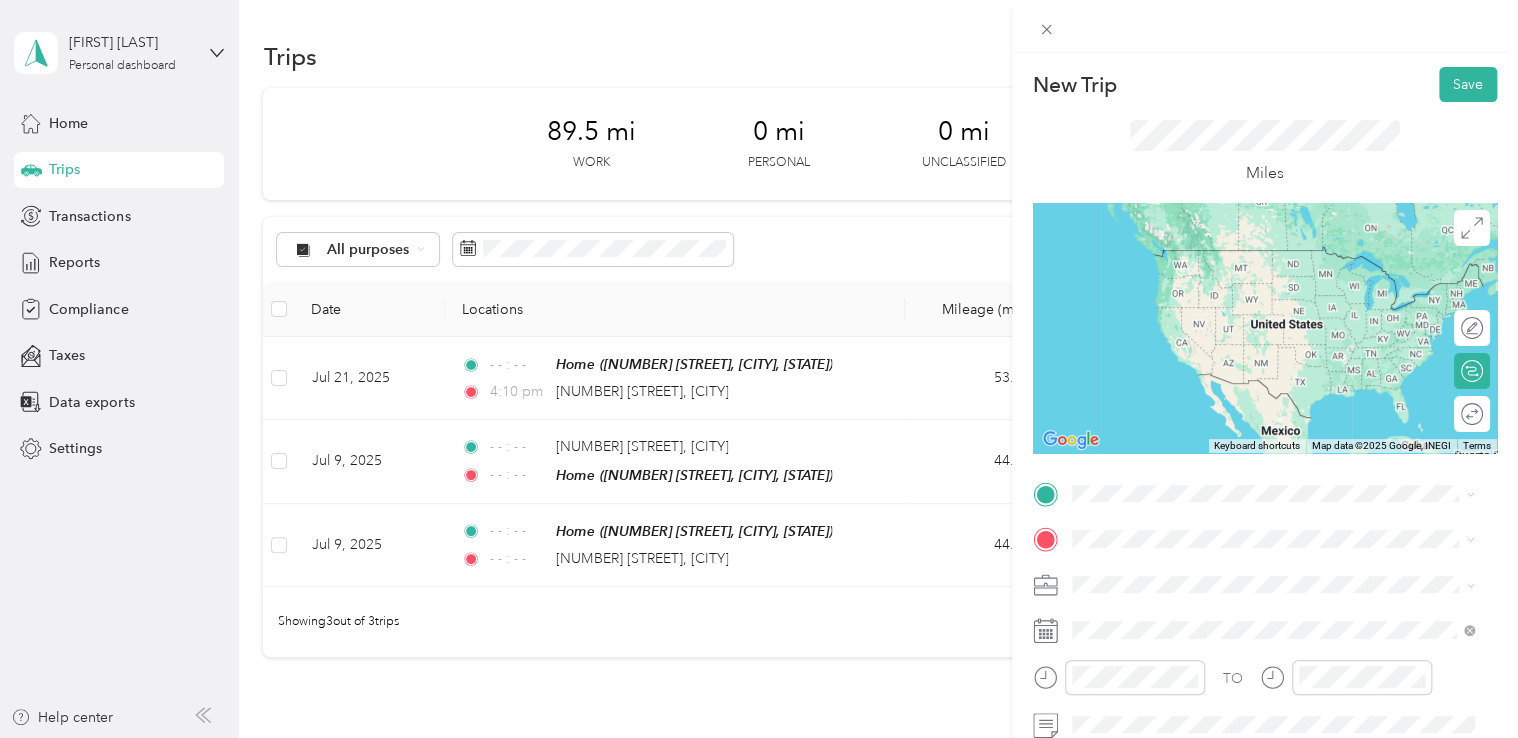 click on "[NUMBER] [STREET]
[CITY], [STATE] [POSTAL_CODE], [COUNTRY]" at bounding box center [1253, 570] 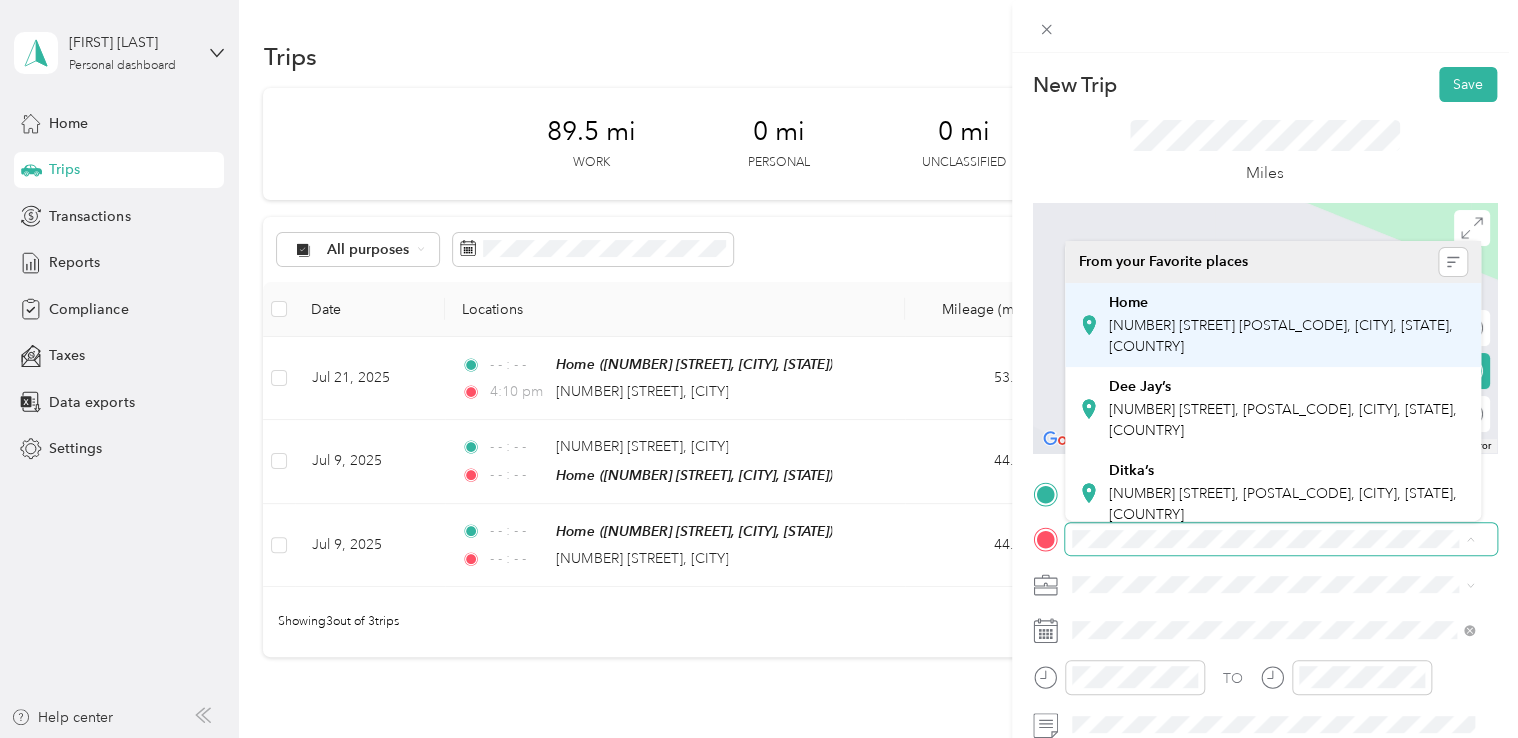 click on "[NUMBER] [STREET]
[POSTAL_CODE], [CITY], [STATE], [COUNTRY]" at bounding box center [1281, 336] 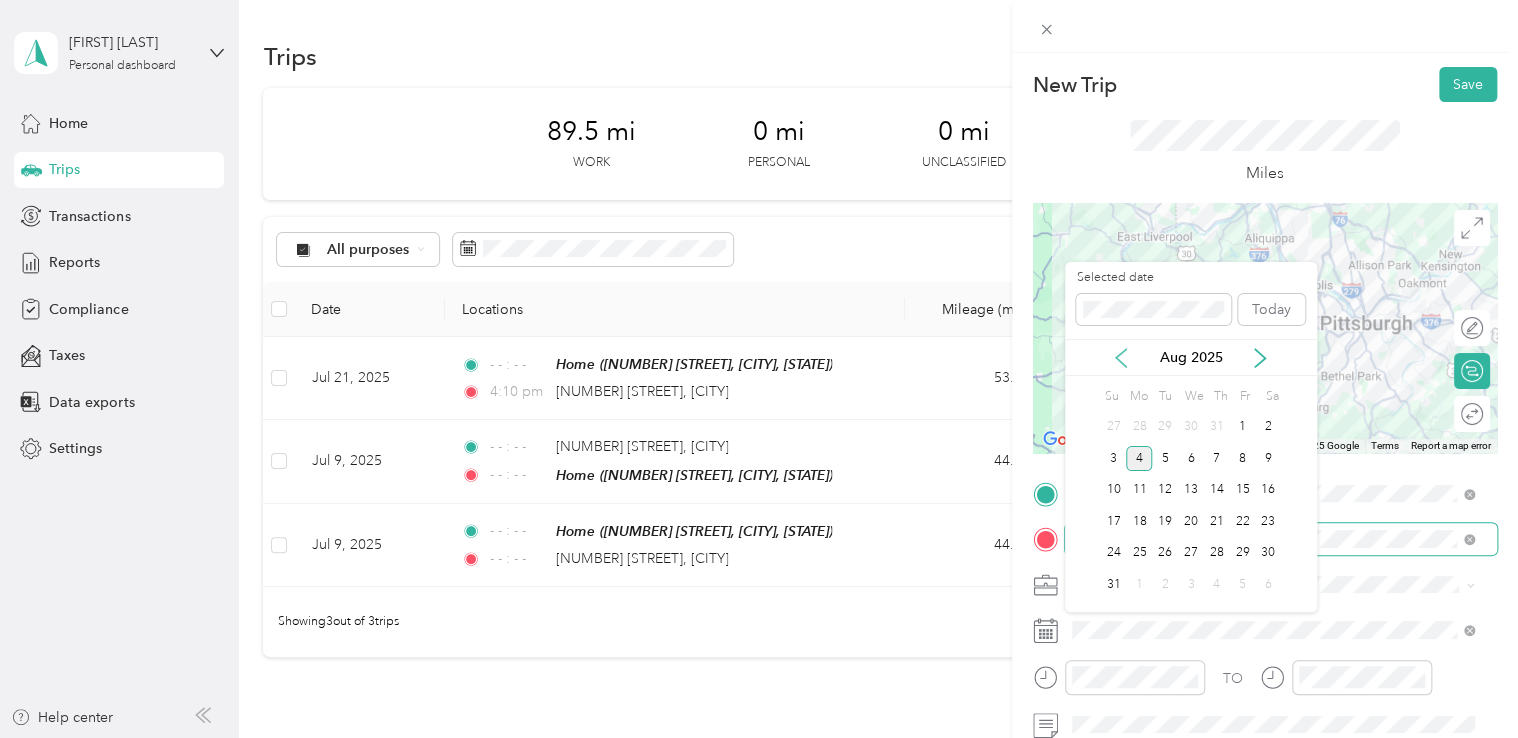 click 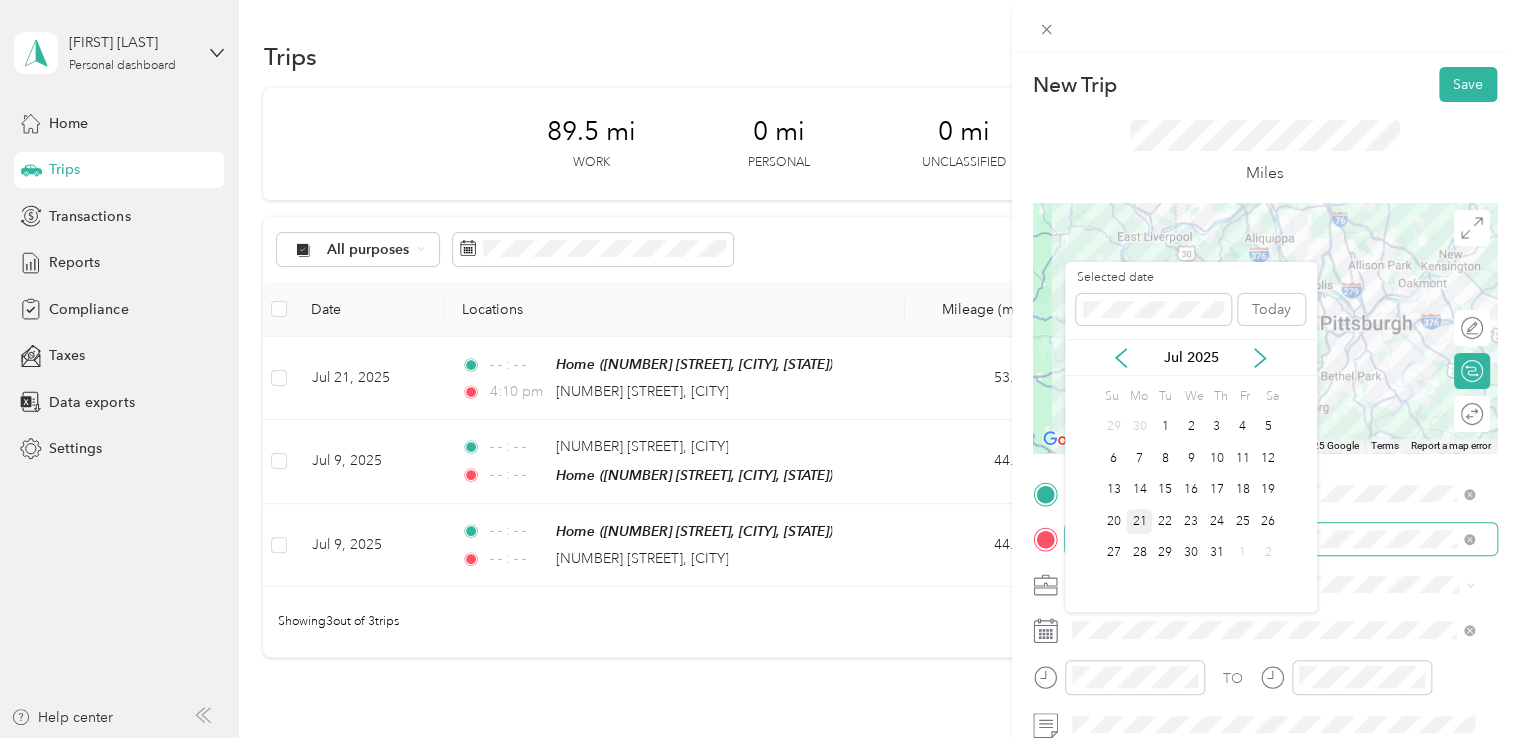 click on "21" at bounding box center (1139, 521) 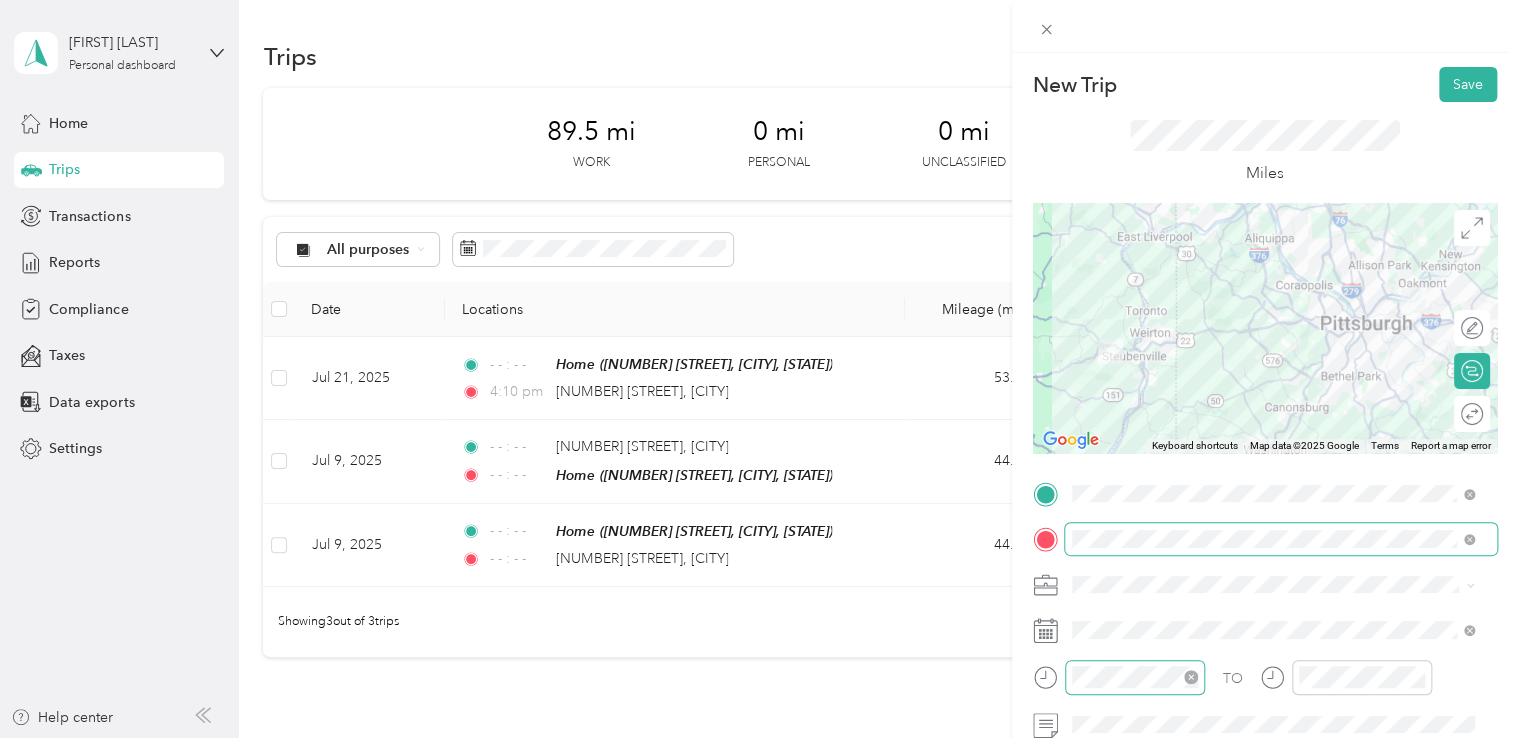 click 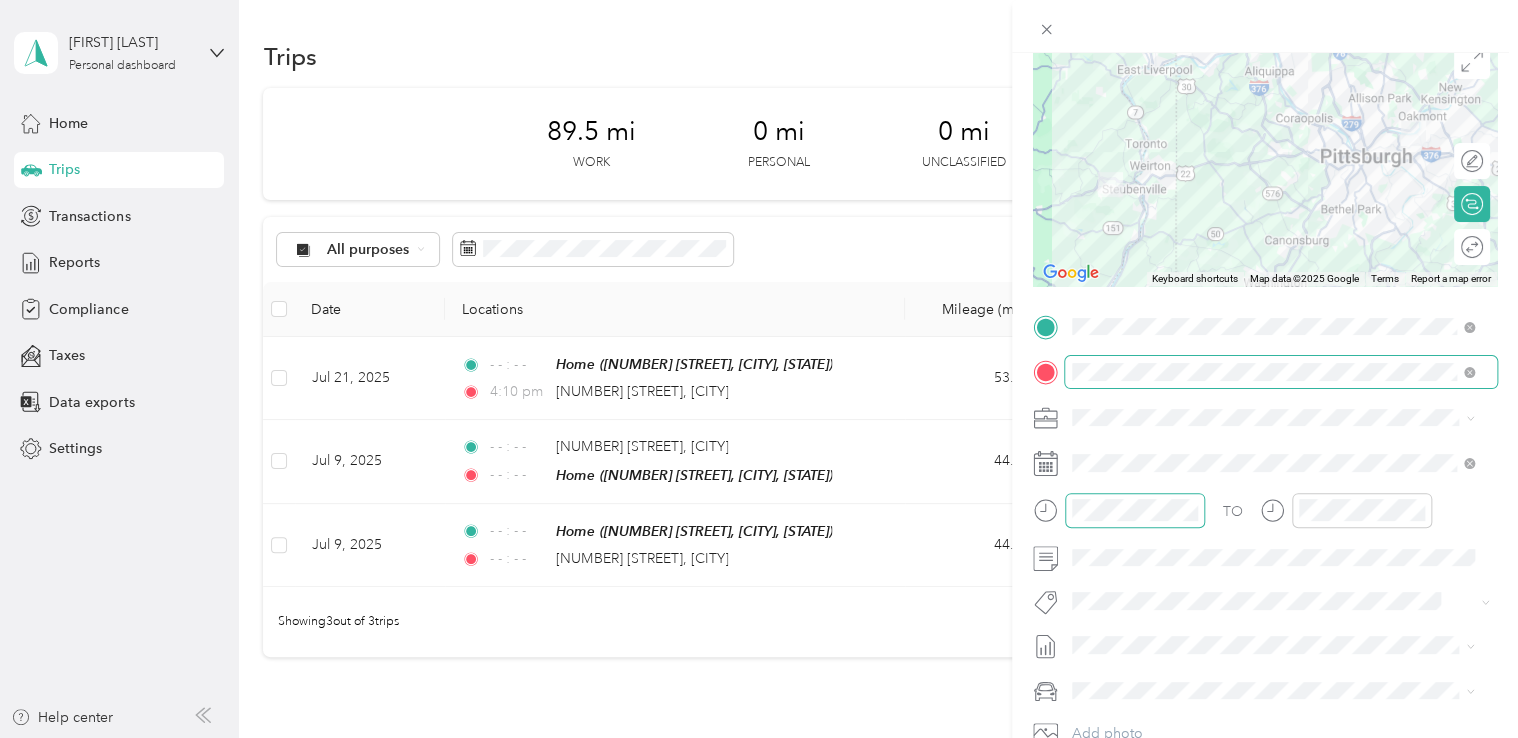scroll, scrollTop: 195, scrollLeft: 0, axis: vertical 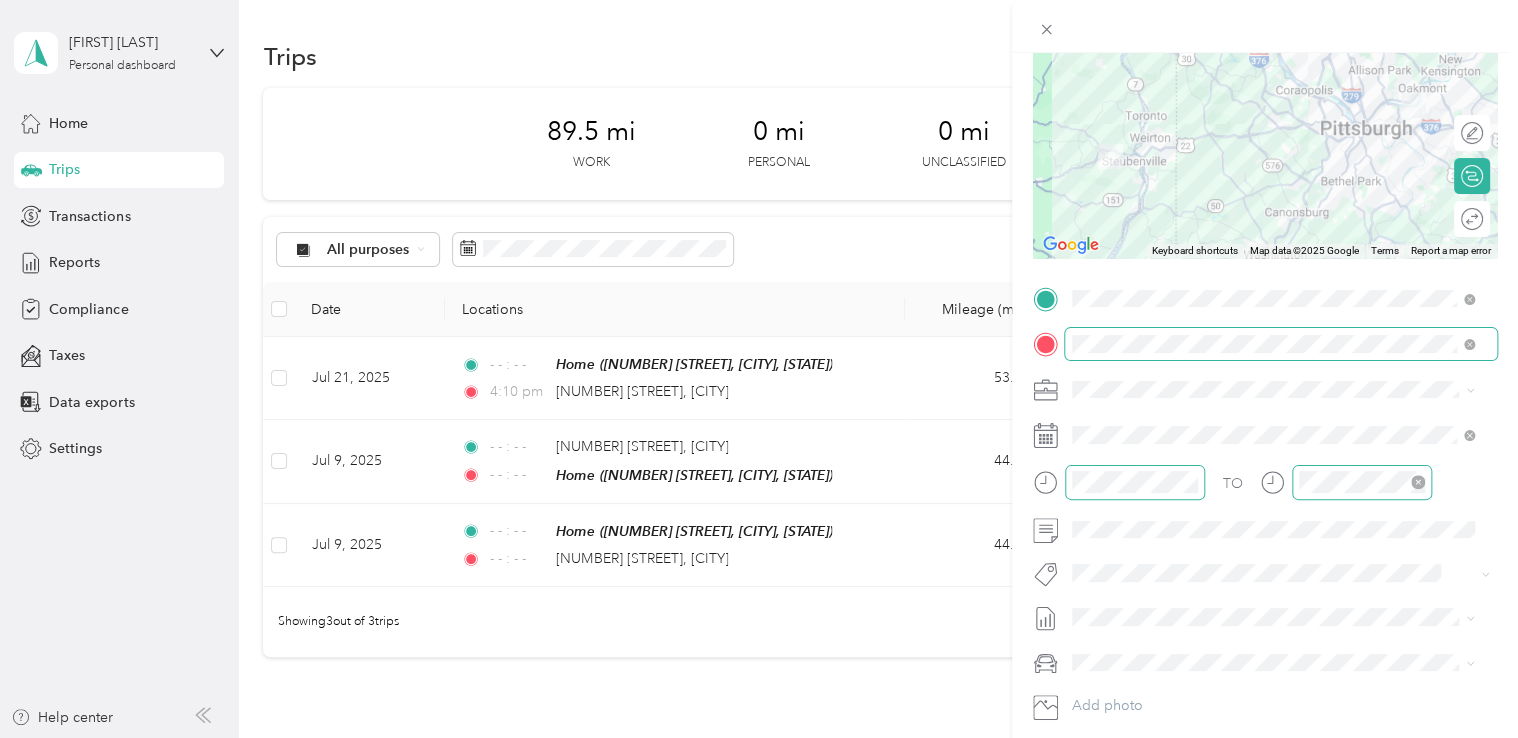 click 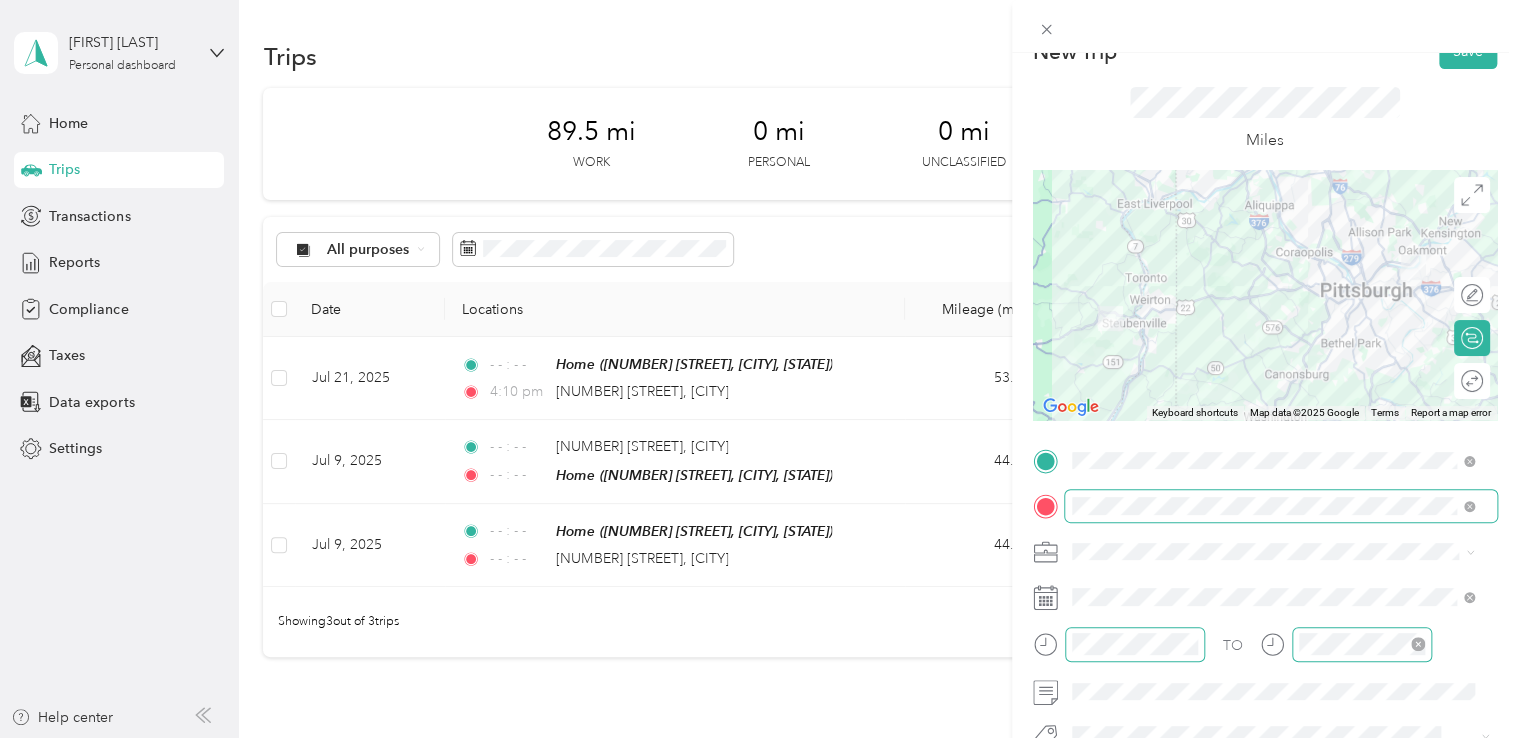scroll, scrollTop: 0, scrollLeft: 0, axis: both 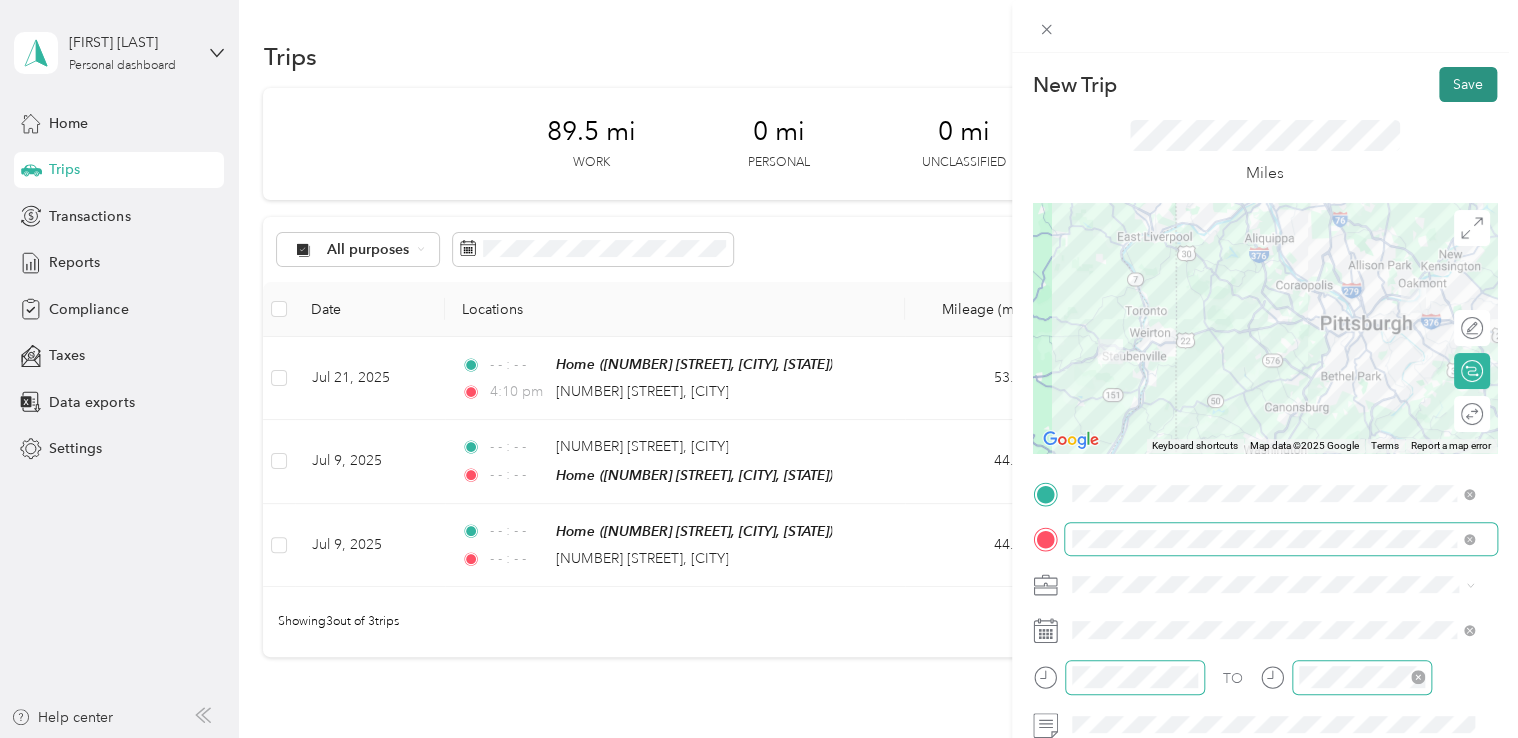 click on "Save" at bounding box center [1468, 84] 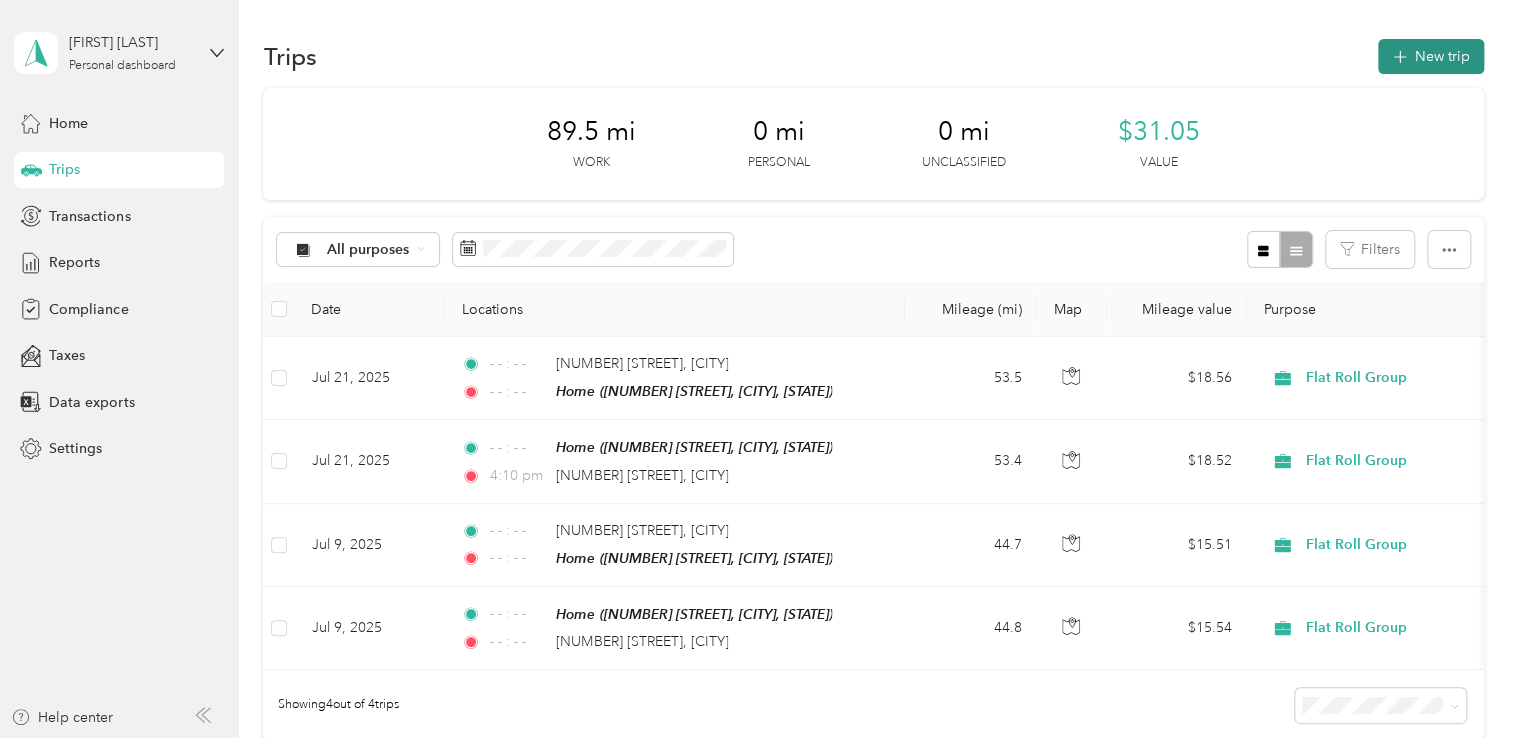 click on "New trip" at bounding box center (1431, 56) 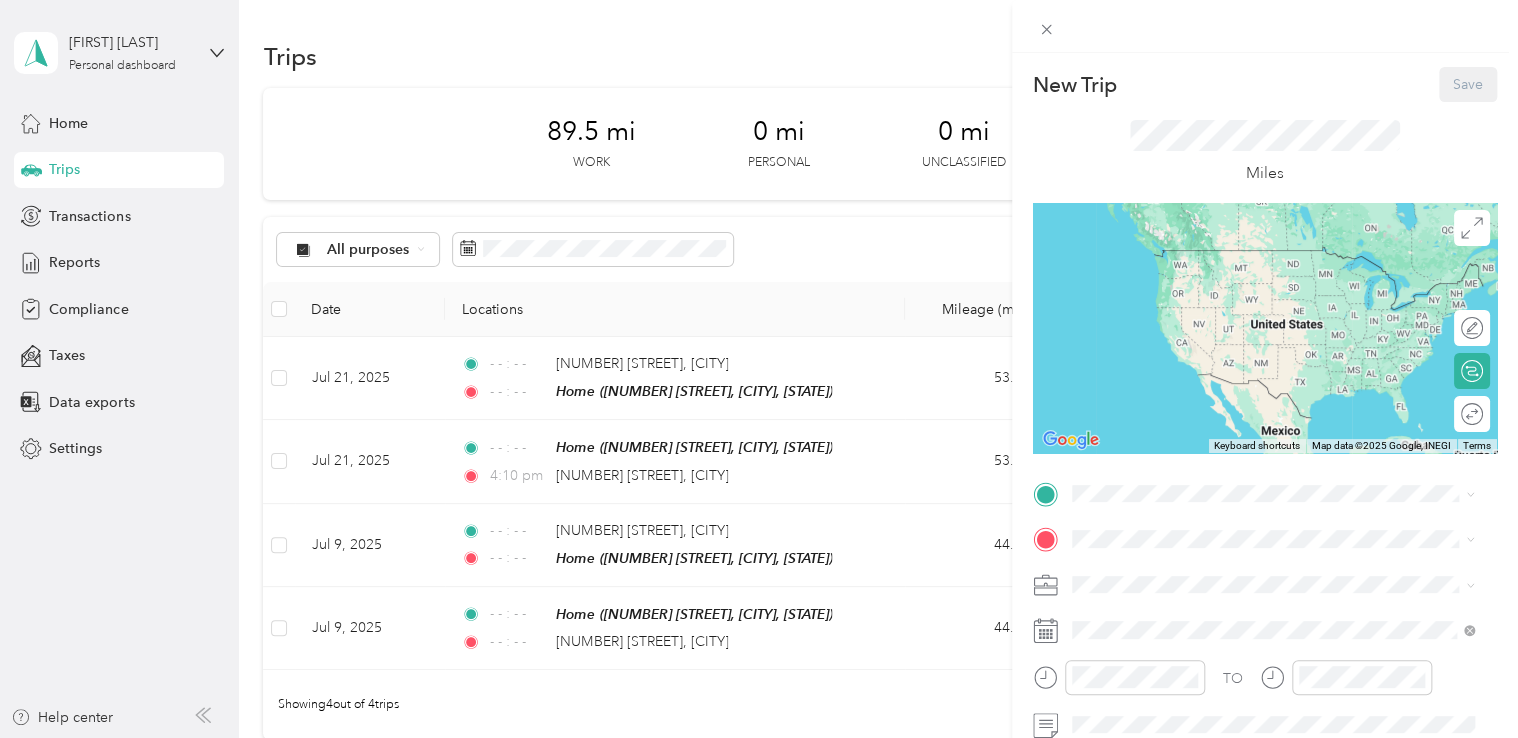 click on "Home [NUMBER] [STREET], [POSTAL_CODE], [CITY], [STATE], [COUNTRY]" at bounding box center [1288, 270] 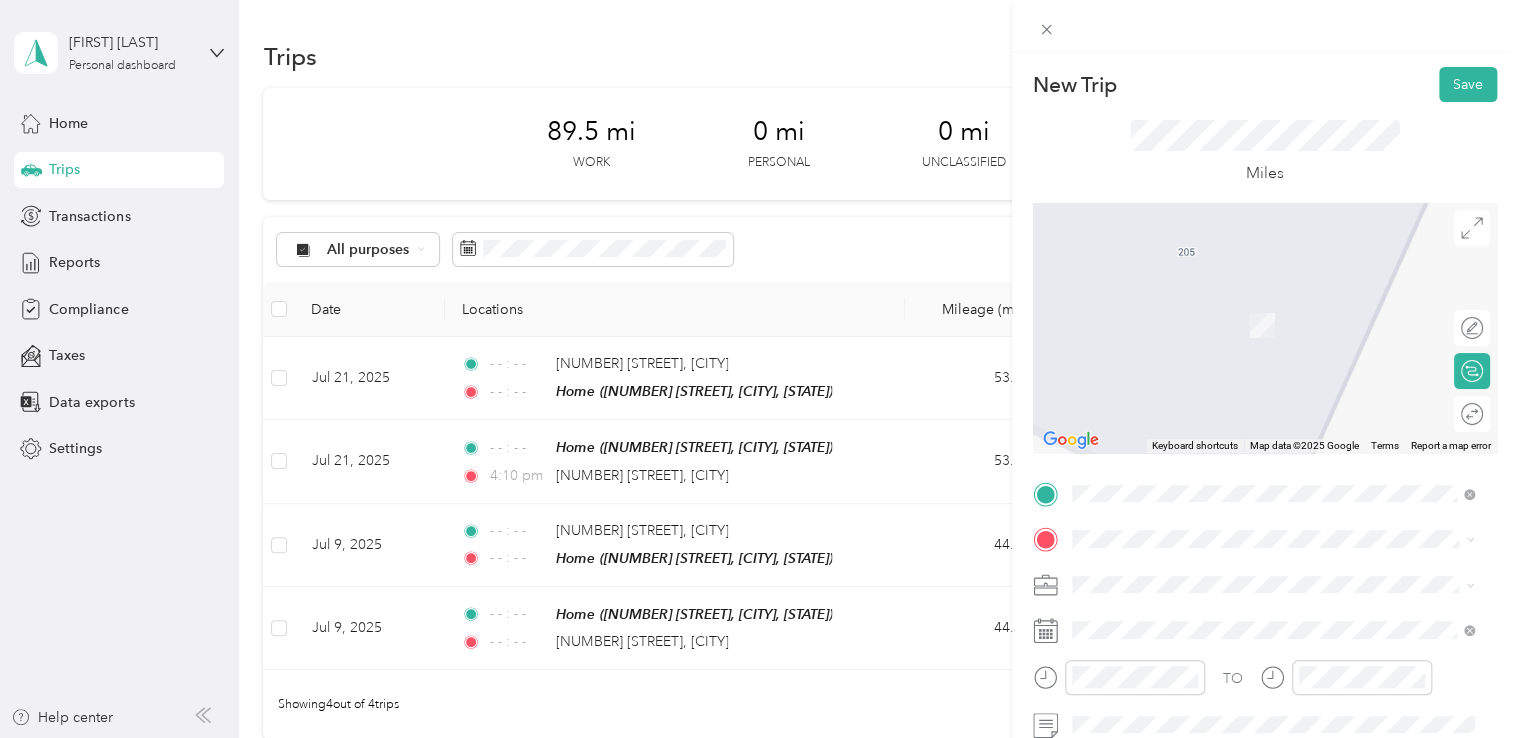 click on "[STREET]
[CITY], [STATE] [POSTAL_CODE], [COUNTRY]" at bounding box center (1253, 303) 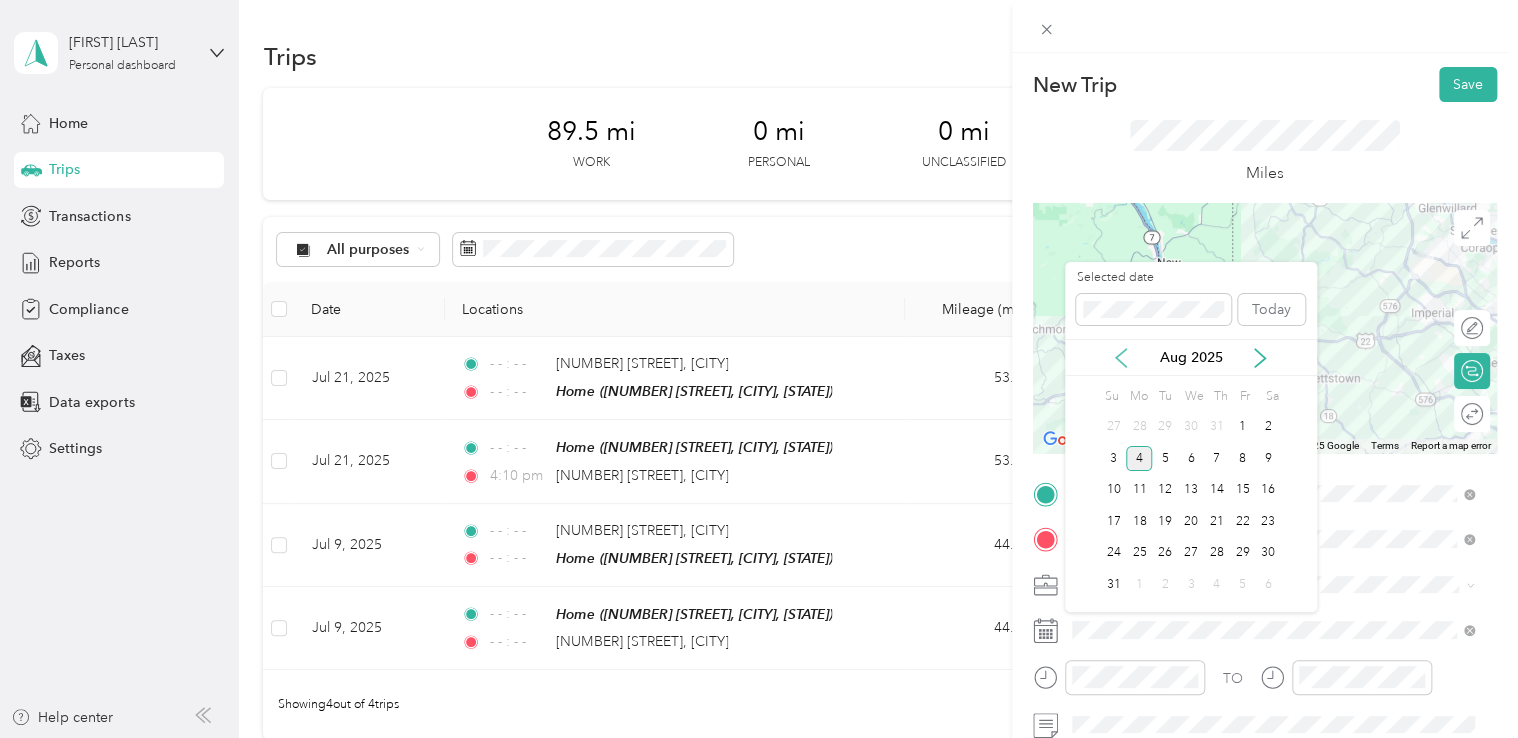 click 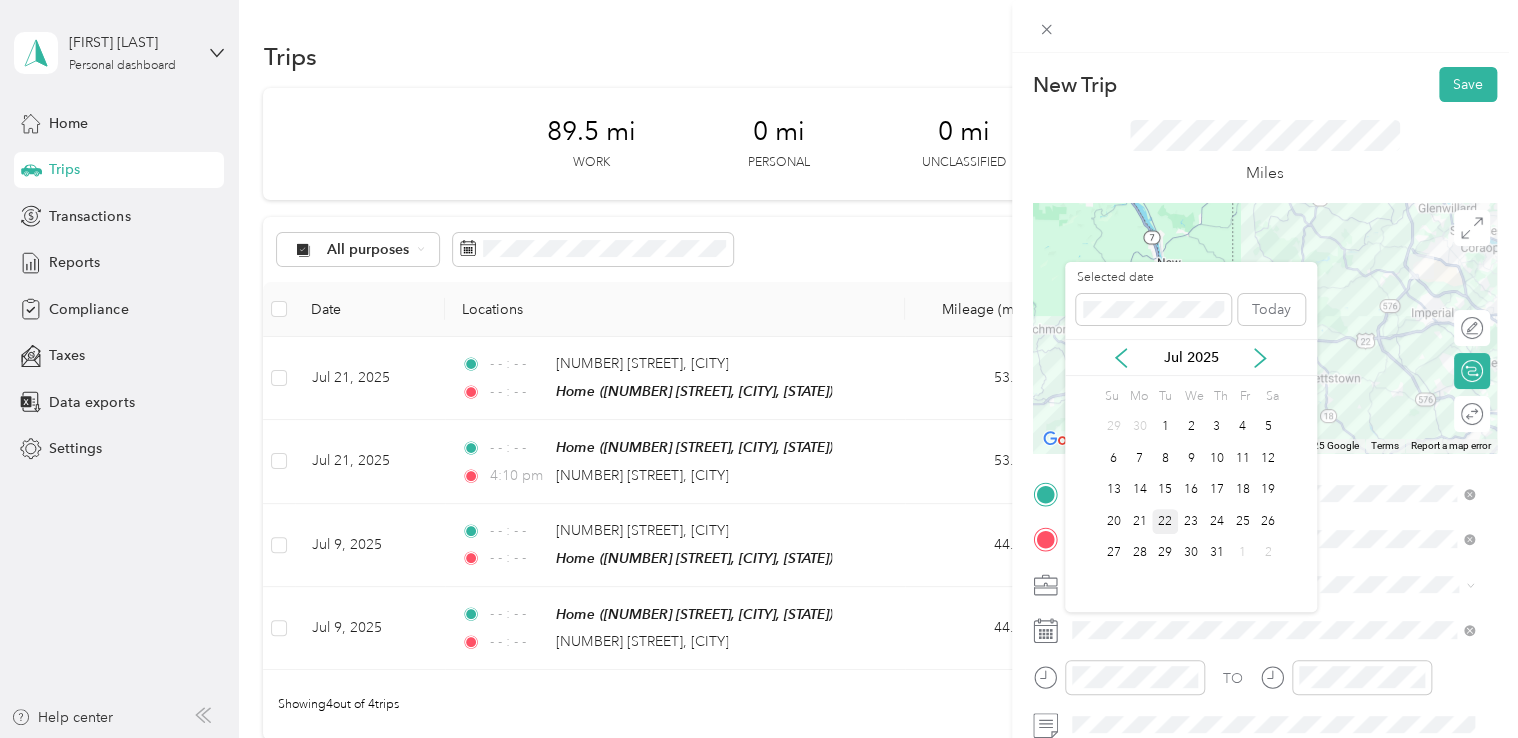 click on "22" at bounding box center (1165, 521) 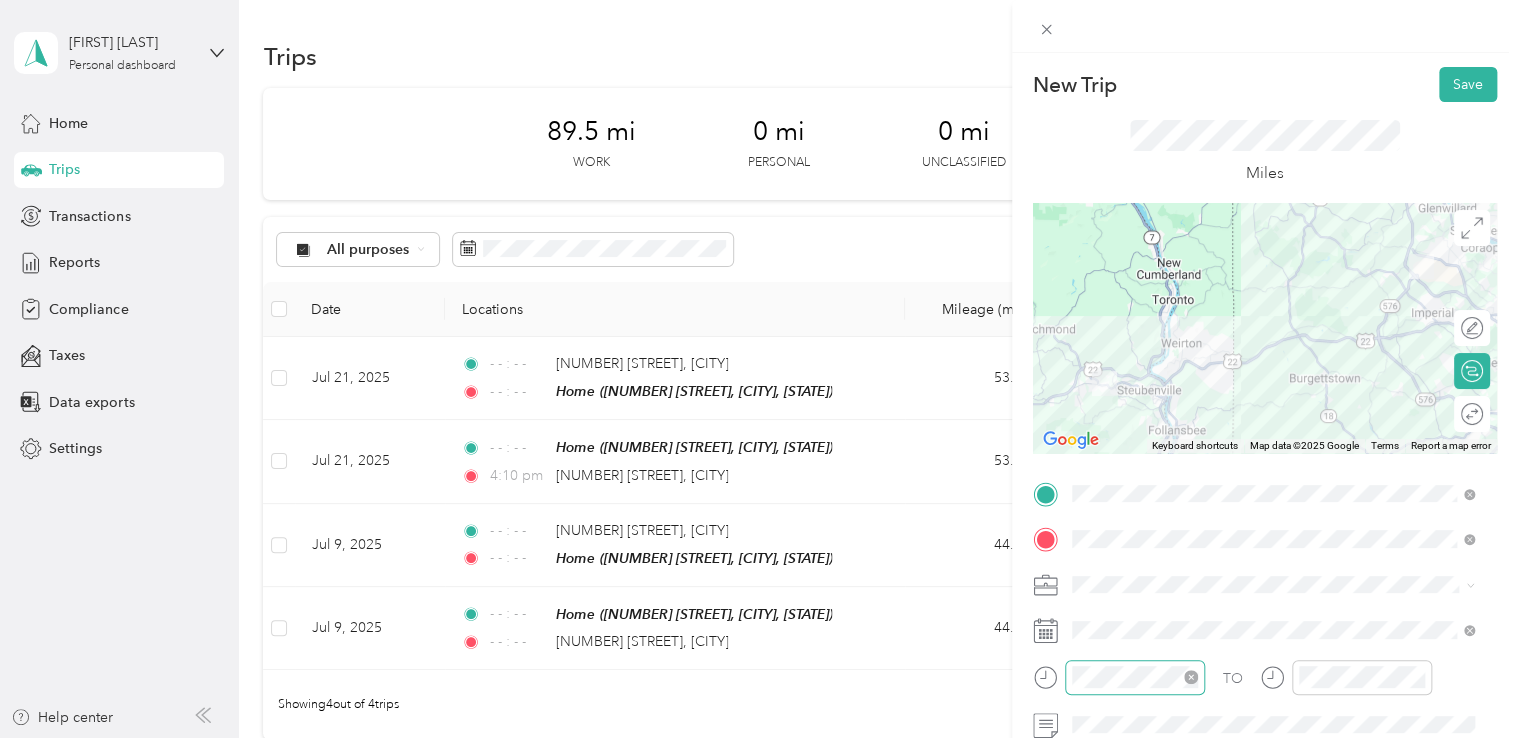 click 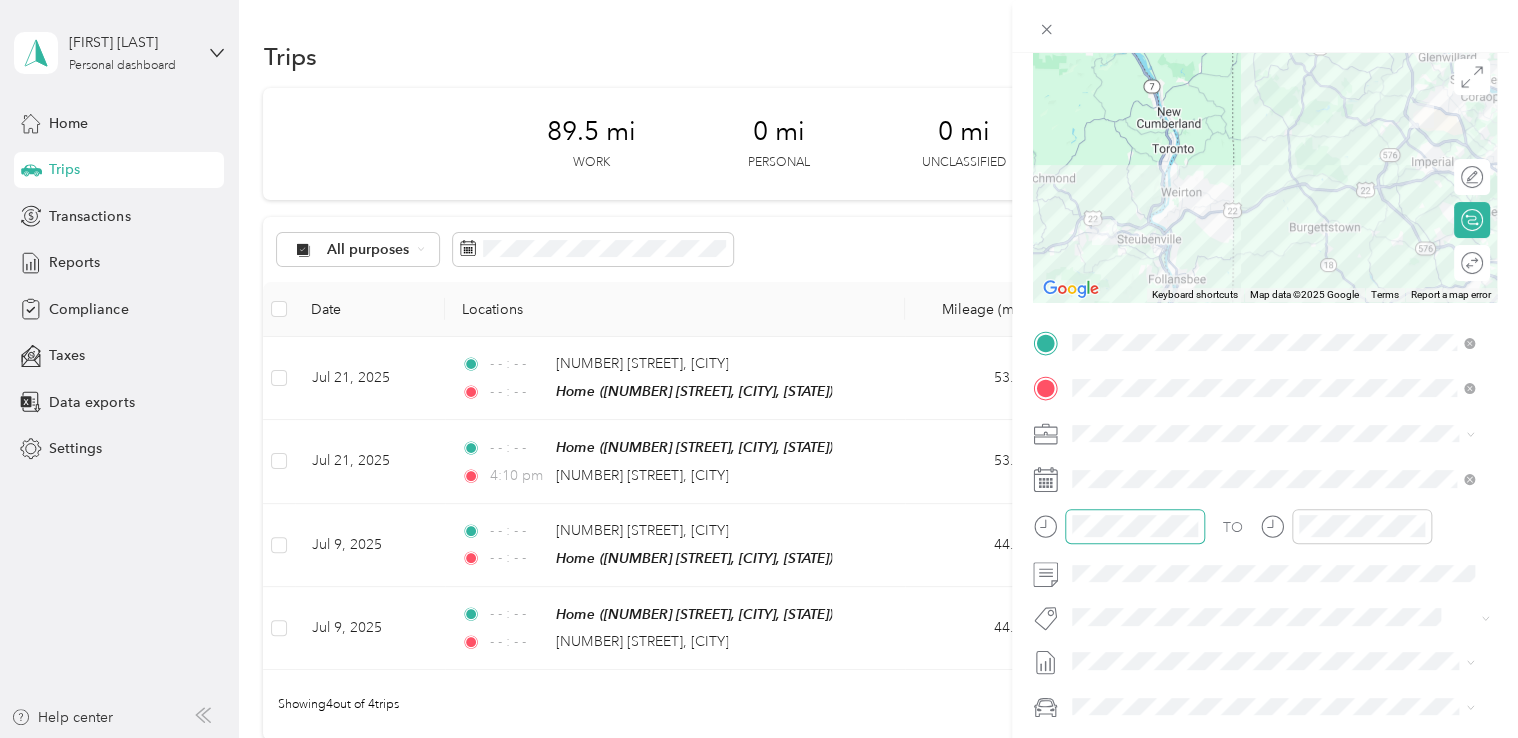 scroll, scrollTop: 157, scrollLeft: 0, axis: vertical 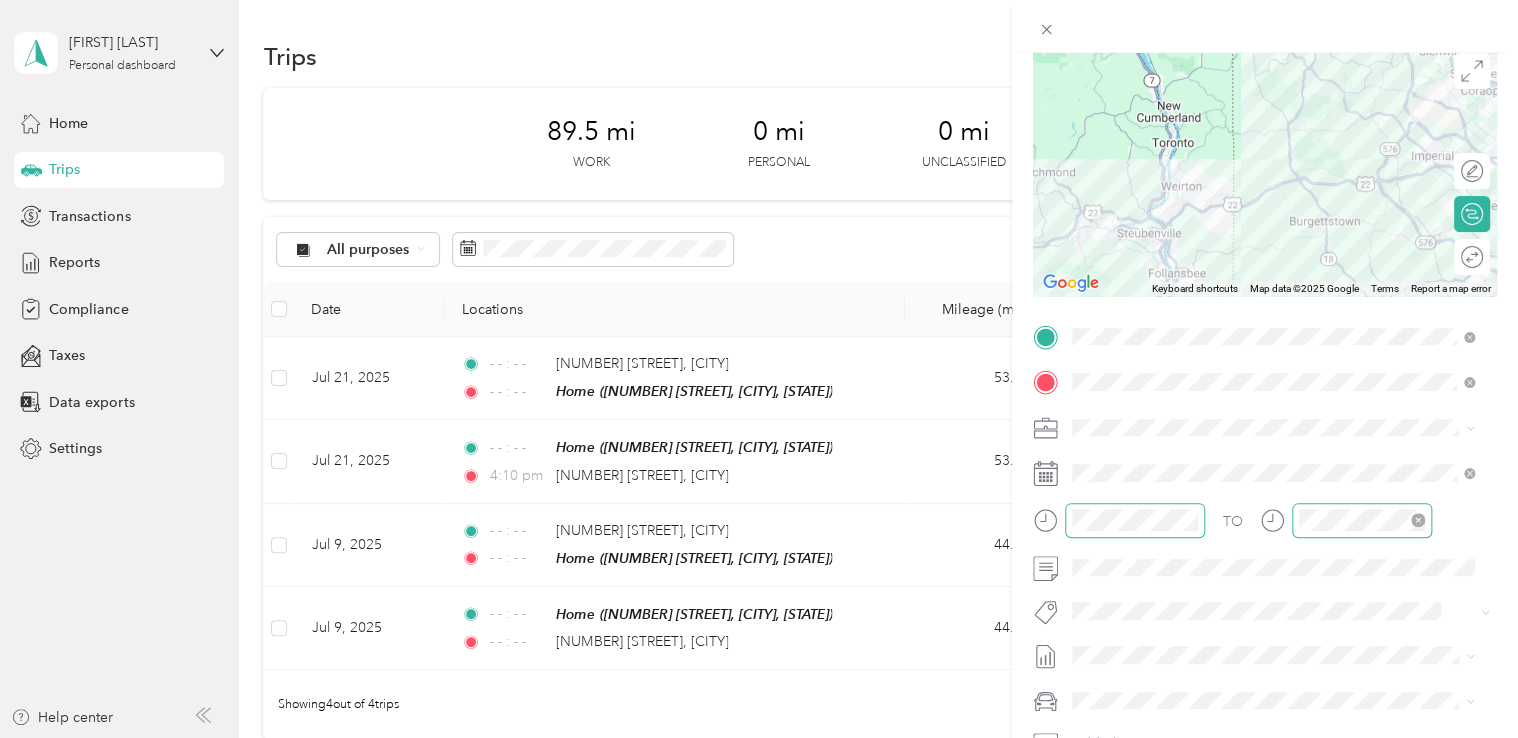 click 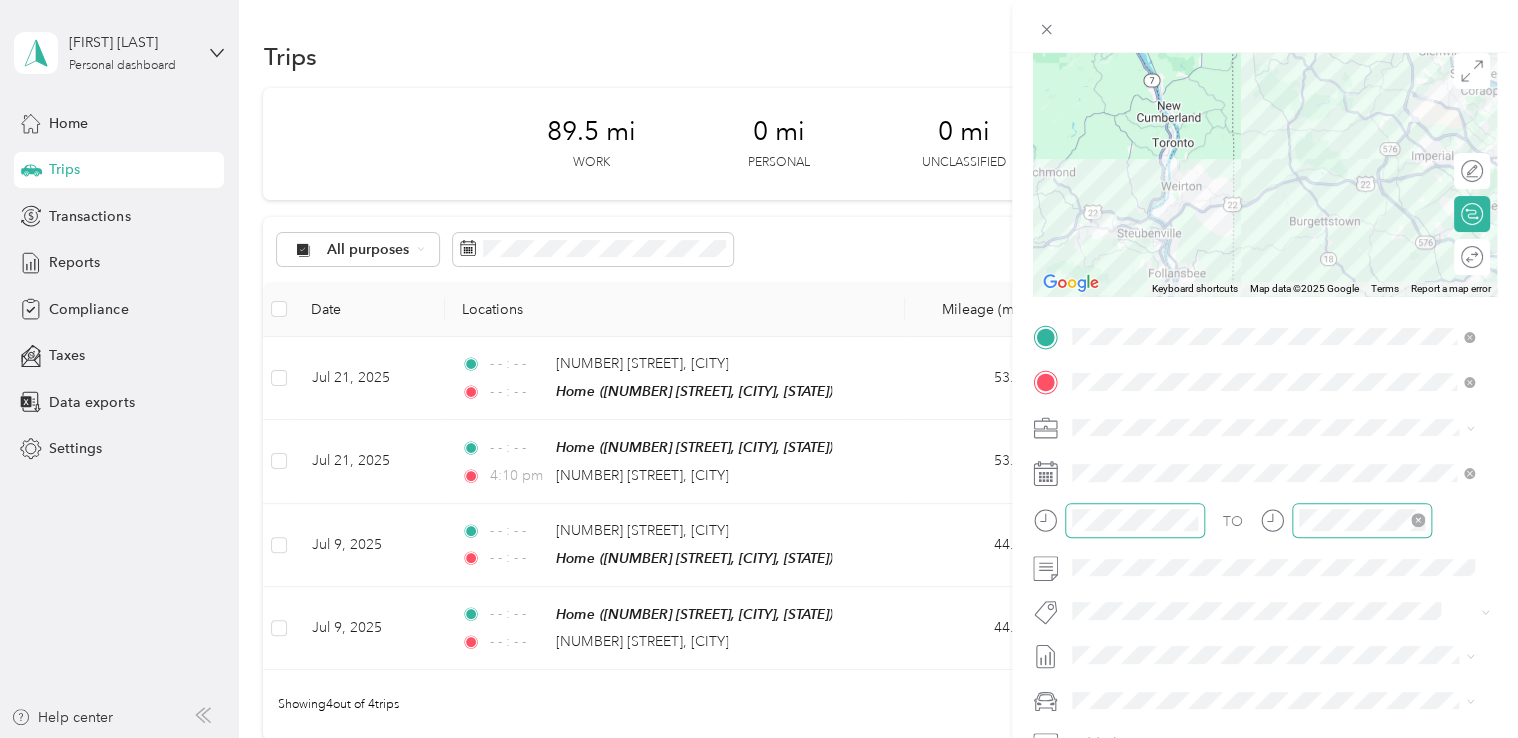 scroll, scrollTop: 0, scrollLeft: 0, axis: both 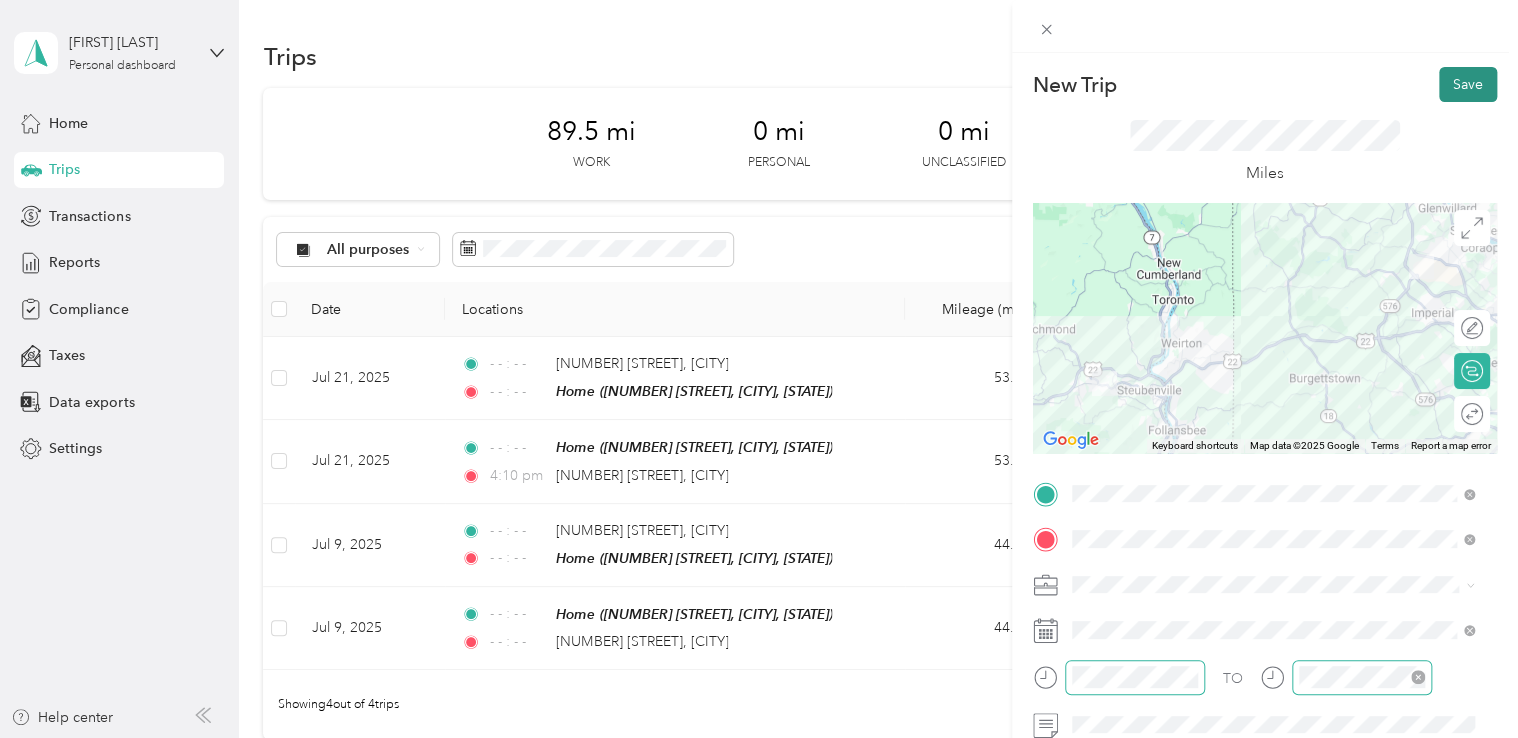click on "Save" at bounding box center (1468, 84) 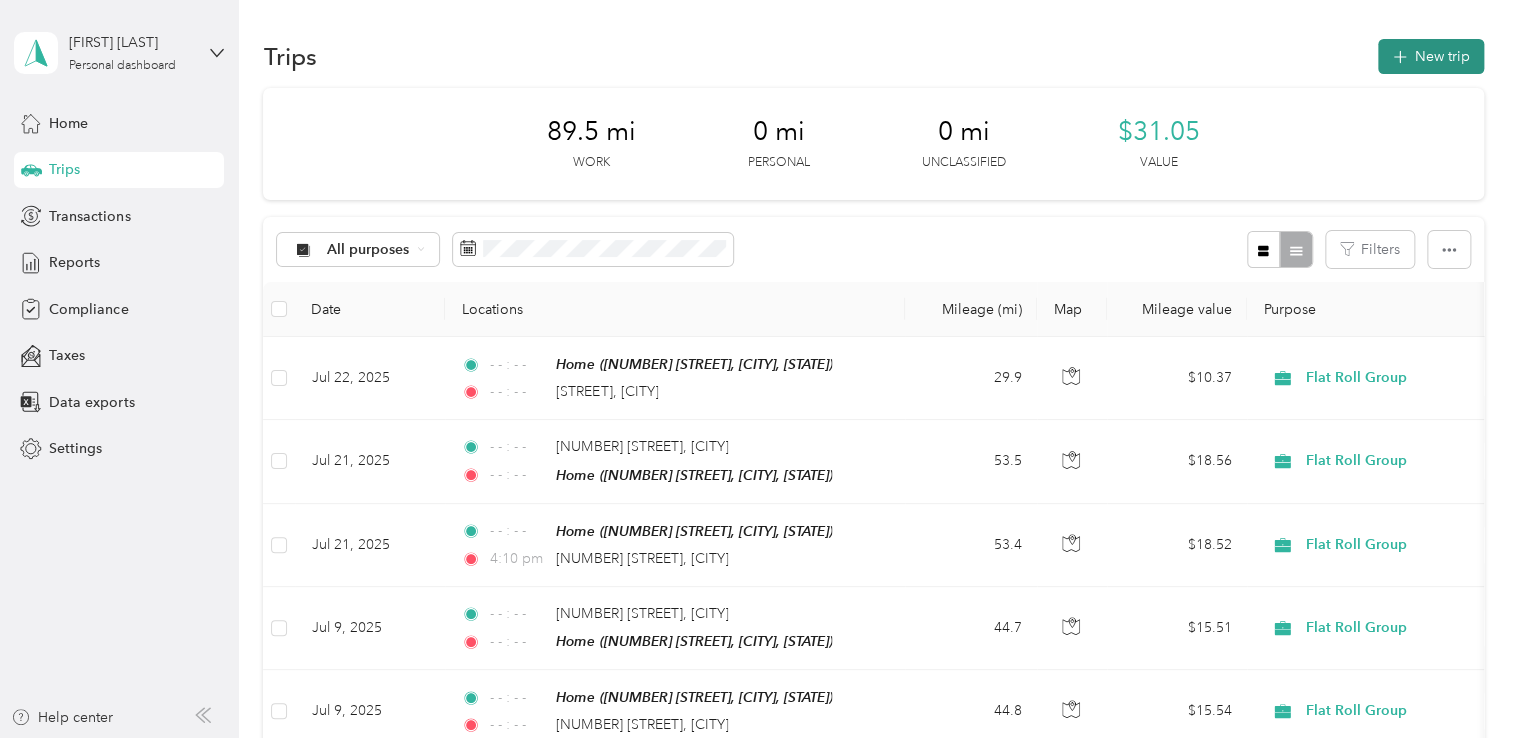 click on "New trip" at bounding box center [1431, 56] 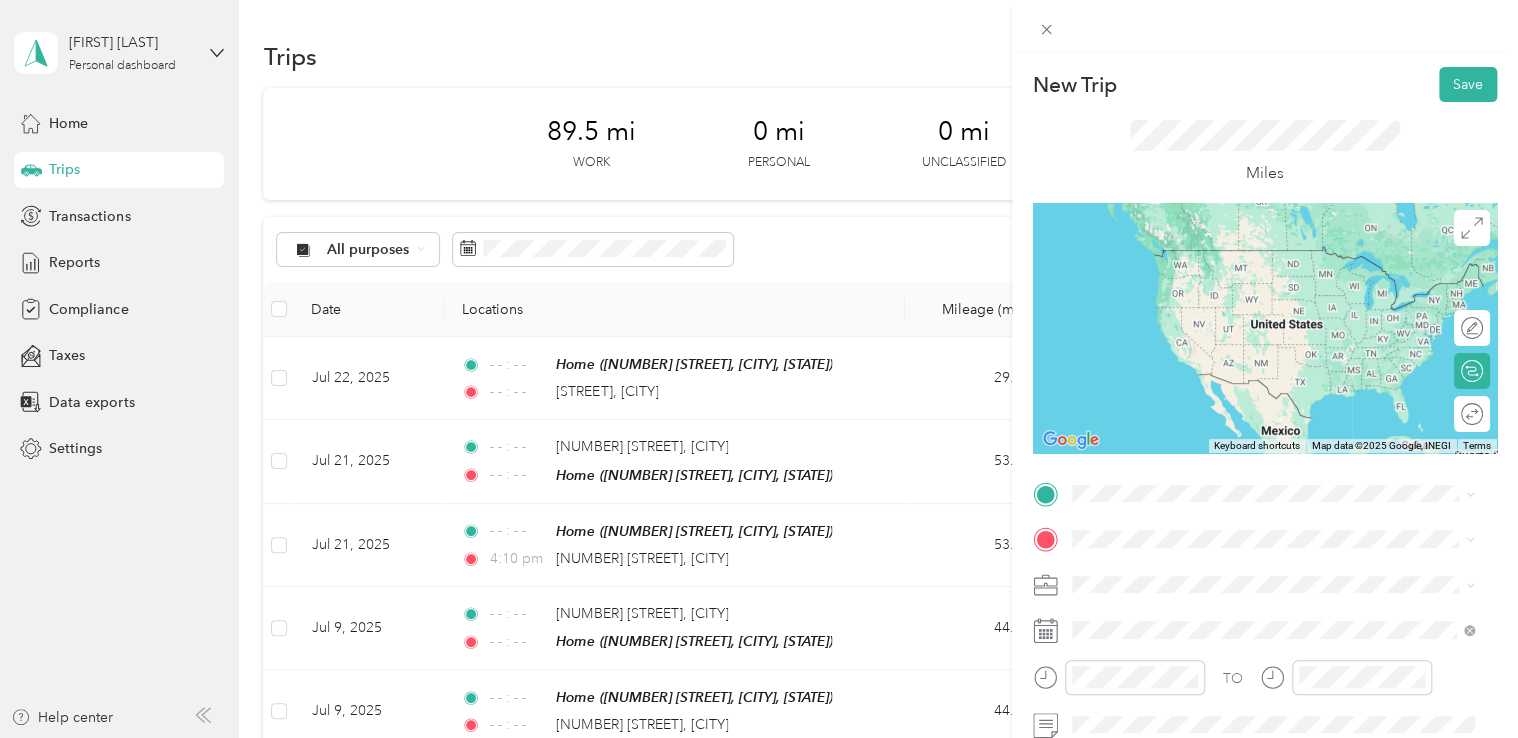 click on "[NUMBER] [STREET]
[CITY], [STATE] [POSTAL_CODE], [COUNTRY]" at bounding box center [1253, 248] 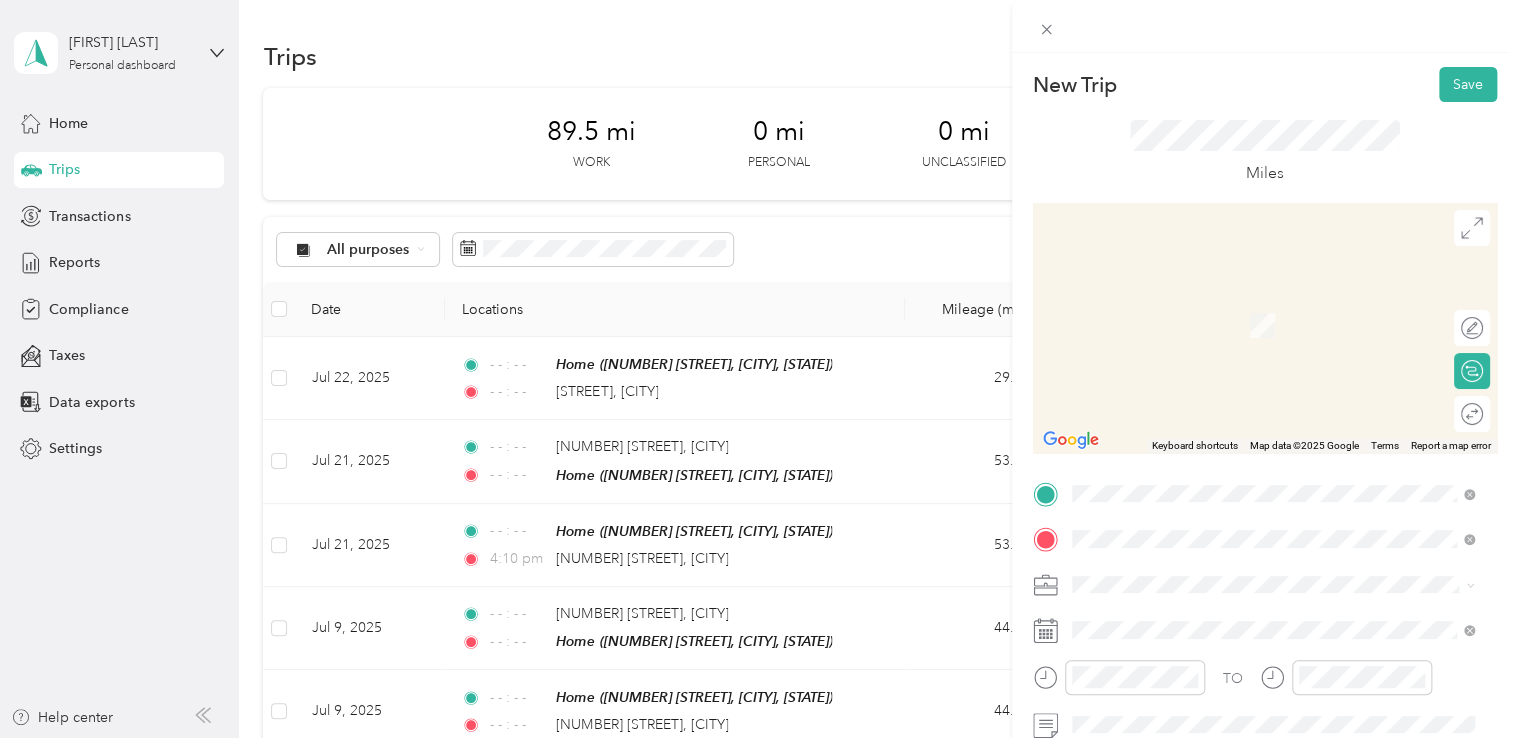 click on "Home [NUMBER] [STREET], [POSTAL_CODE], [CITY], [STATE], [COUNTRY]" at bounding box center (1288, 325) 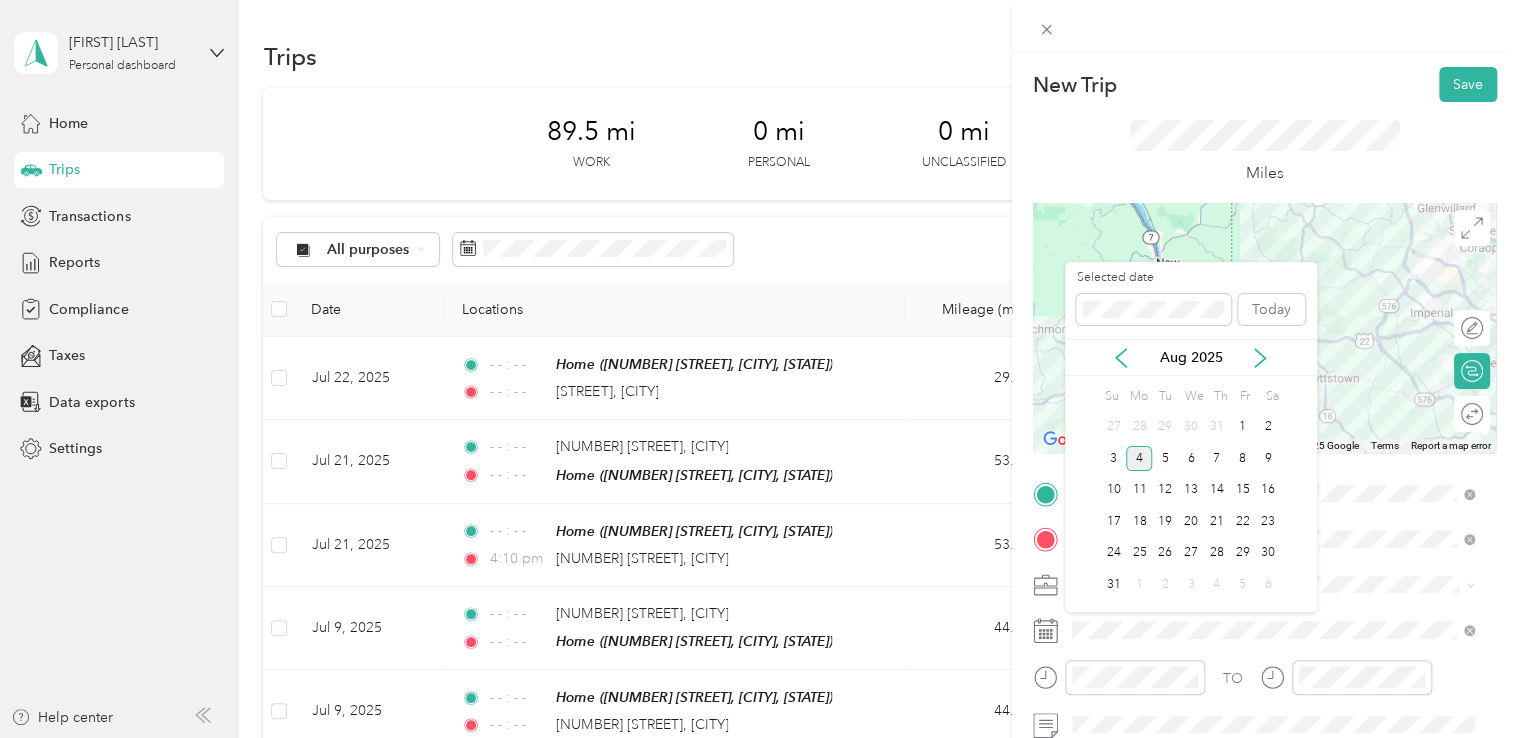 click on "Aug 2025" at bounding box center (1191, 357) 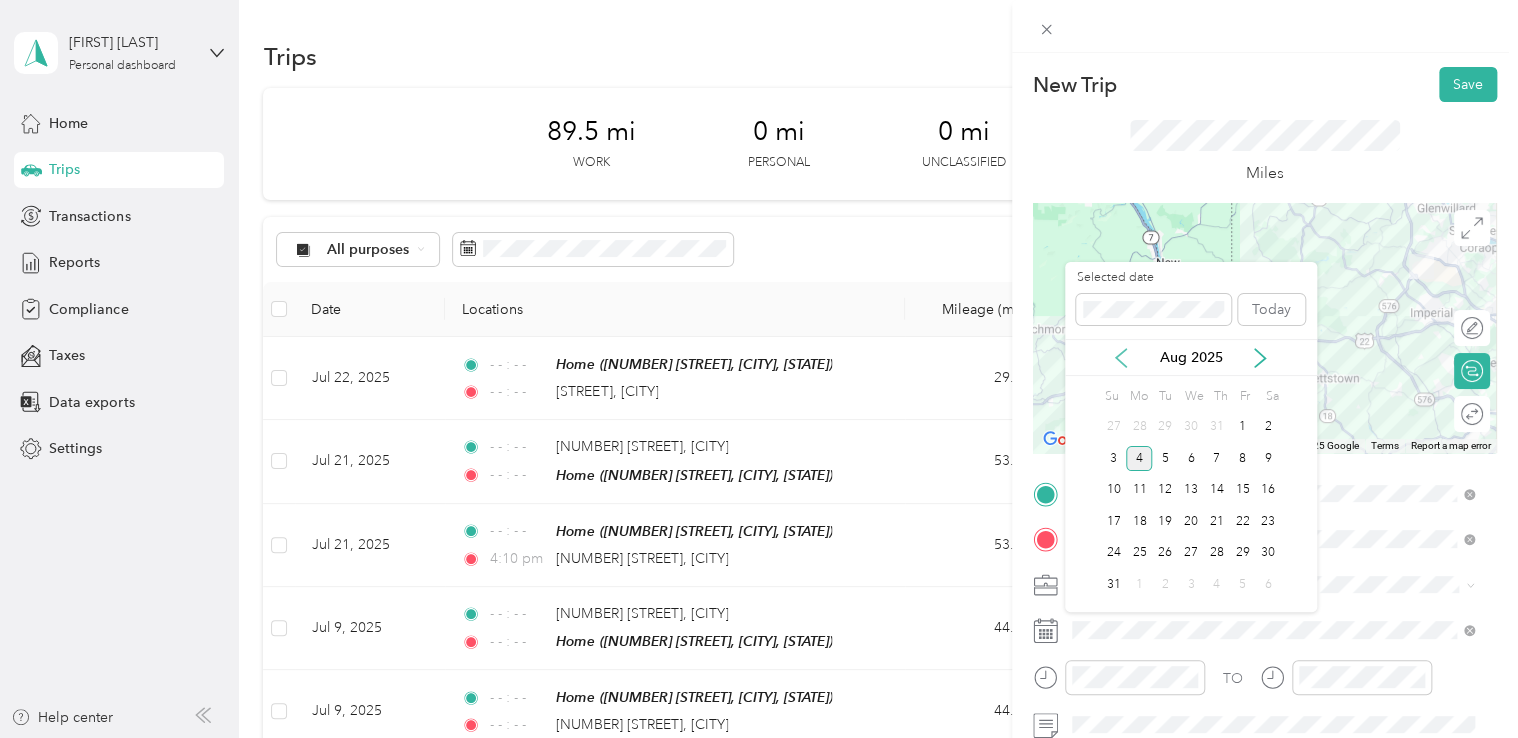 click 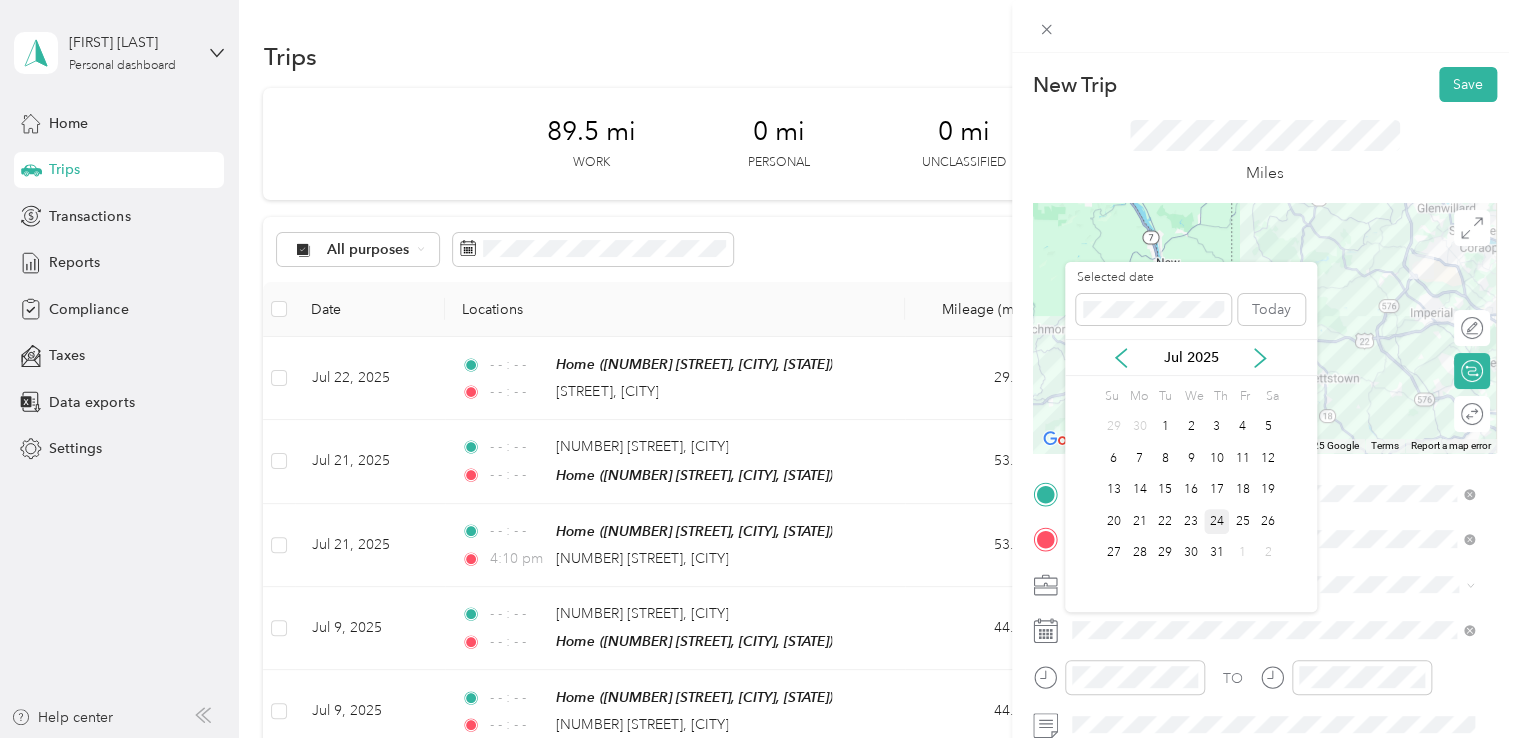 click on "24" at bounding box center (1217, 521) 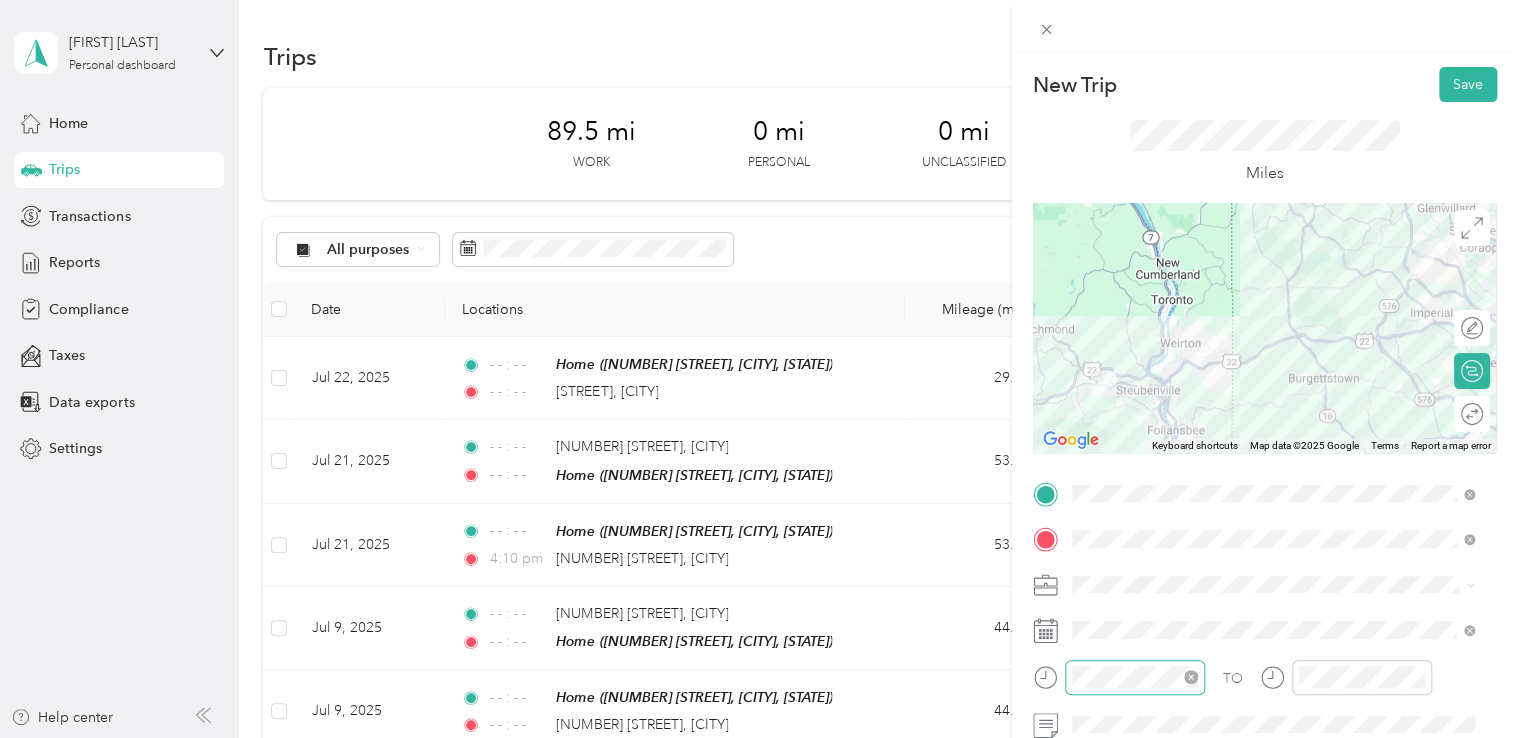 click 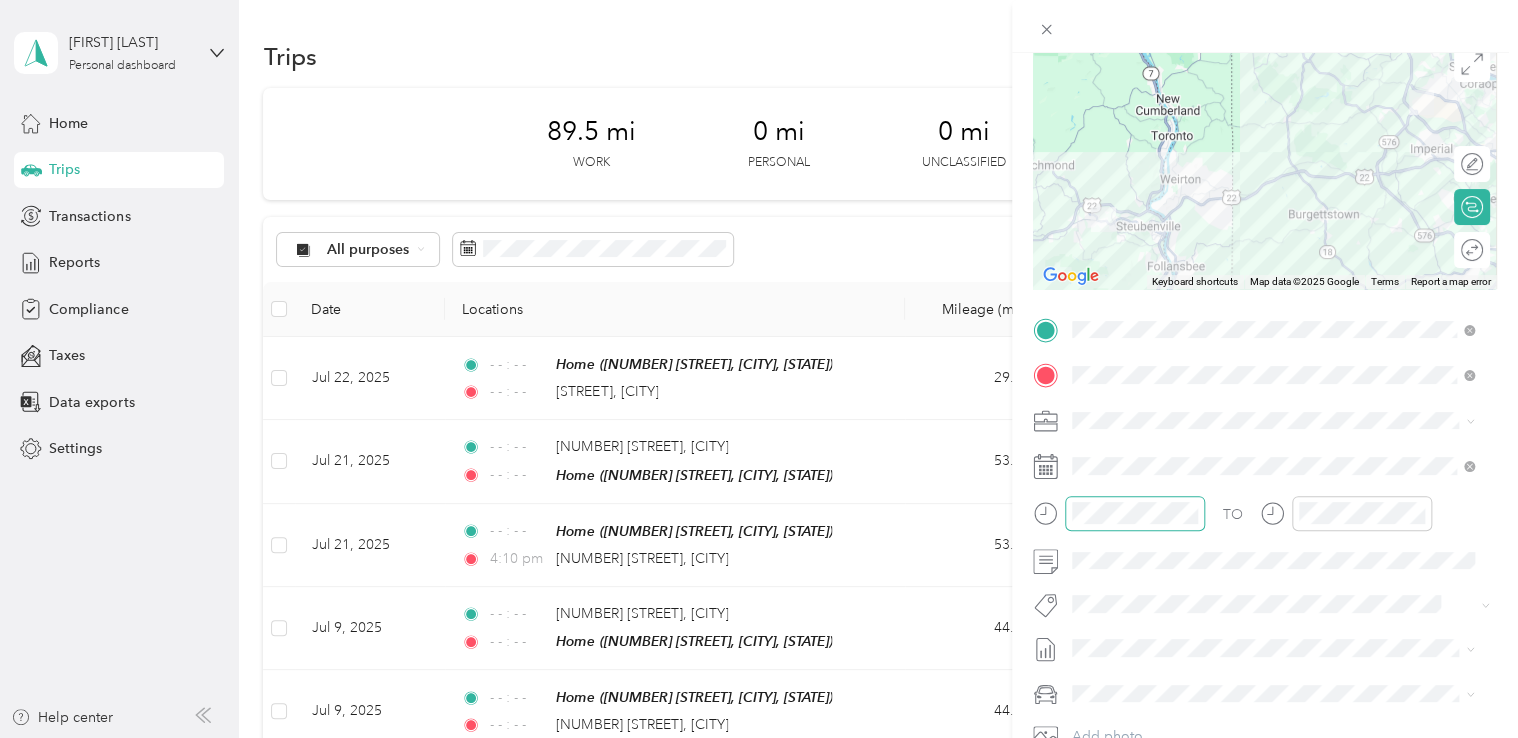 scroll, scrollTop: 173, scrollLeft: 0, axis: vertical 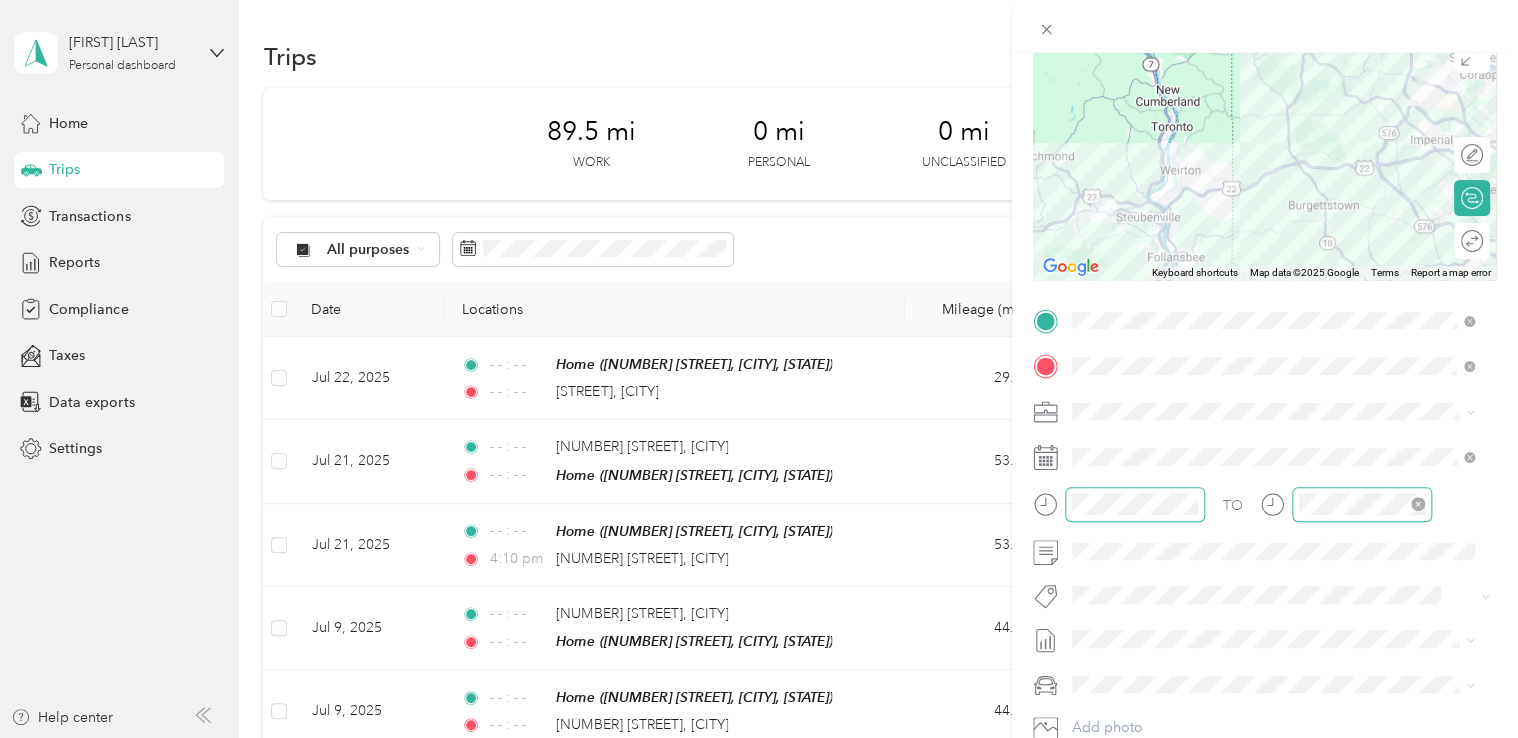 click 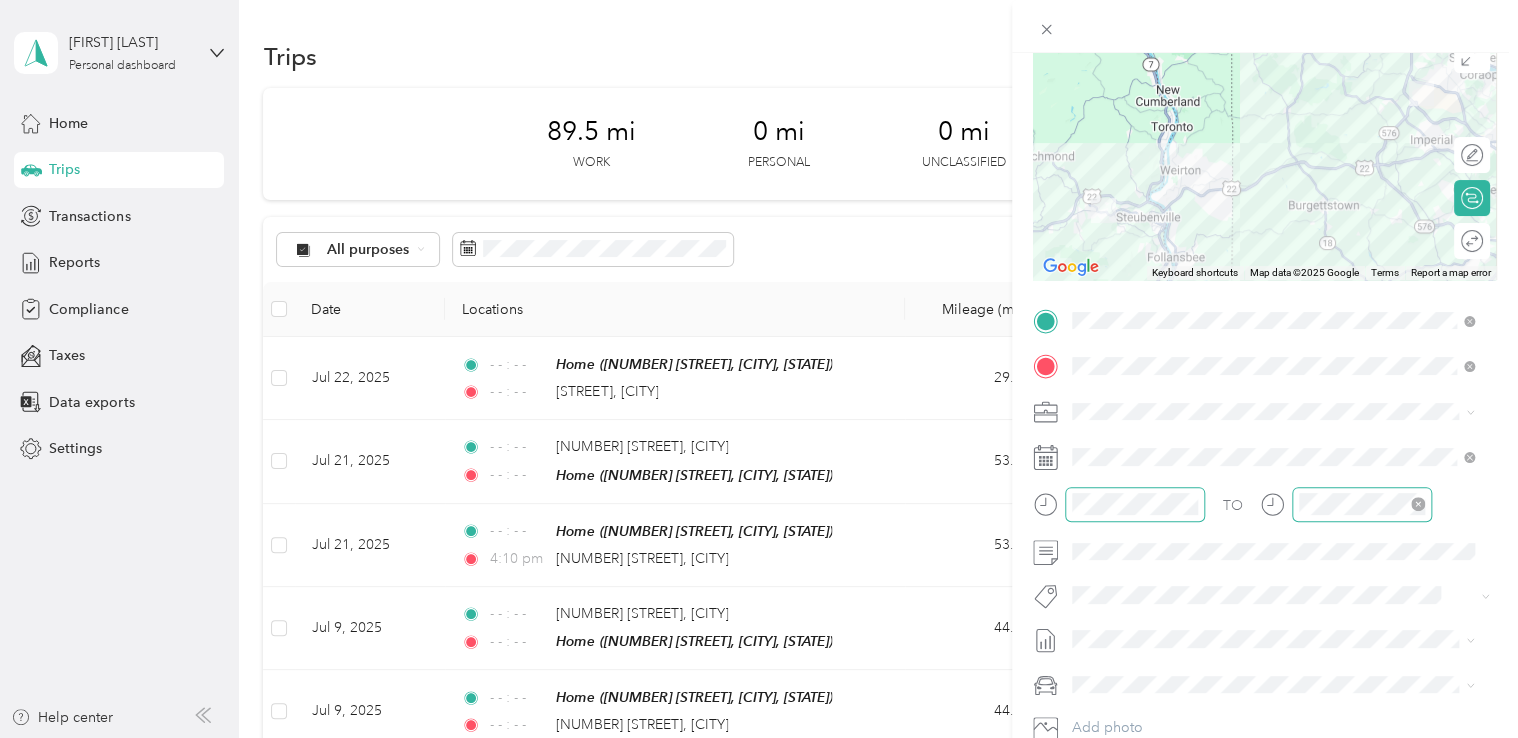 click on "My car" at bounding box center (1273, 709) 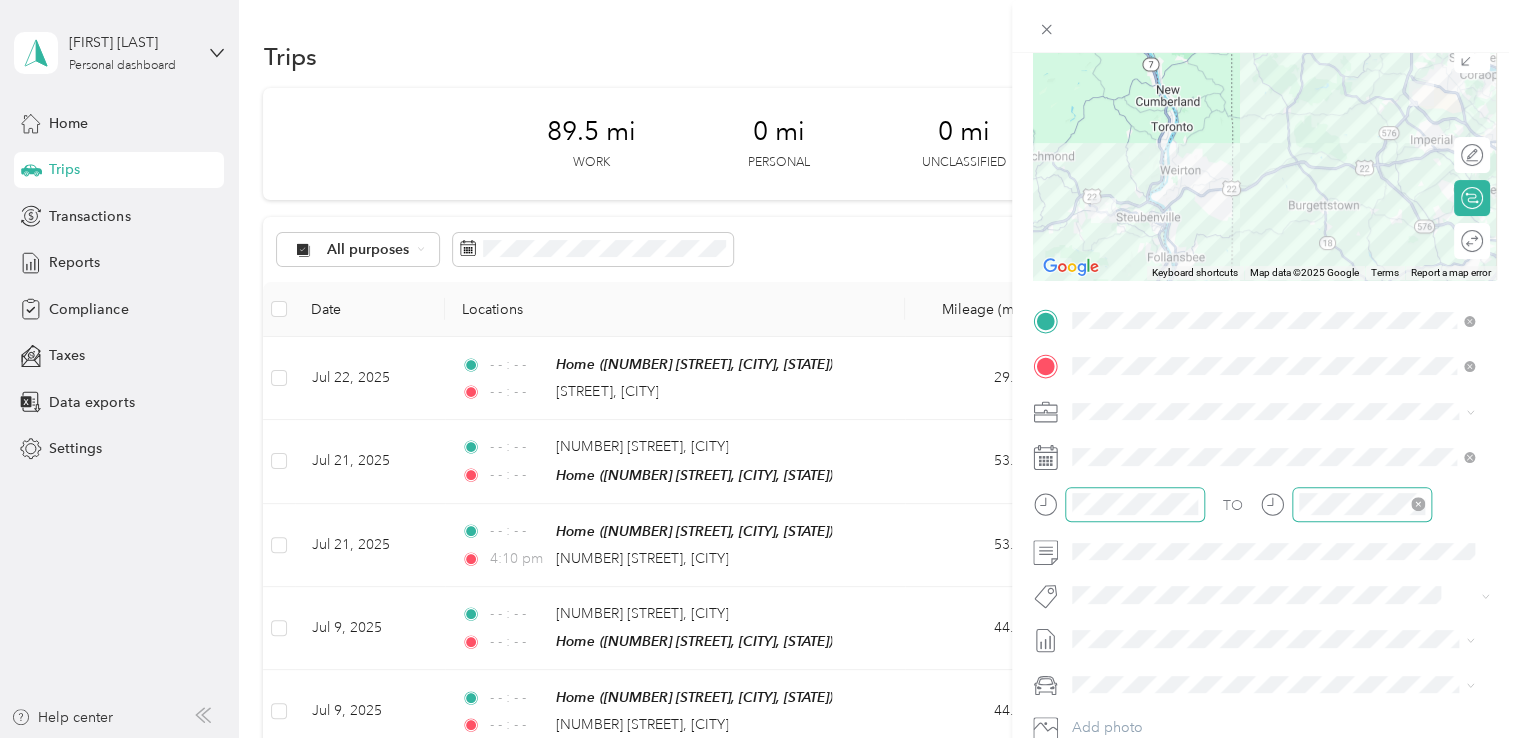 scroll, scrollTop: 0, scrollLeft: 0, axis: both 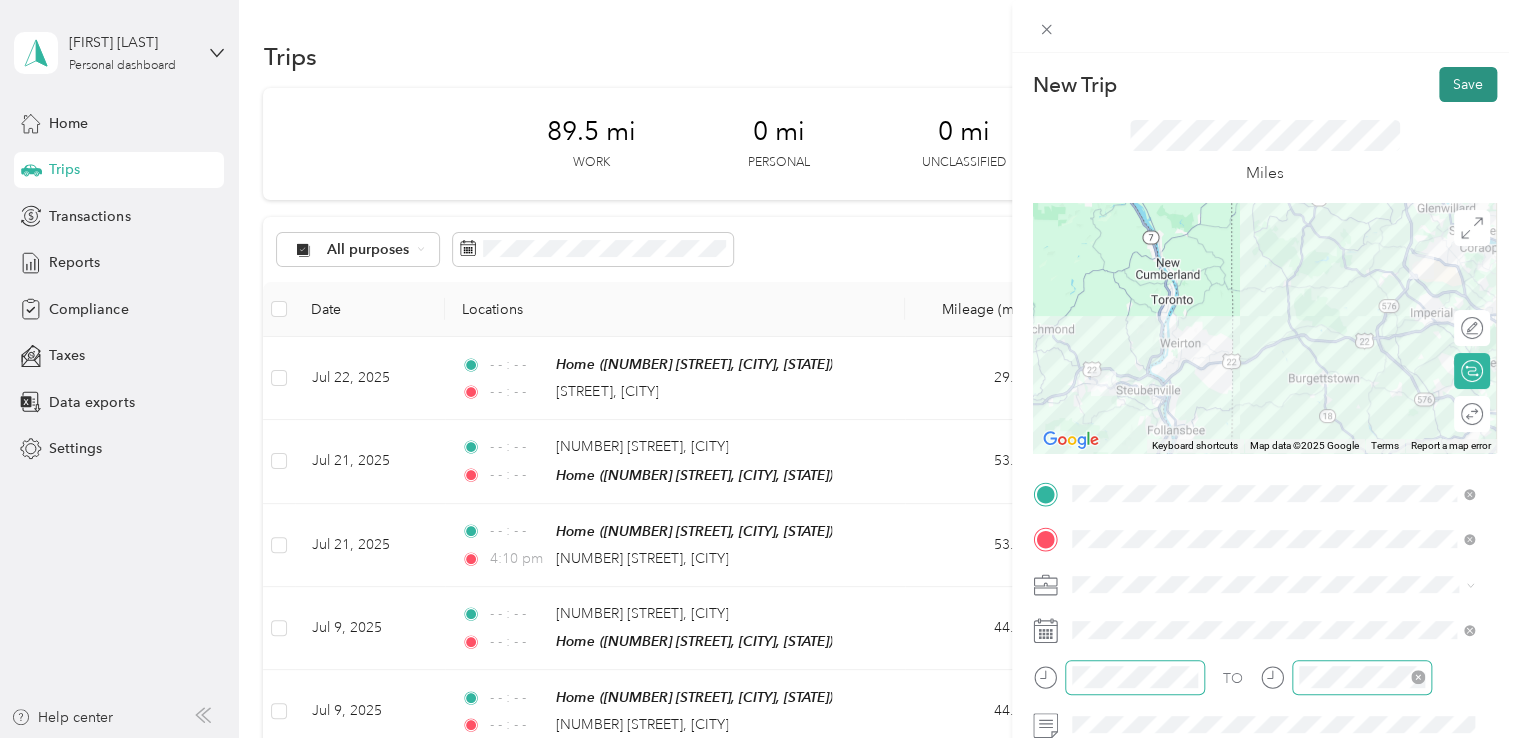 click on "Save" at bounding box center [1468, 84] 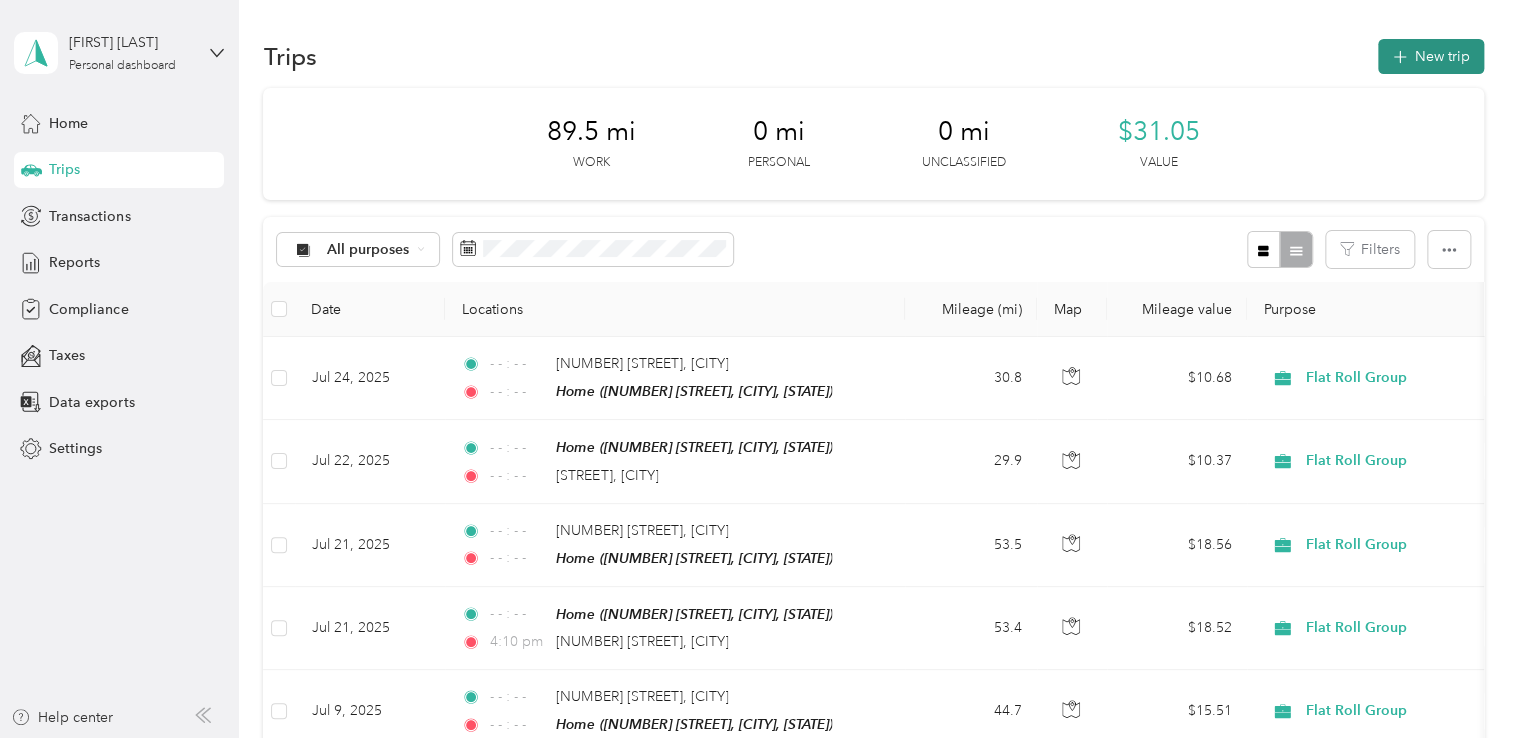 click on "New trip" at bounding box center (1431, 56) 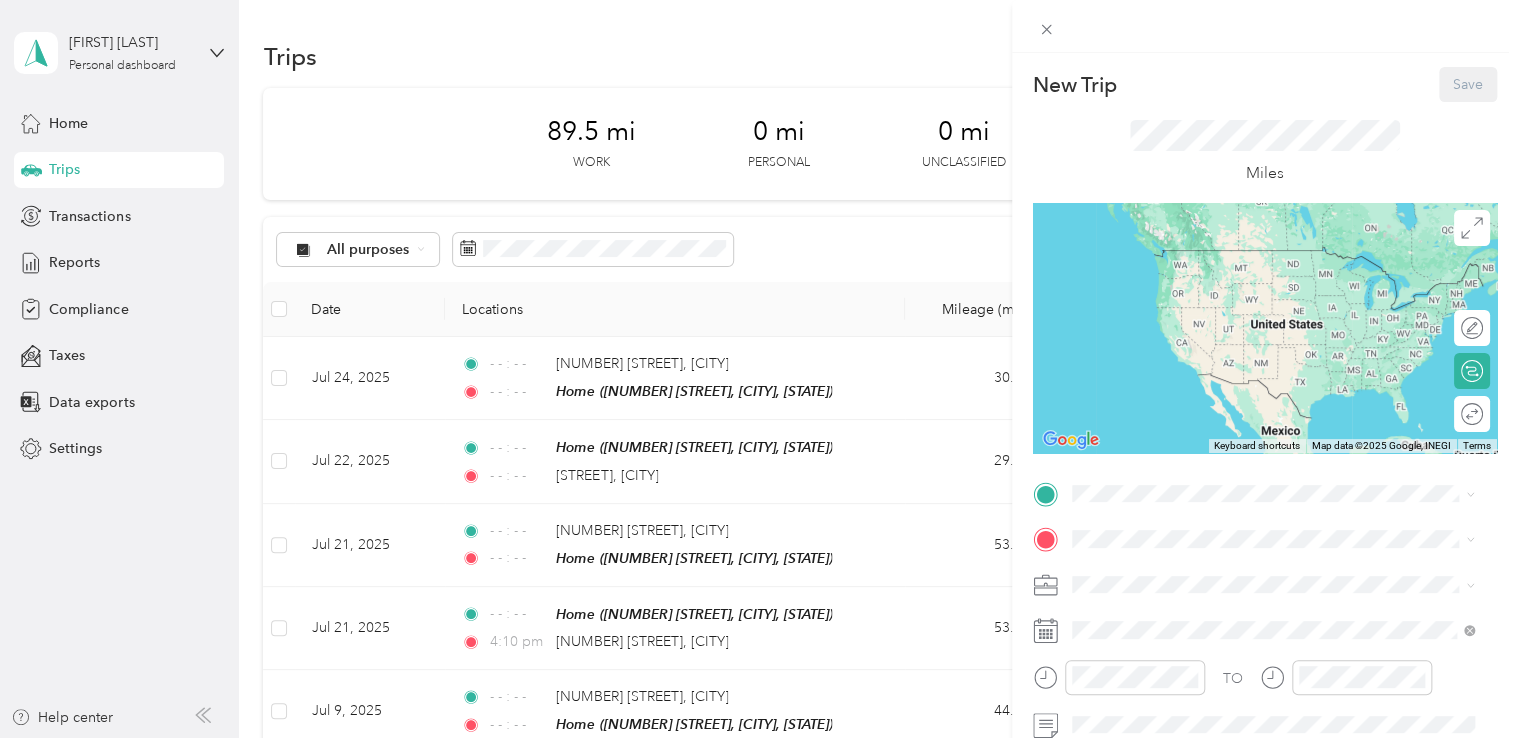 click on "Home [NUMBER] [STREET], [POSTAL_CODE], [CITY], [STATE], [COUNTRY]" at bounding box center (1288, 277) 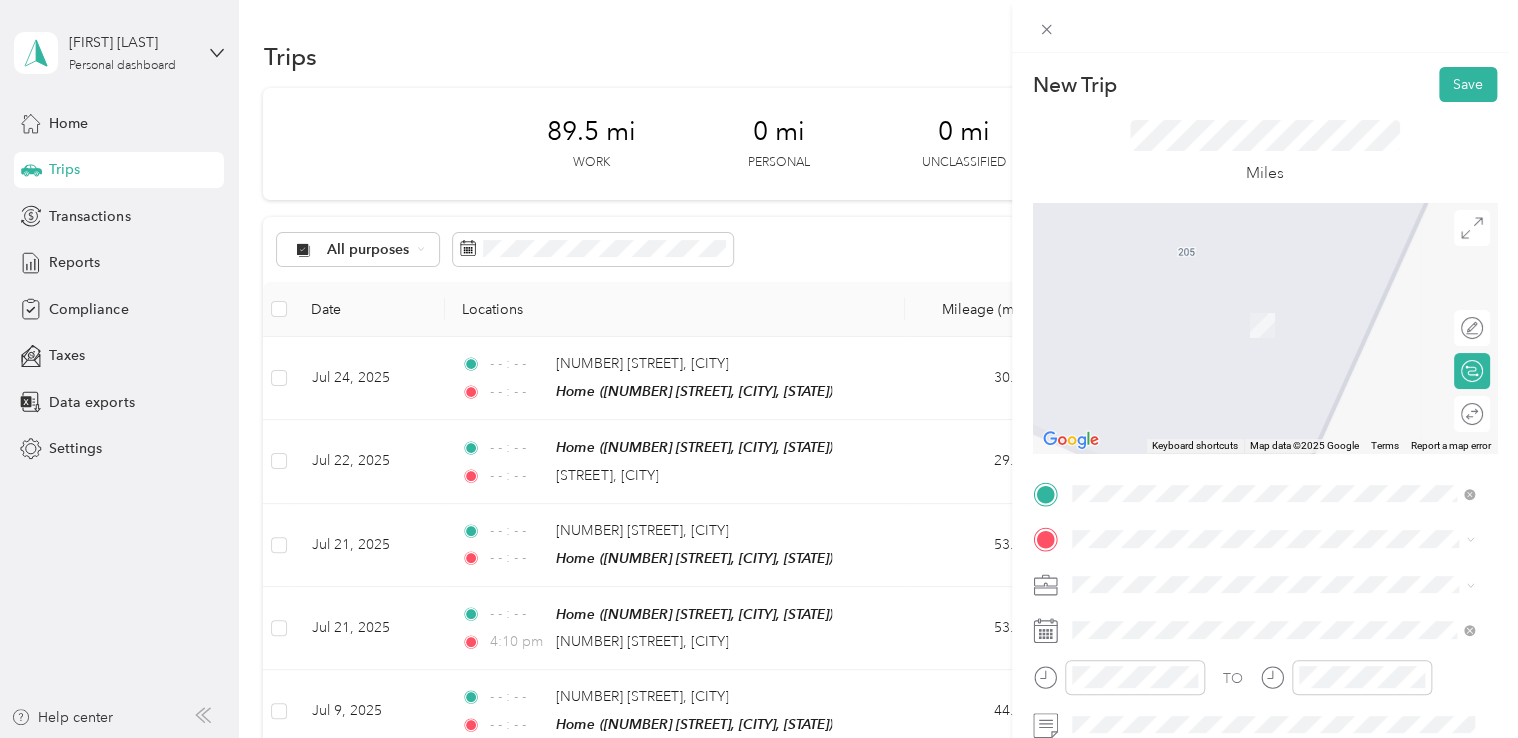 click on "[NUMBER] [STREET]
[CITY], [STATE] [POSTAL_CODE], [COUNTRY]" at bounding box center [1253, 293] 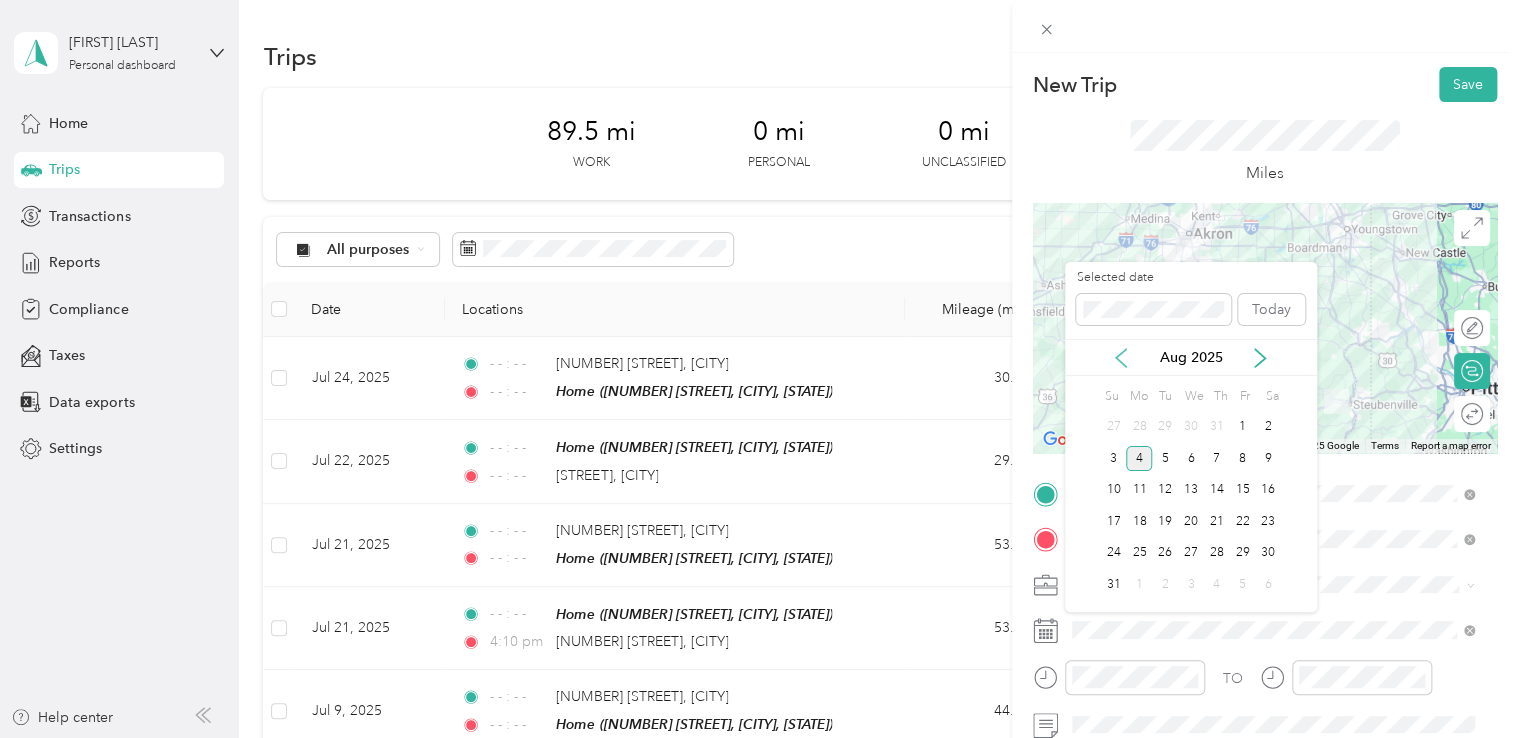 click 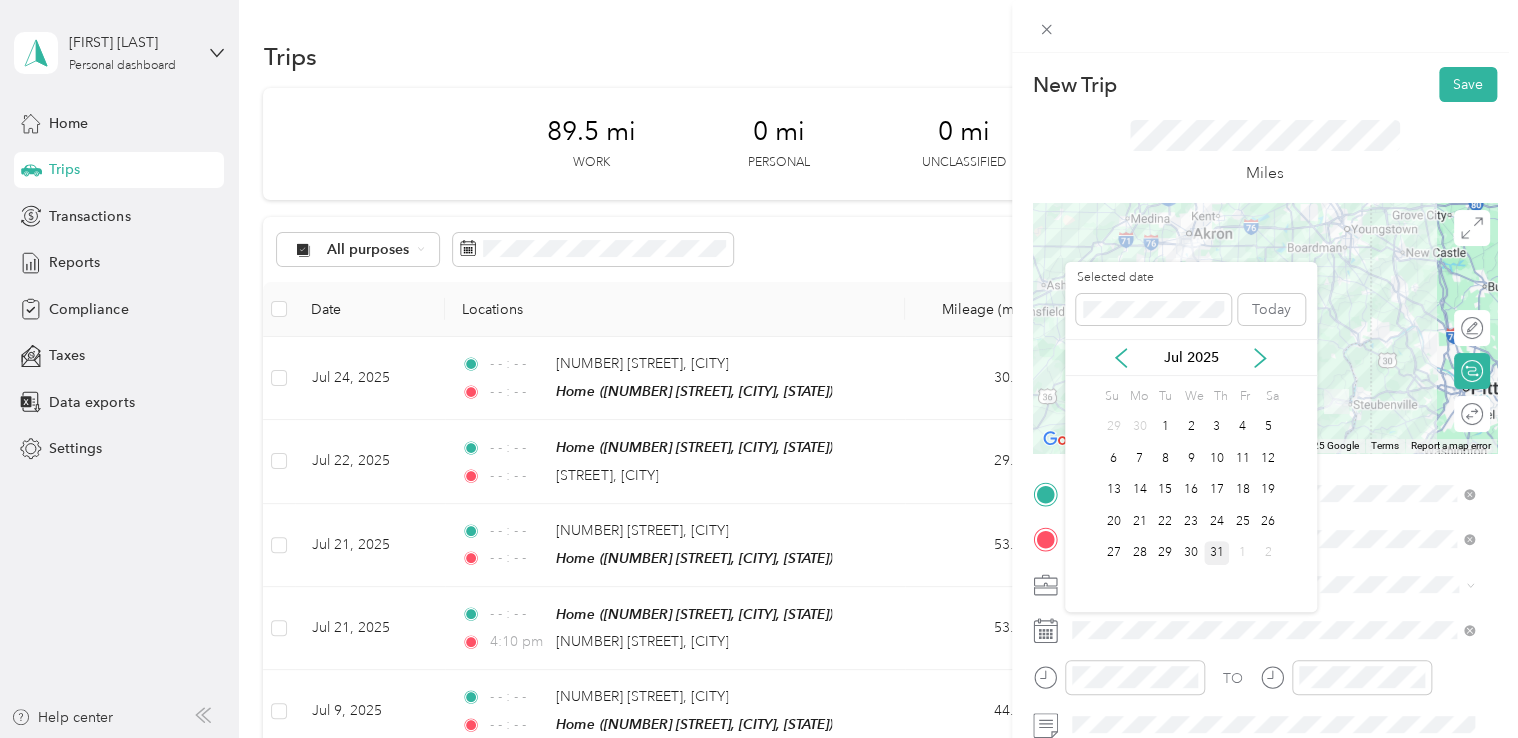 click on "31" at bounding box center (1217, 553) 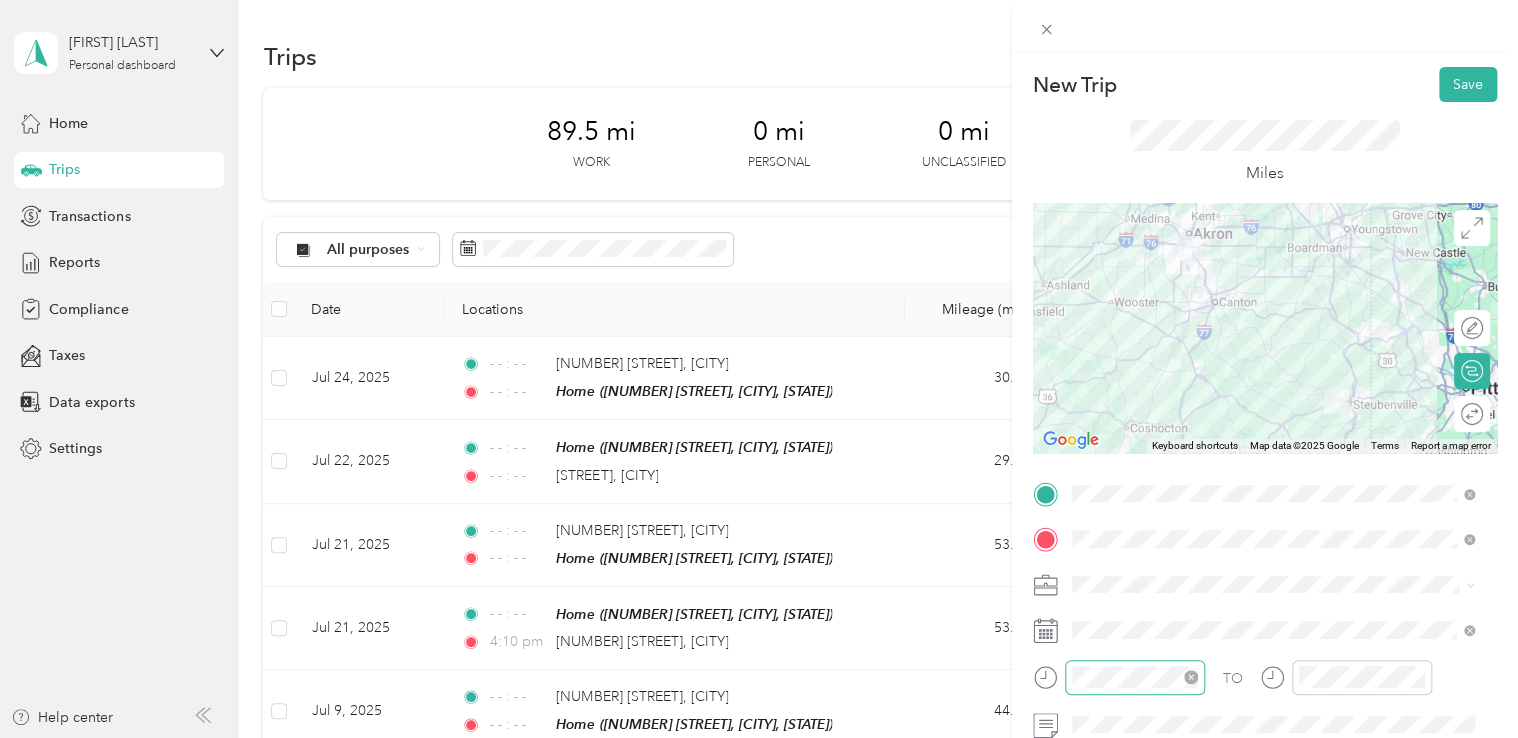 click 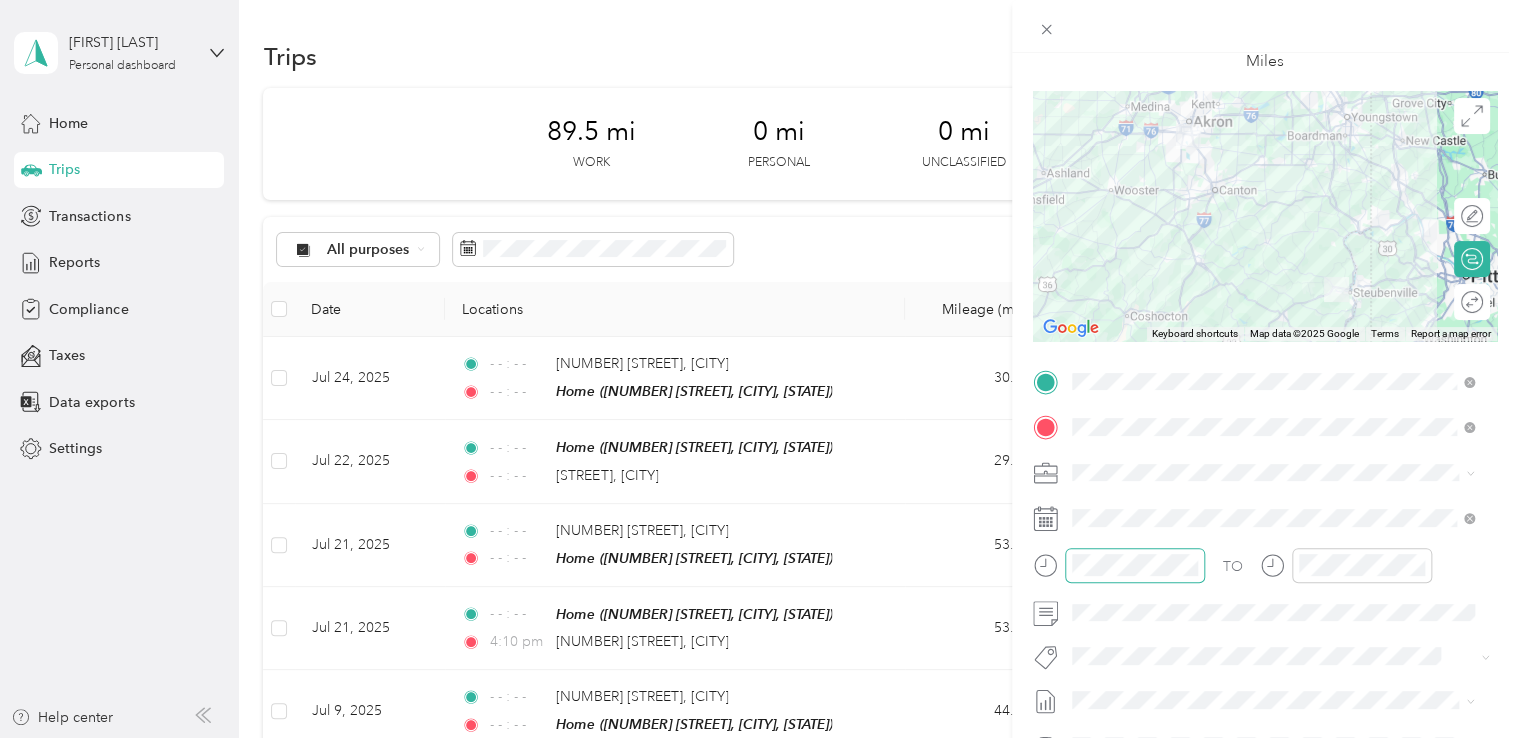 scroll, scrollTop: 121, scrollLeft: 0, axis: vertical 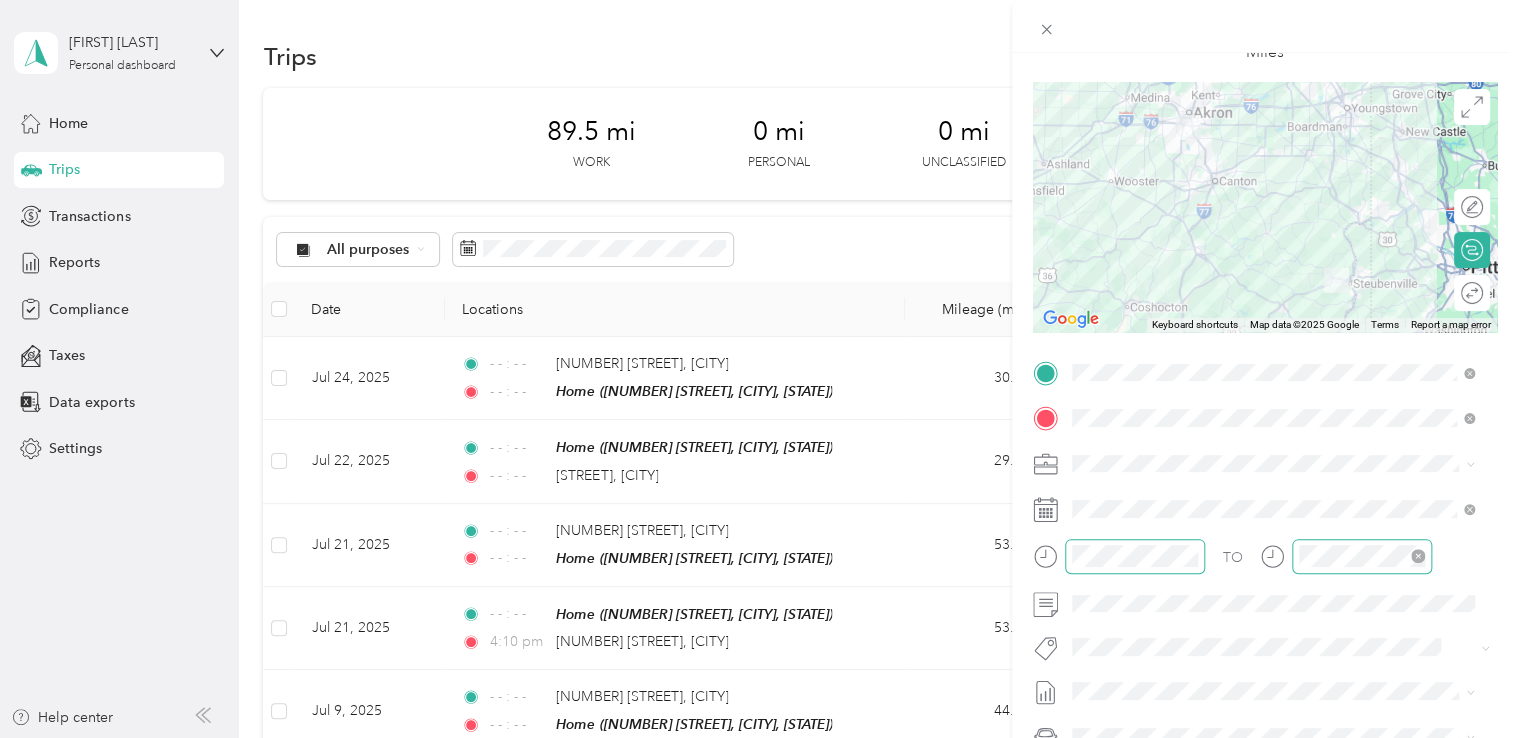 click 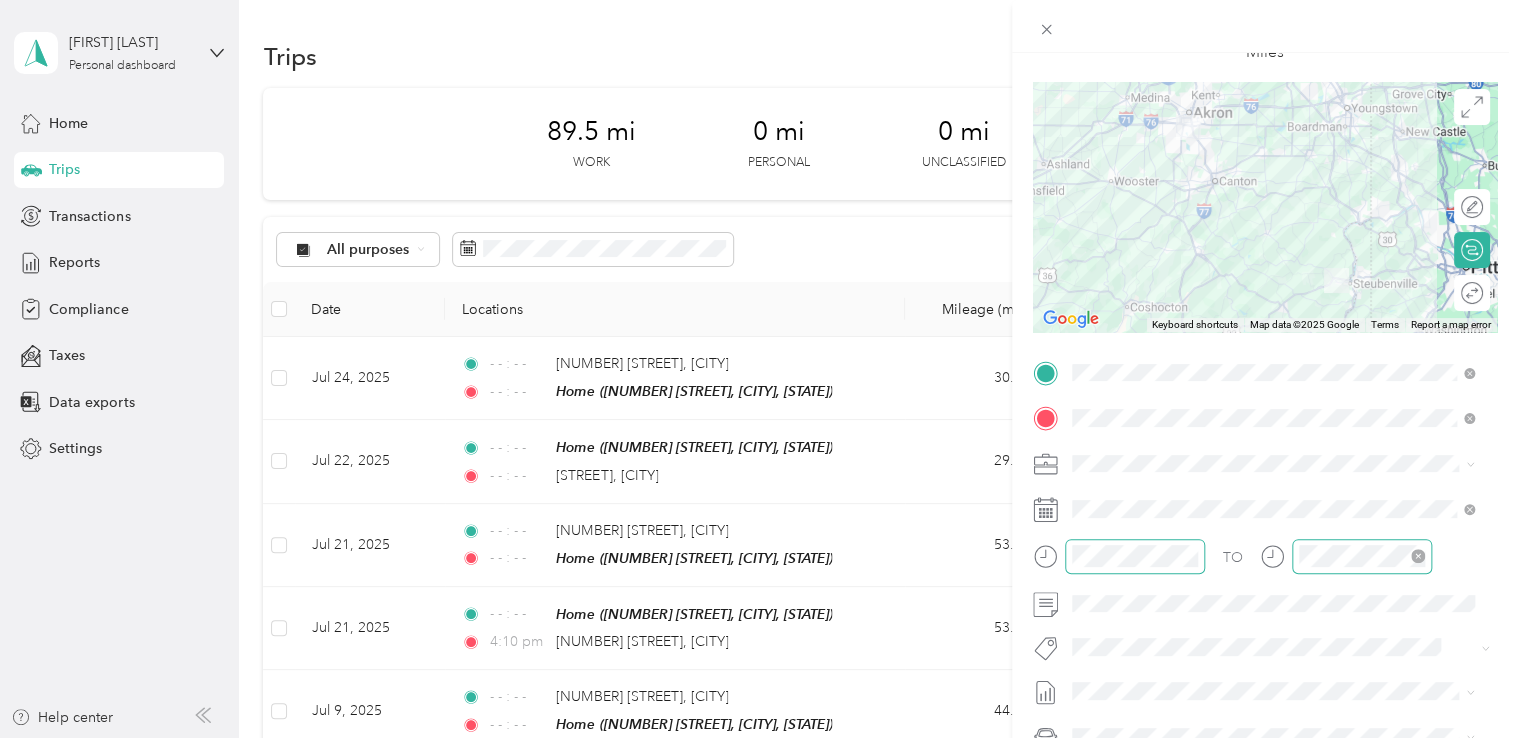click 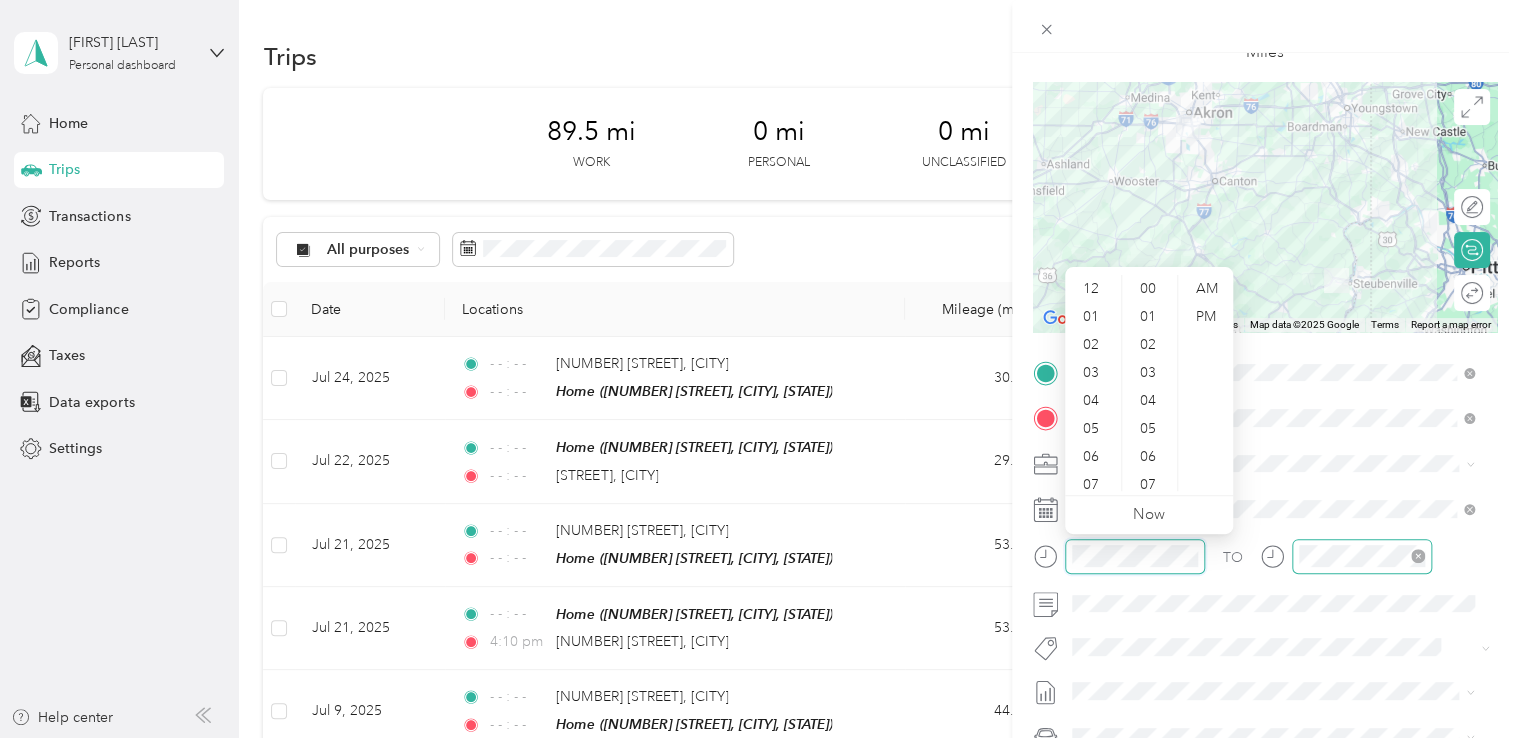 scroll, scrollTop: 392, scrollLeft: 0, axis: vertical 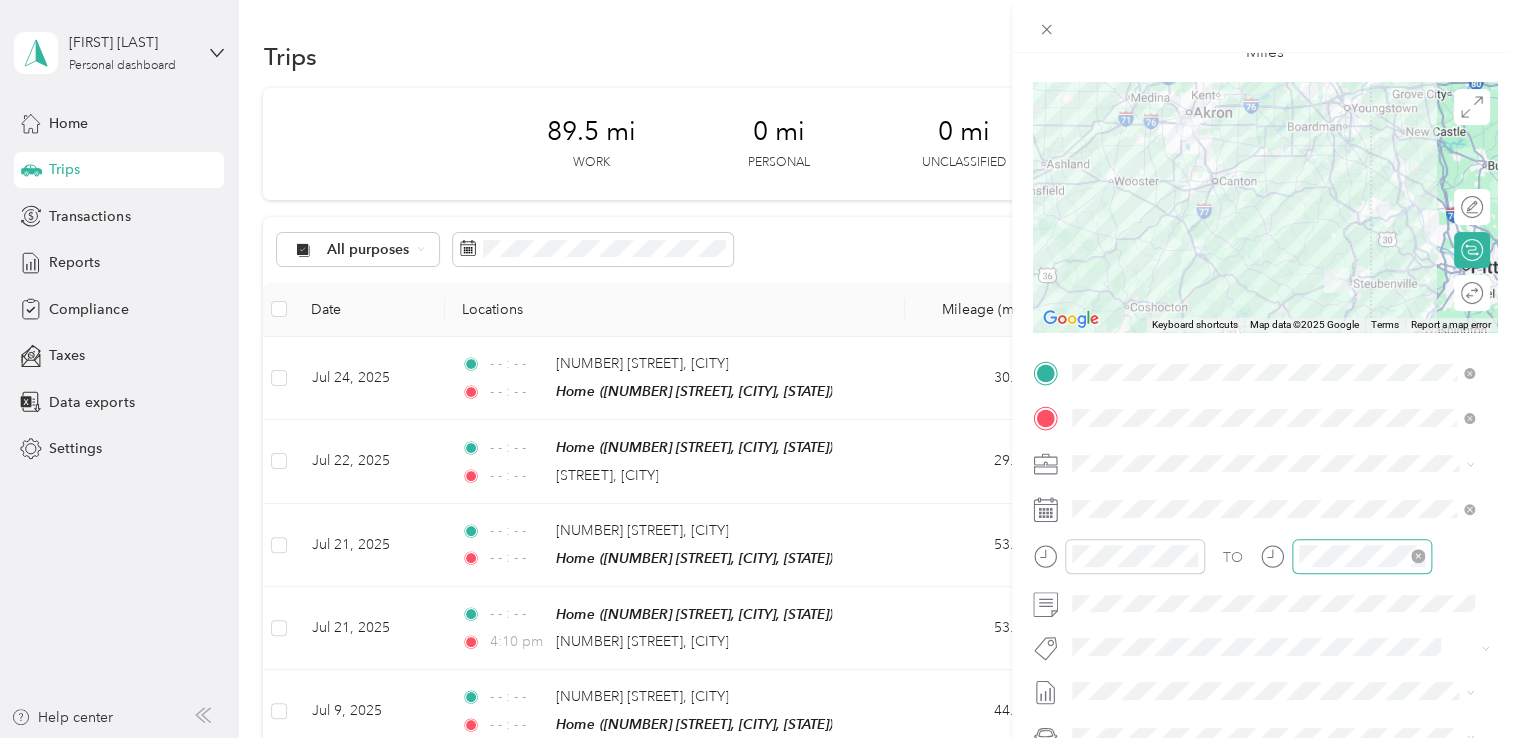click on "TO Add photo" at bounding box center [1265, 598] 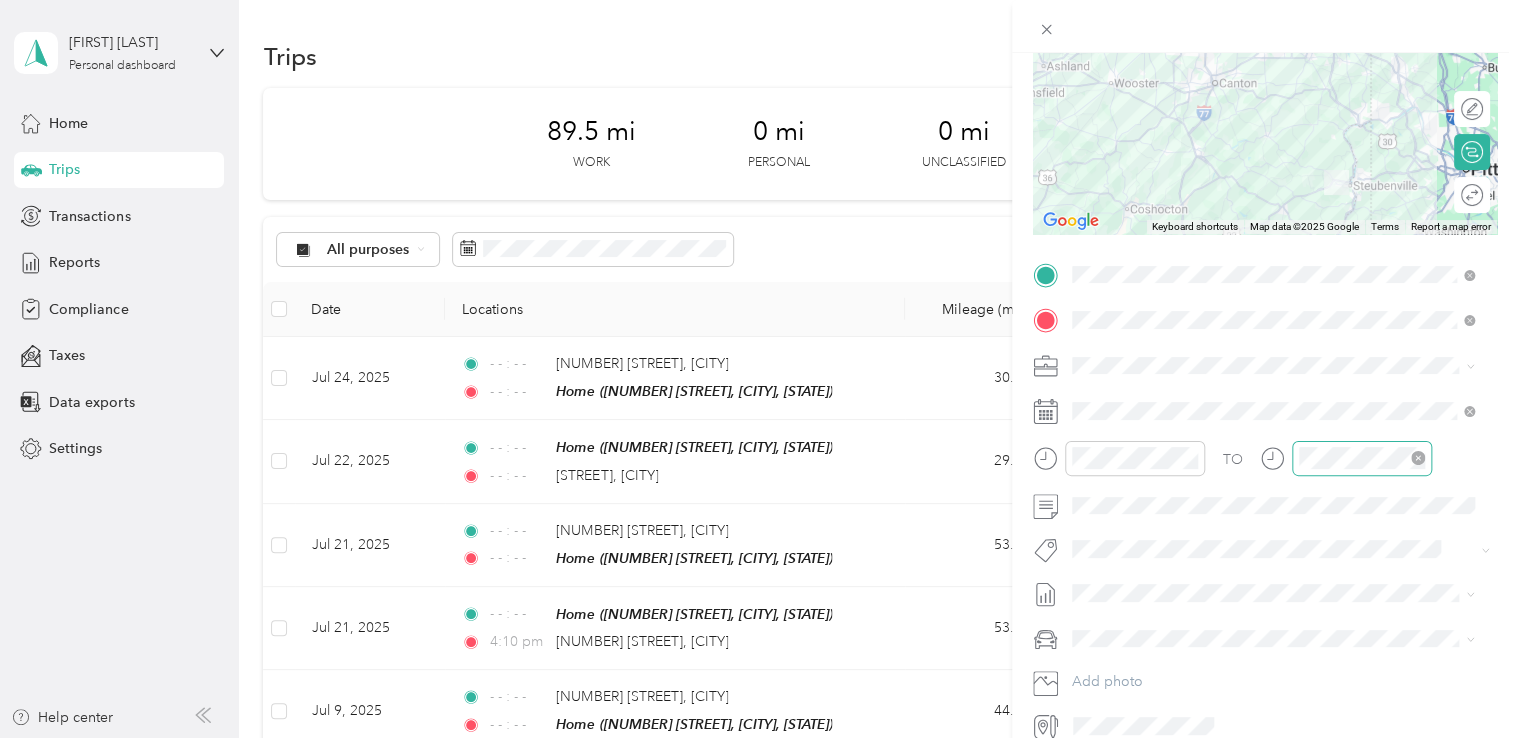 scroll, scrollTop: 221, scrollLeft: 0, axis: vertical 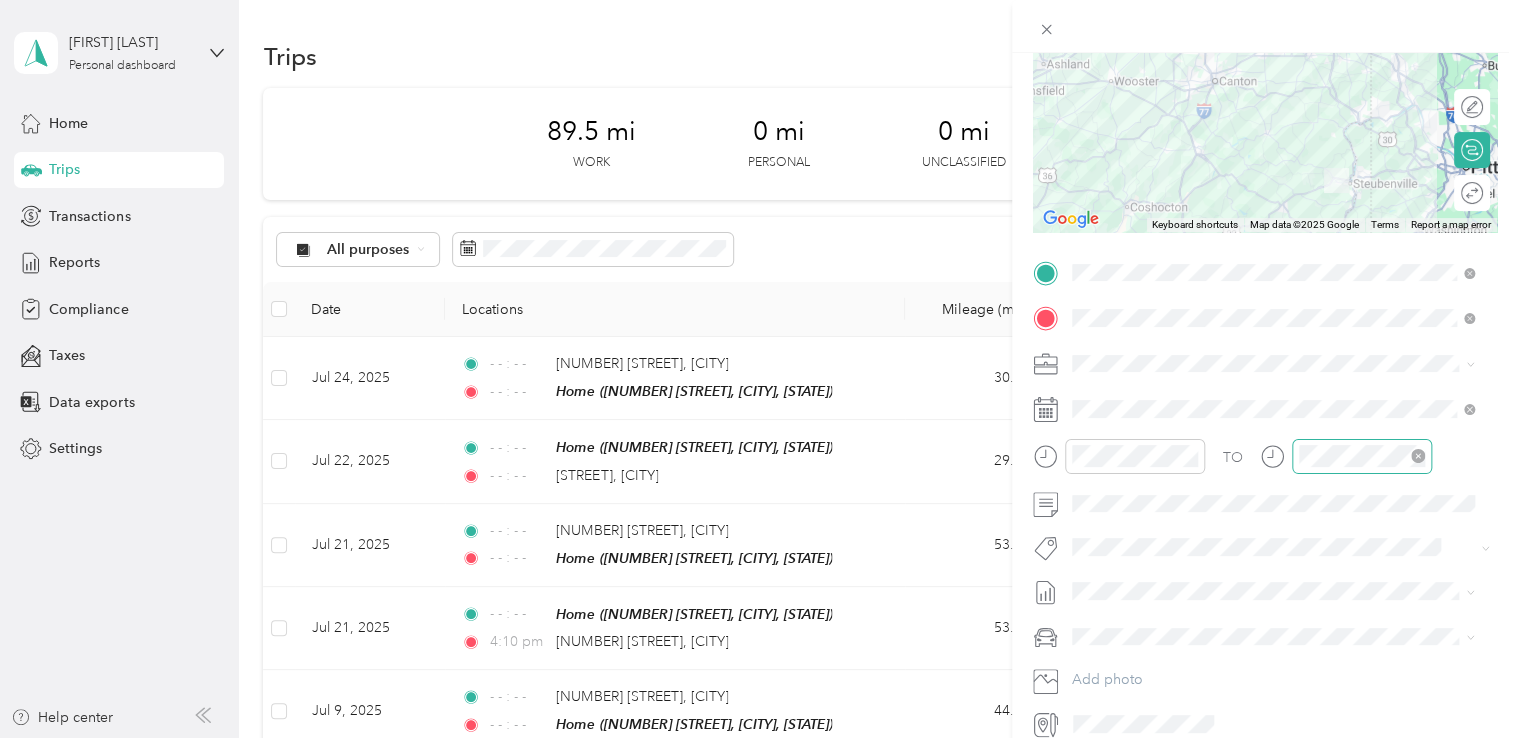 click on "New Trip Save This trip cannot be edited because it is either under review, approved, or paid. Contact your Team Manager to edit it. Miles ← Move left → Move right ↑ Move up ↓ Move down + Zoom in - Zoom out Home Jump left by 75% End Jump right by 75% Page Up Jump up by 75% Page Down Jump down by 75% Keyboard shortcuts Map Data Map data ©2025 Google Map data ©2025 Google 20 km  Click to toggle between metric and imperial units Terms Report a map error Edit route Calculate route Round trip TO Add photo My car" at bounding box center (754, 738) 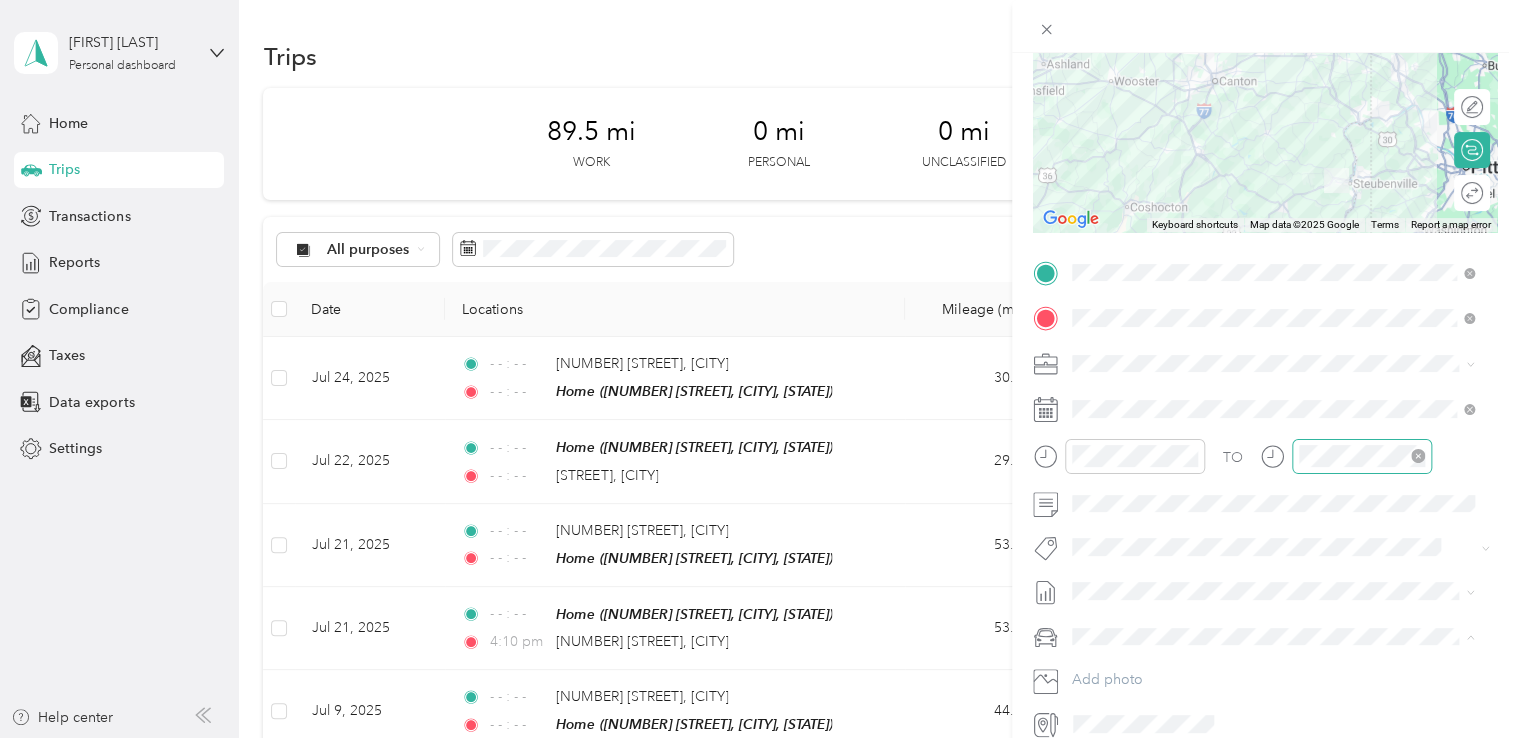 click on "My car" at bounding box center [1273, 670] 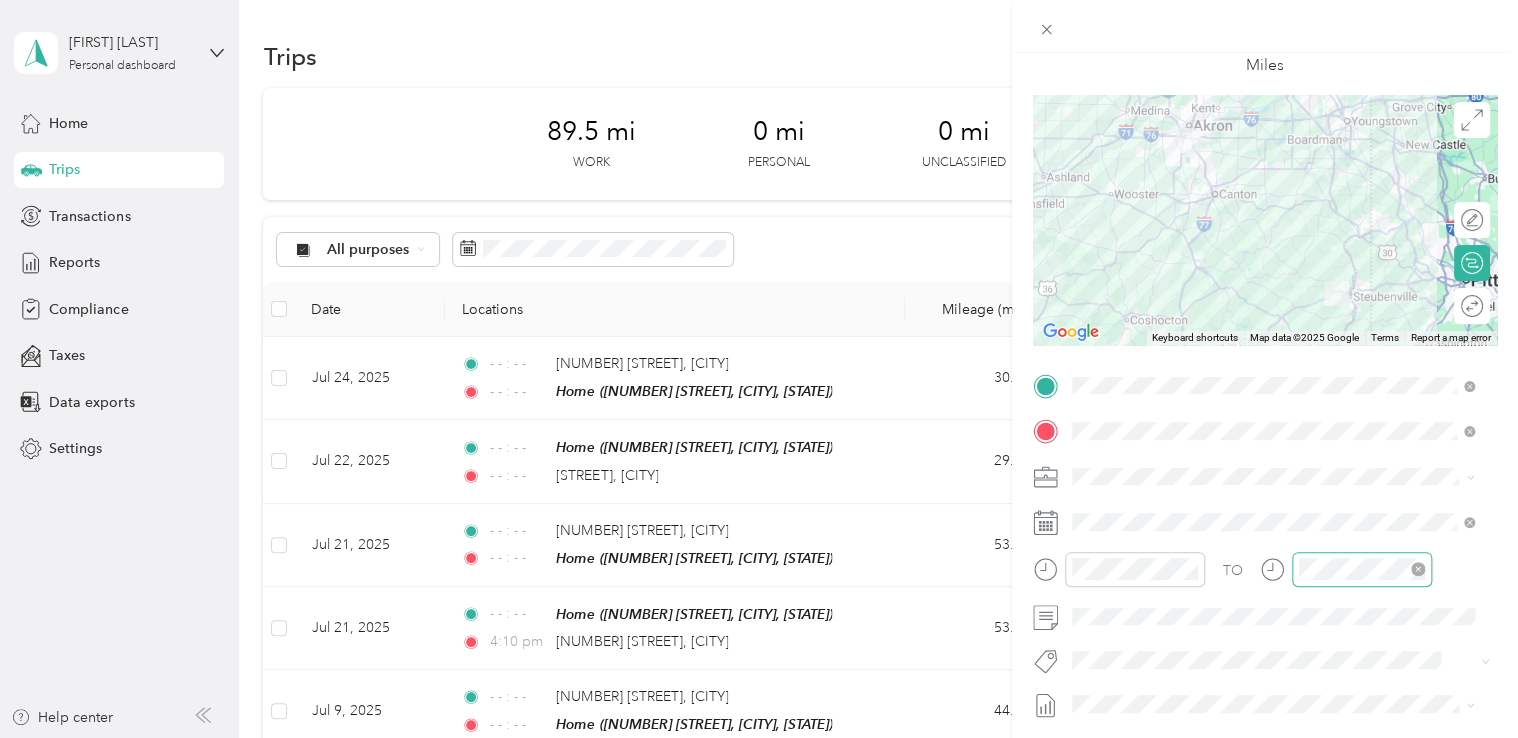 scroll, scrollTop: 0, scrollLeft: 0, axis: both 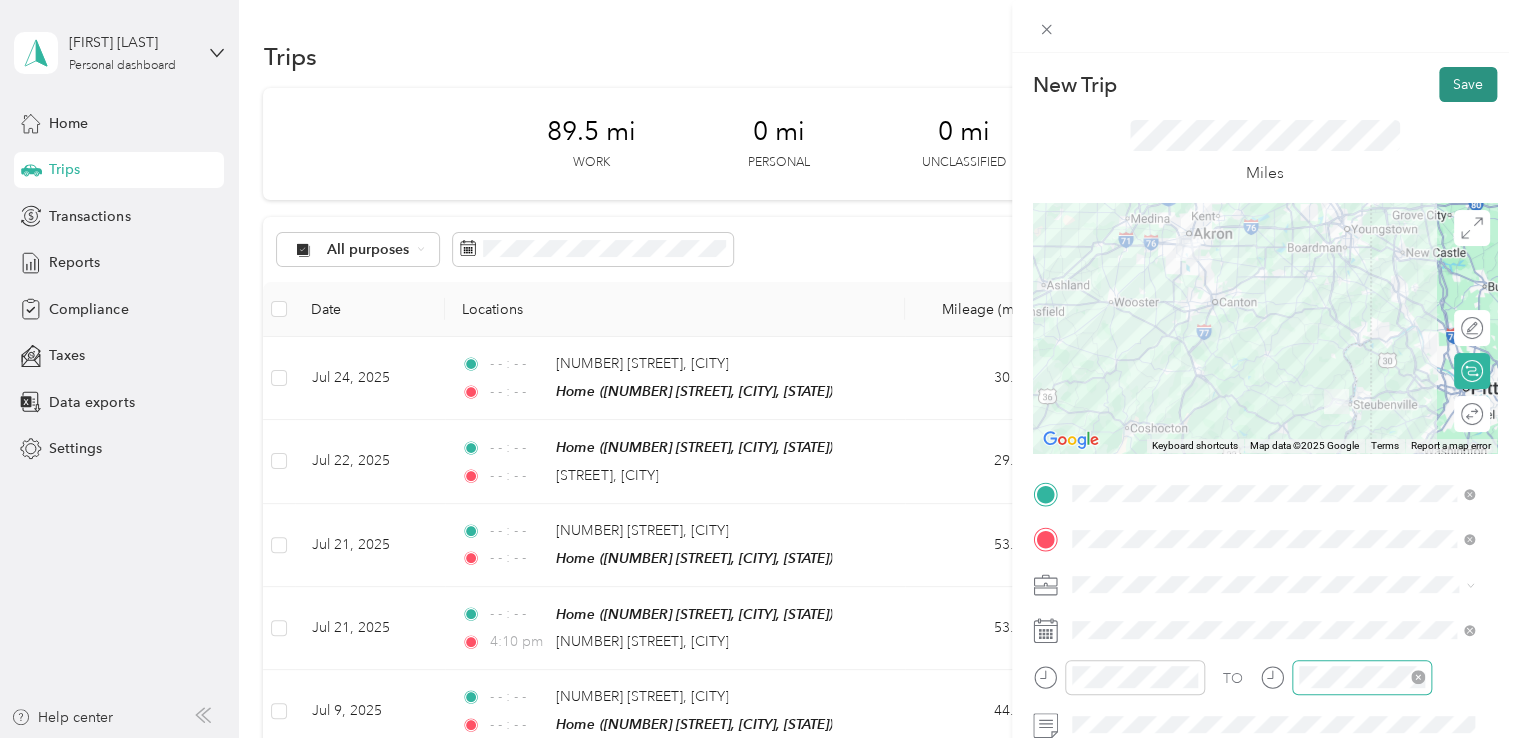 click on "Save" at bounding box center (1468, 84) 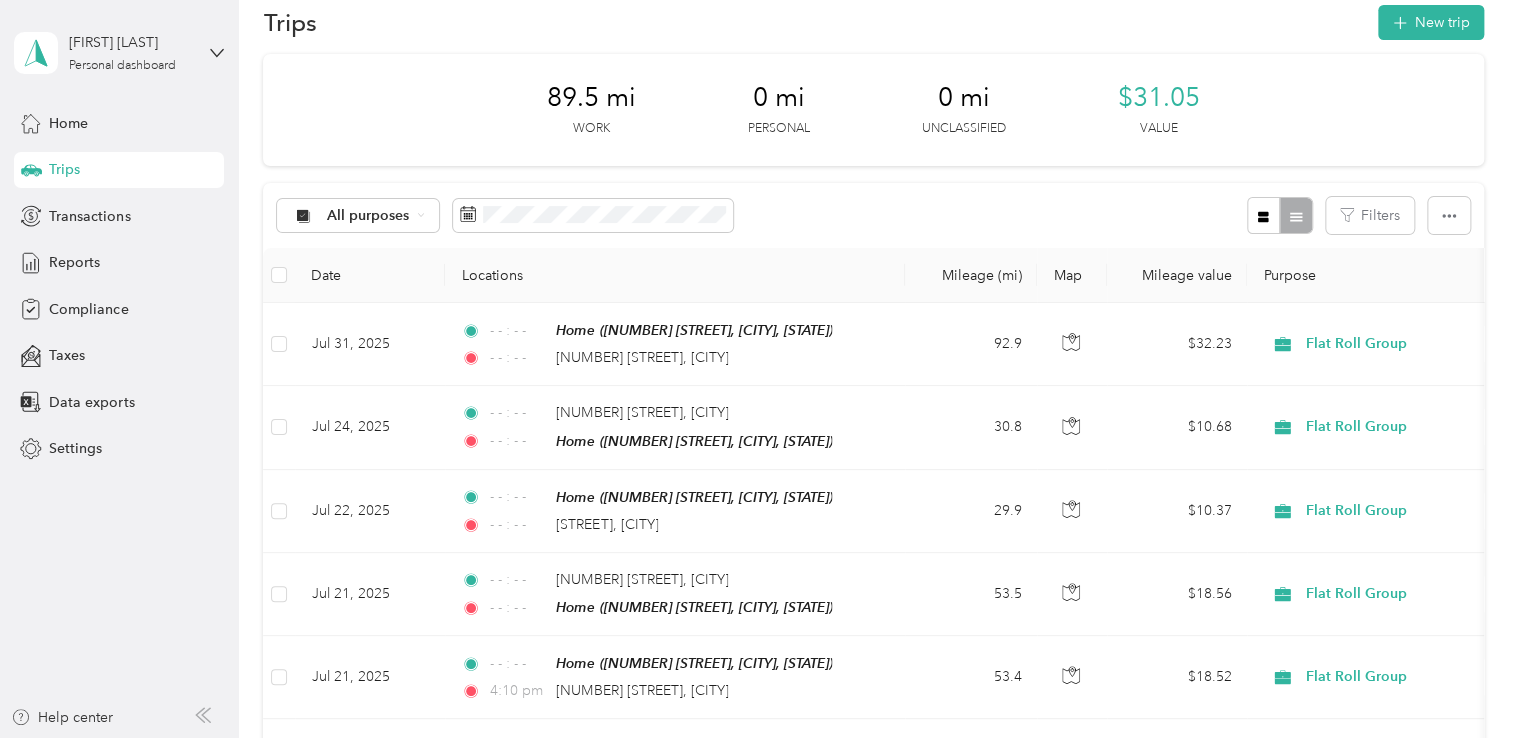 scroll, scrollTop: 0, scrollLeft: 0, axis: both 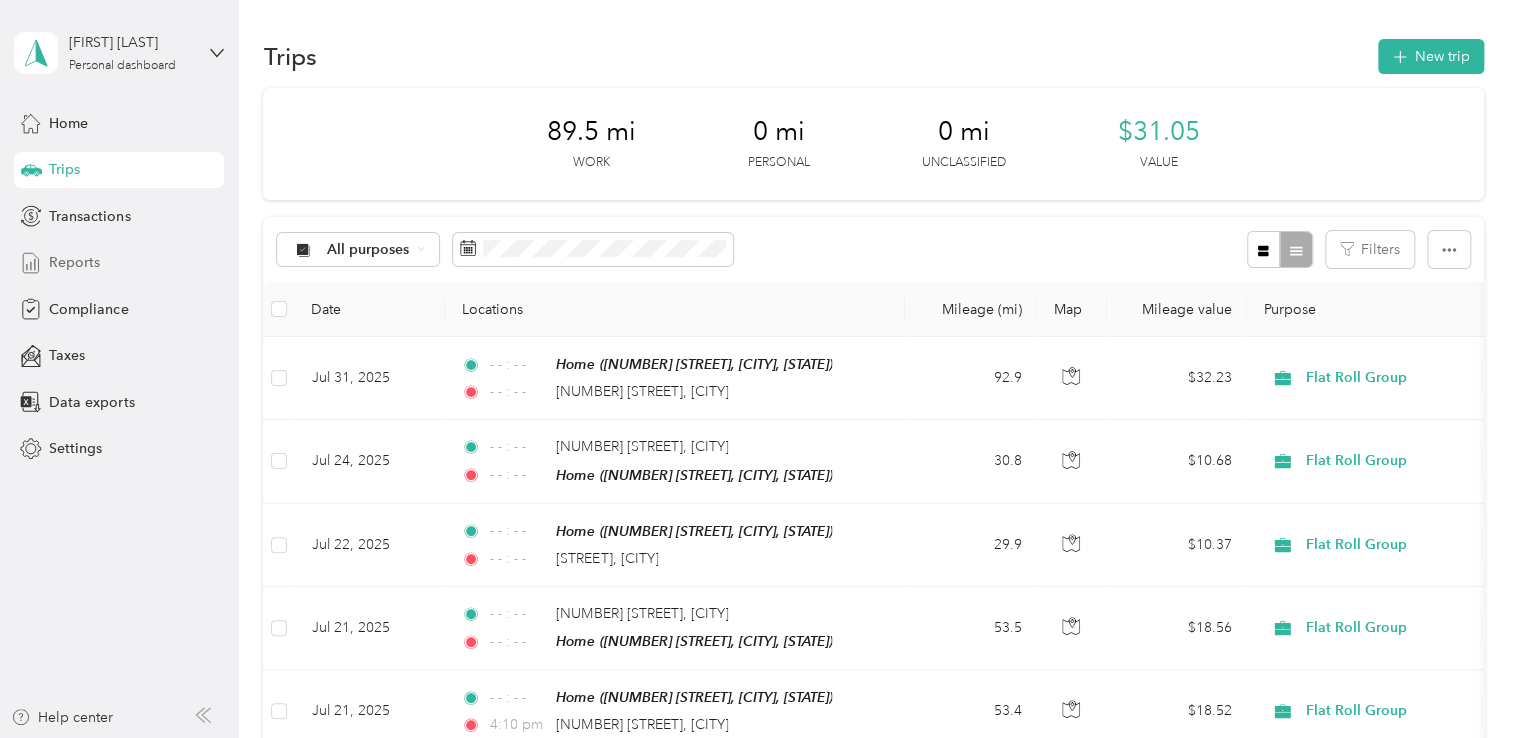 click on "Reports" at bounding box center (74, 262) 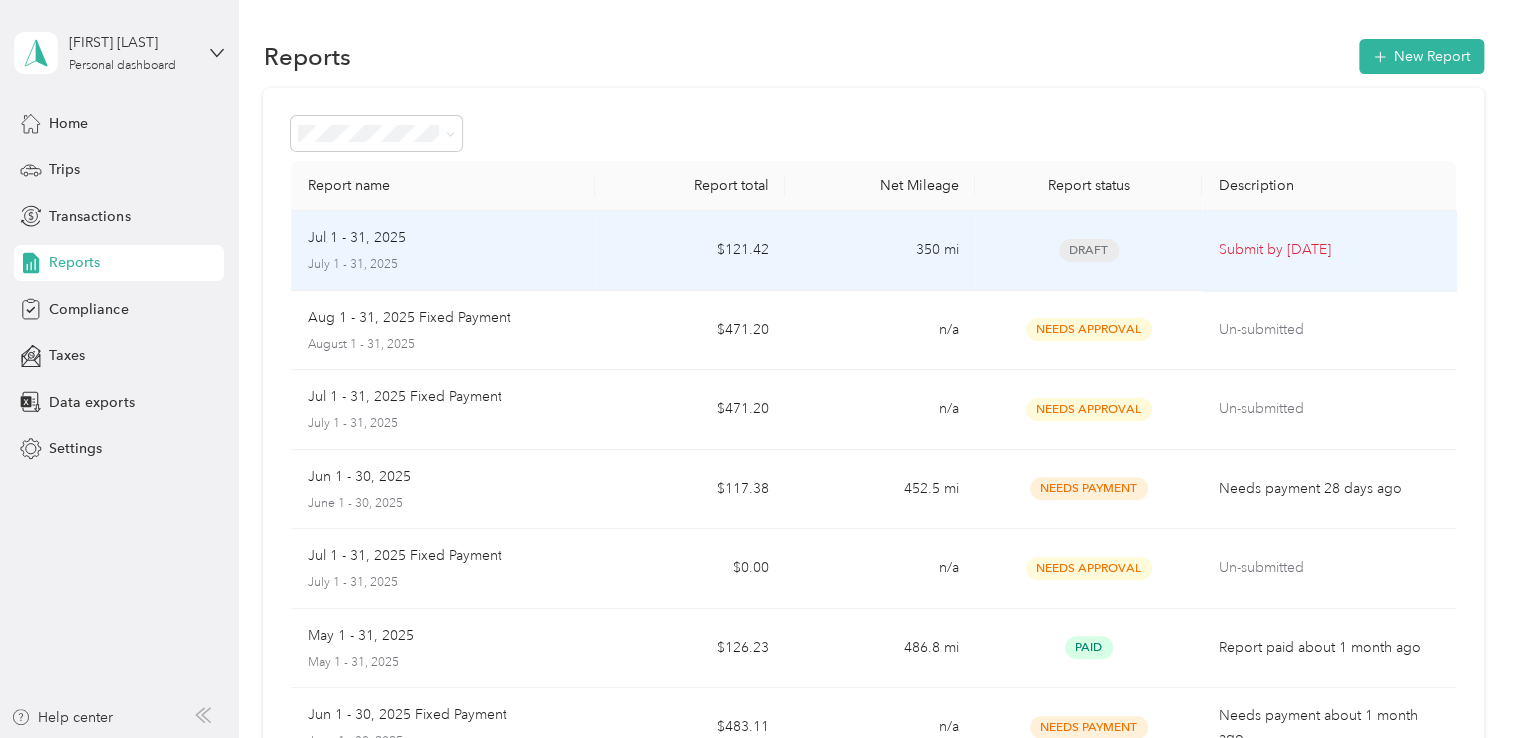 click on "Jul 1 - 31, 2025" at bounding box center [443, 238] 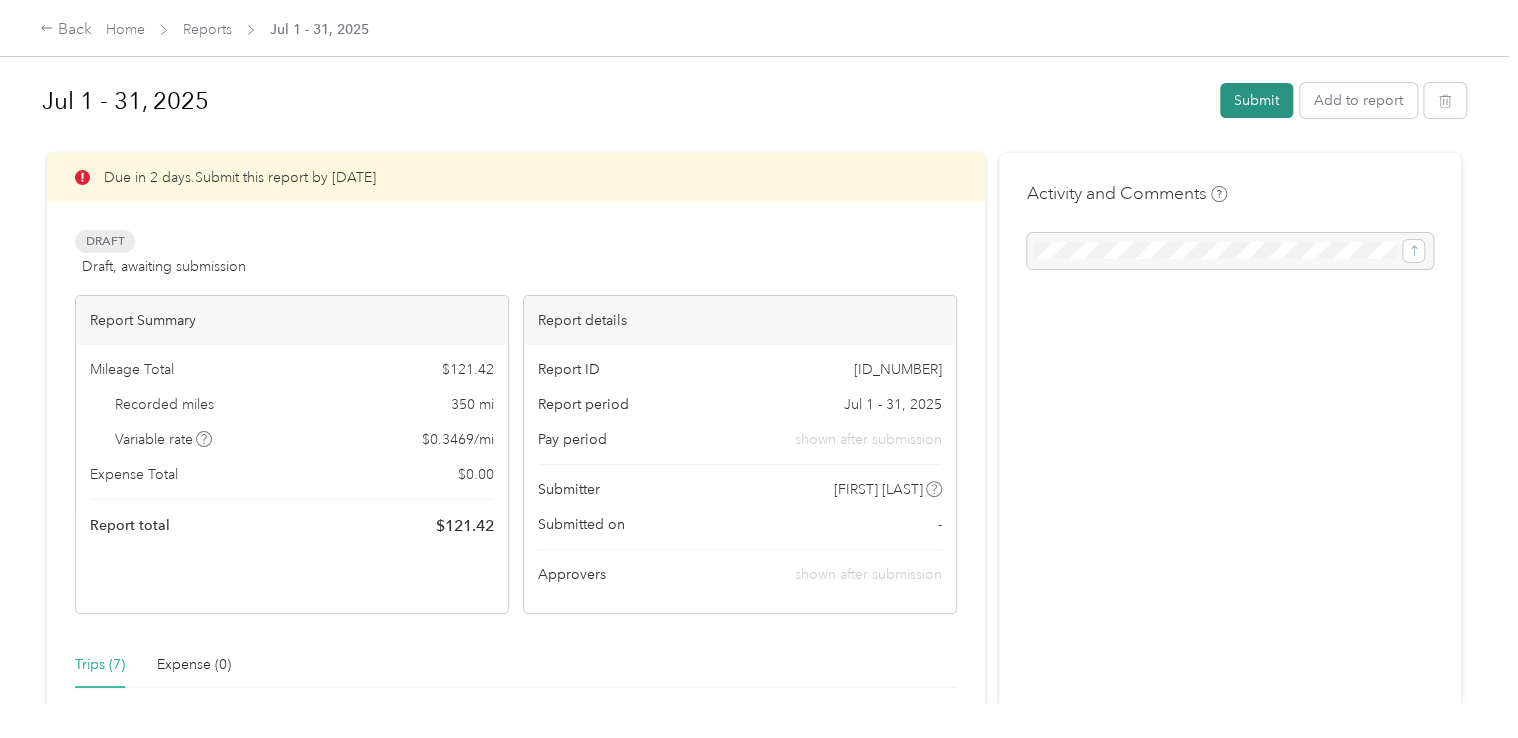click on "Submit" at bounding box center (1256, 100) 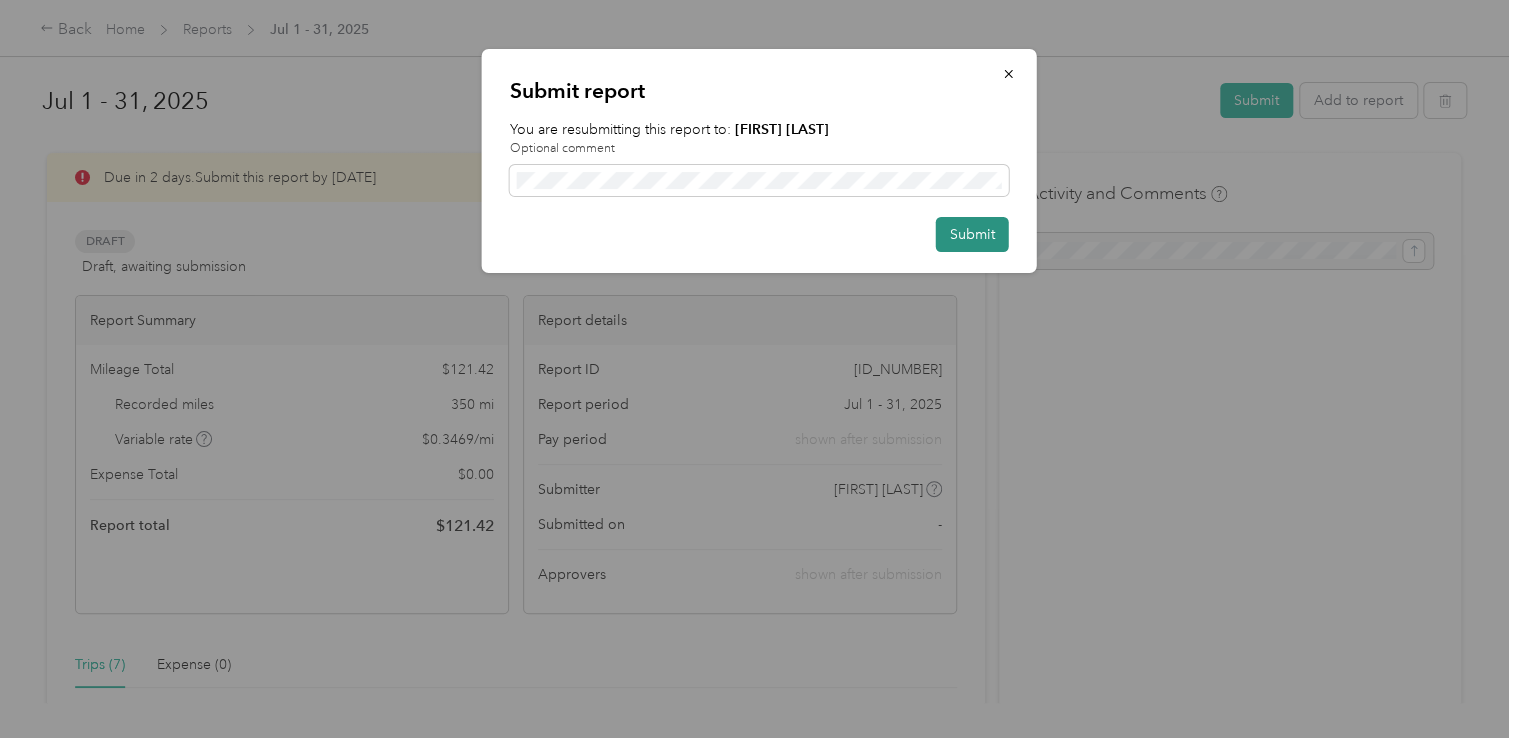 click on "Submit" at bounding box center (972, 234) 